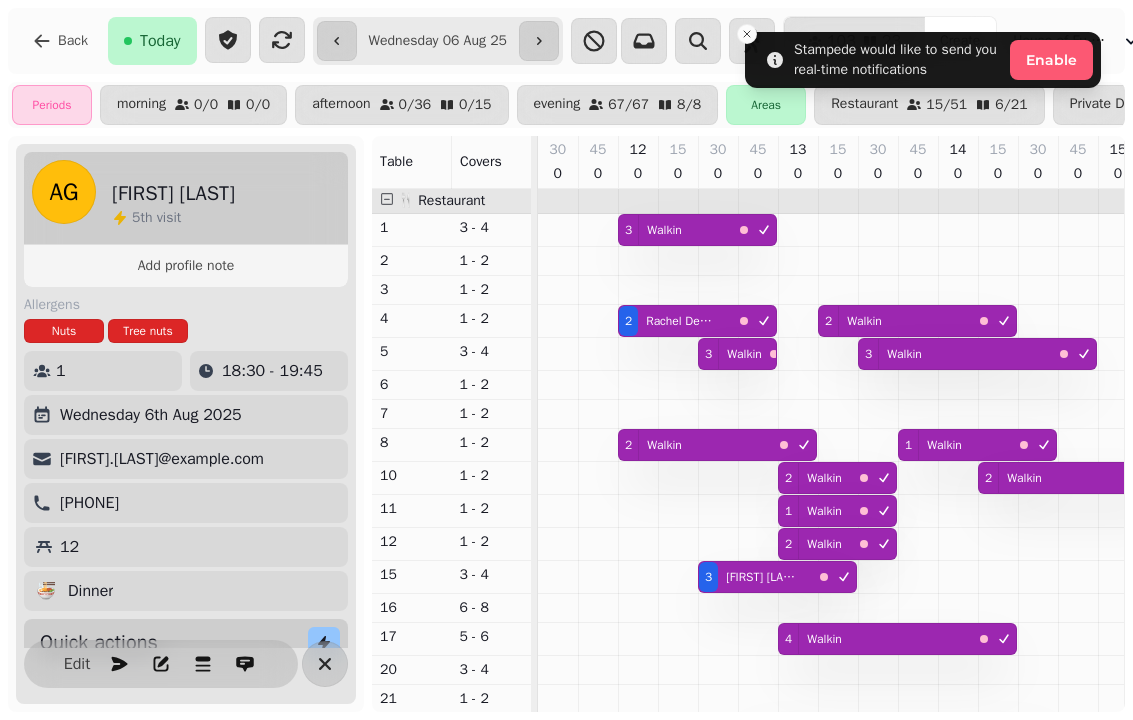 select on "**********" 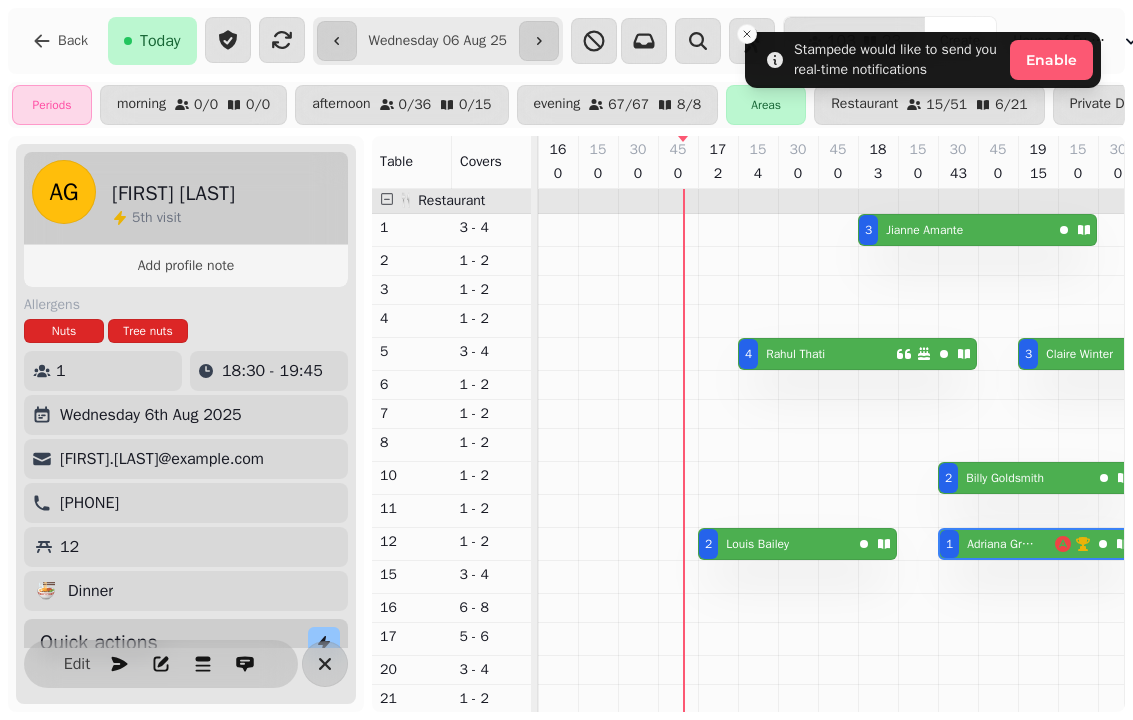 scroll, scrollTop: 0, scrollLeft: 721, axis: horizontal 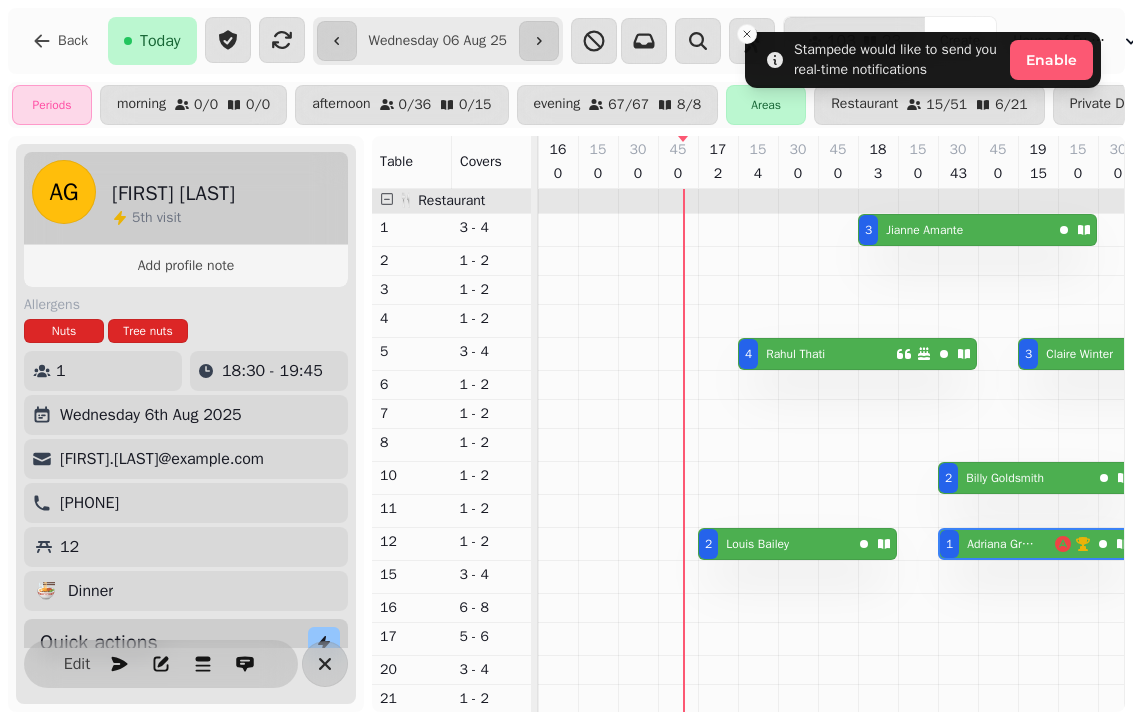 click on "[FIRST] [LAST]" at bounding box center [757, 544] 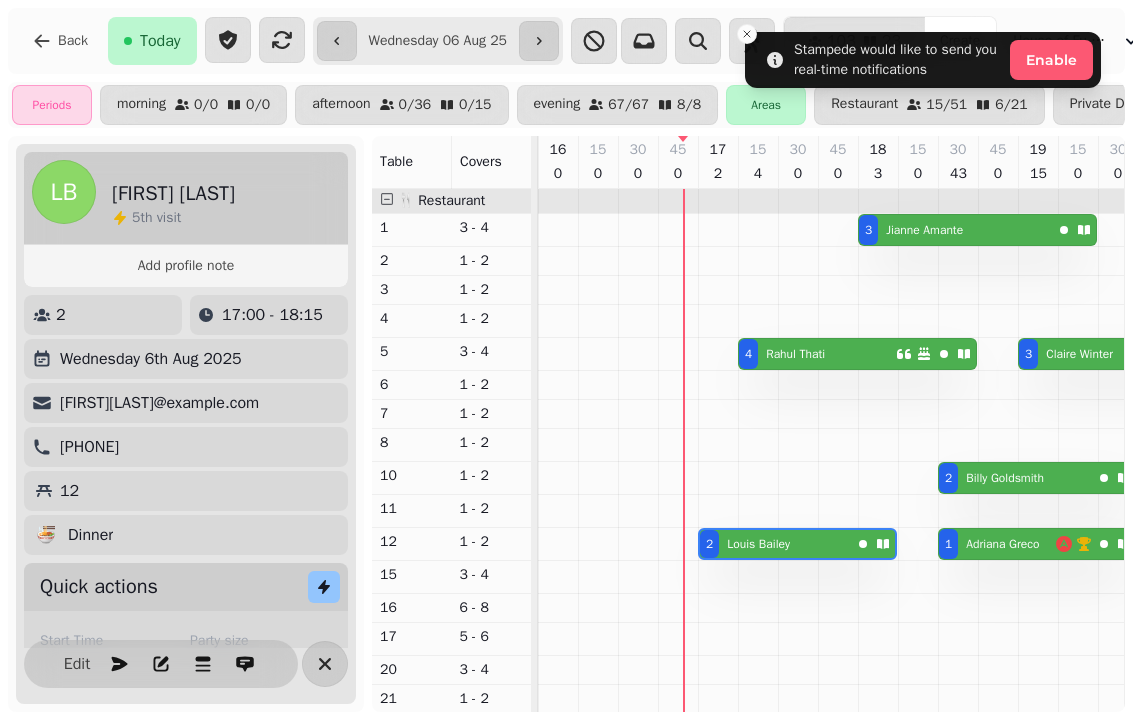 select on "**********" 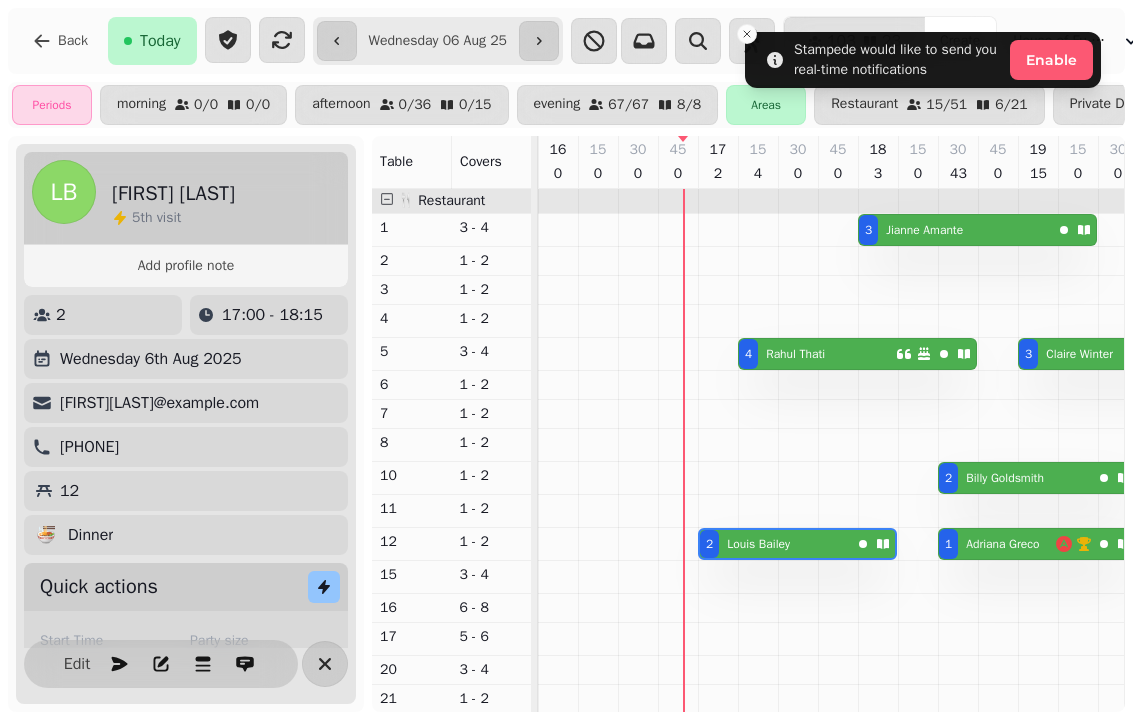 select on "*" 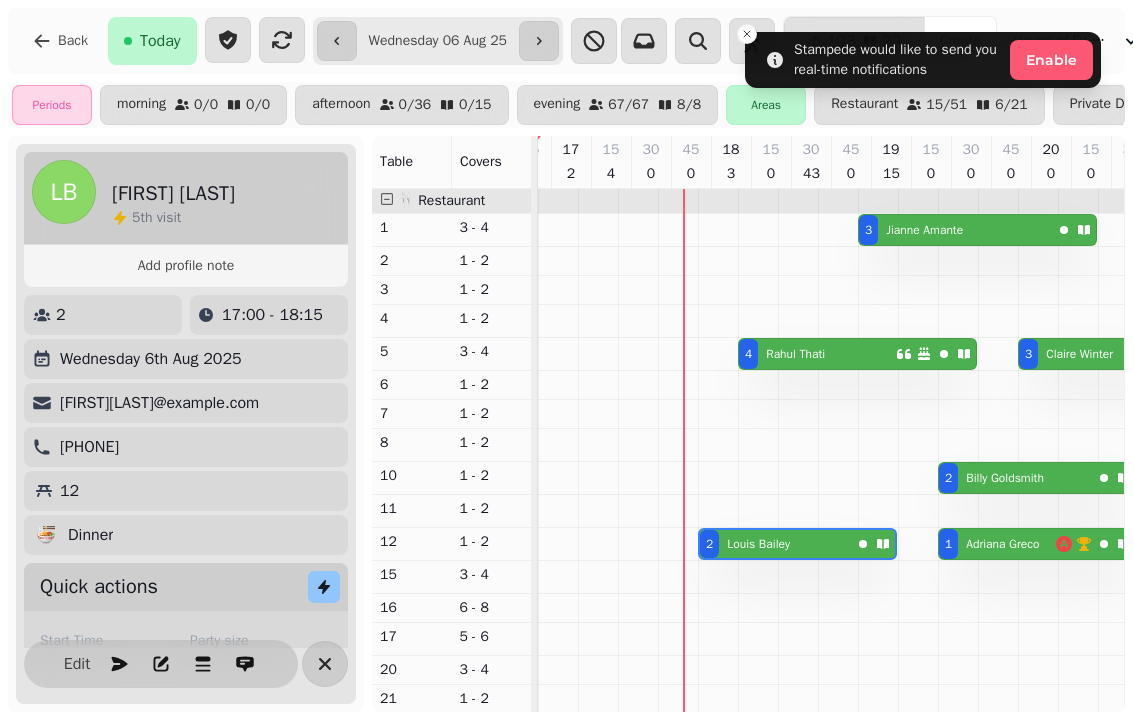 scroll, scrollTop: 0, scrollLeft: 867, axis: horizontal 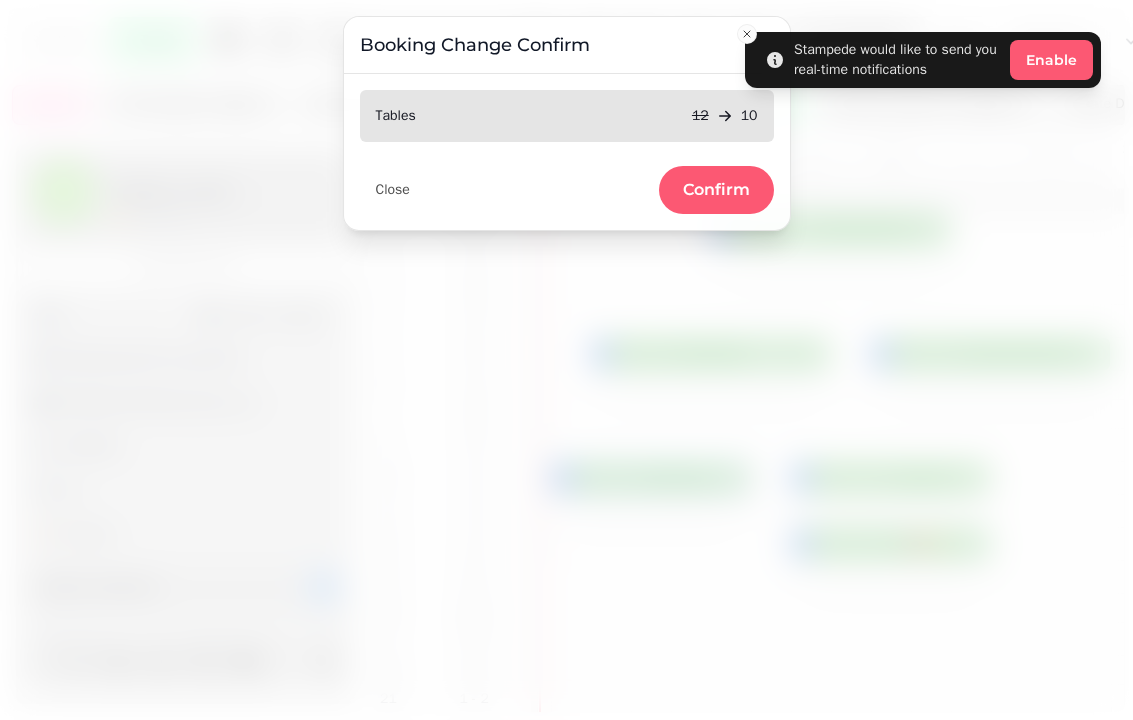 click on "Confirm" at bounding box center [716, 190] 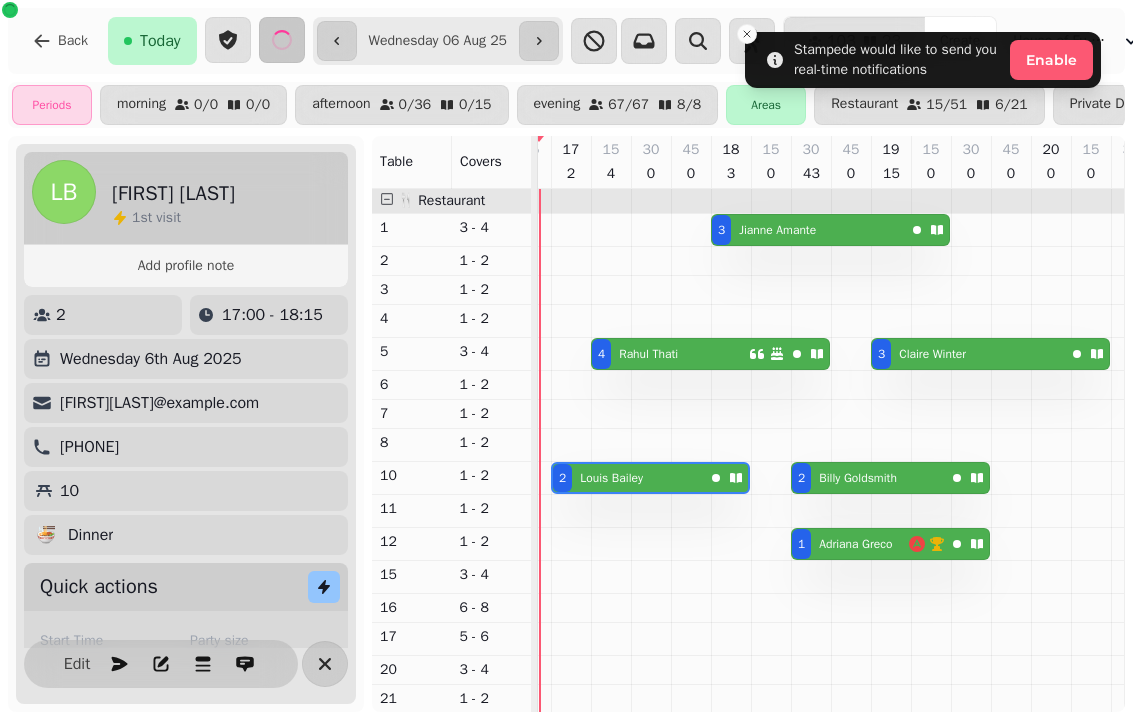 click on "[FIRST] [LAST]" at bounding box center [611, 478] 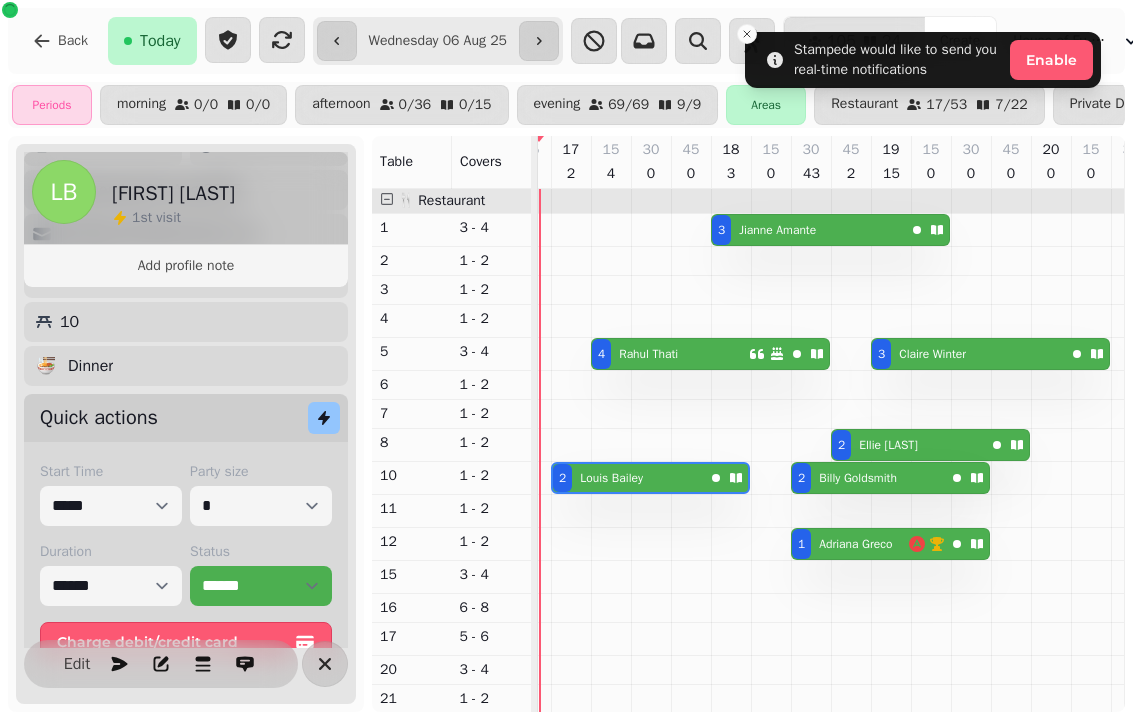 scroll, scrollTop: 237, scrollLeft: 0, axis: vertical 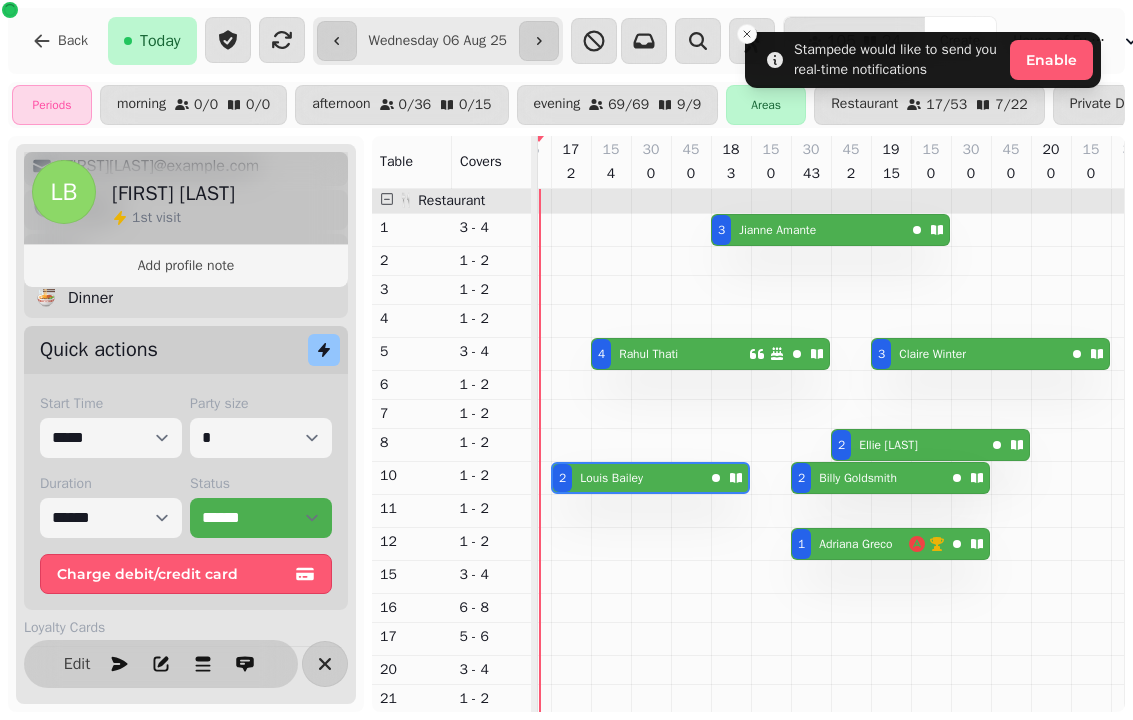click on "Status" at bounding box center [261, 484] 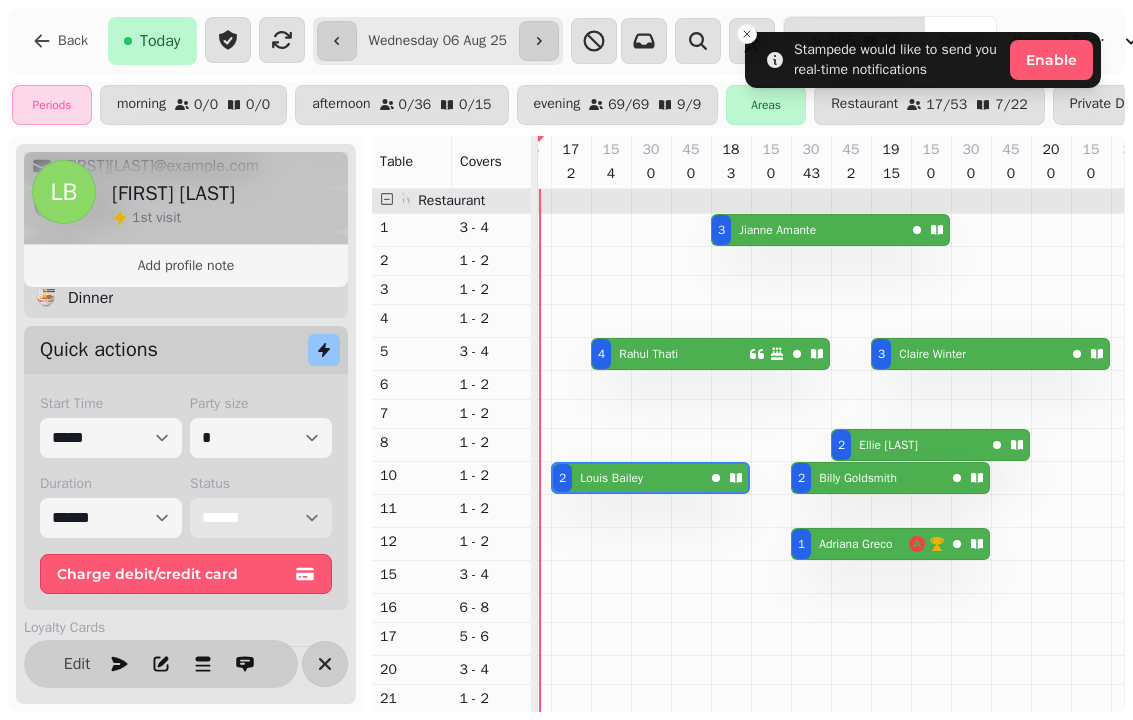 click on "**********" at bounding box center [261, 518] 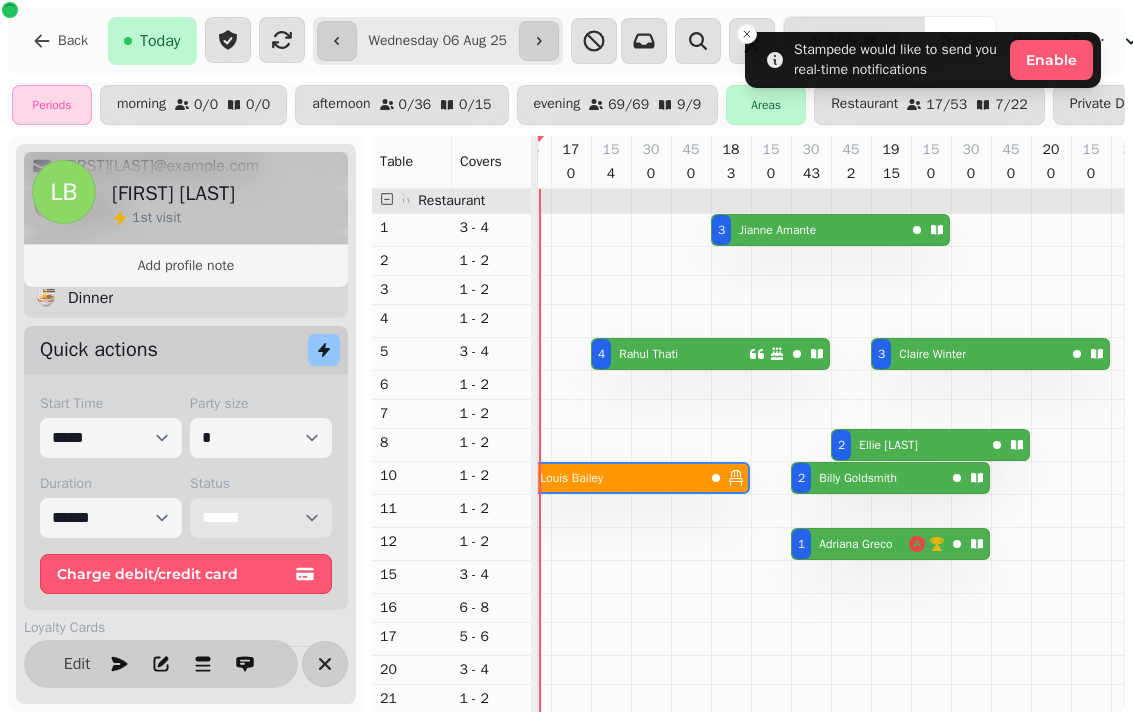 select on "**********" 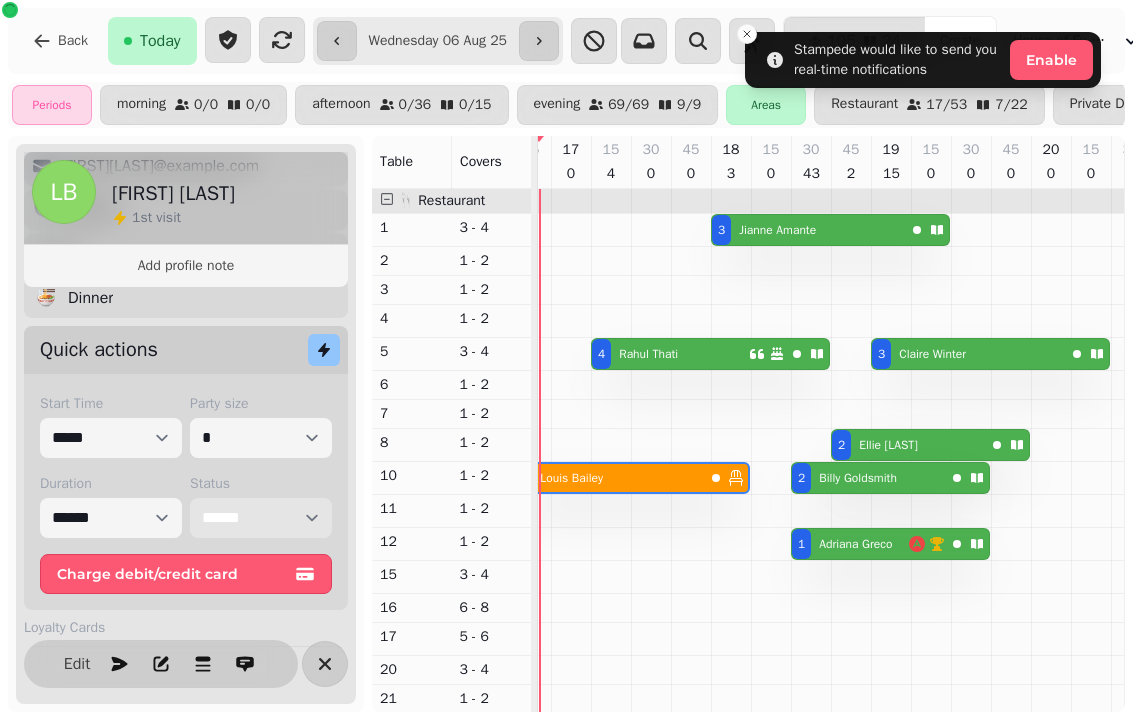 select on "****" 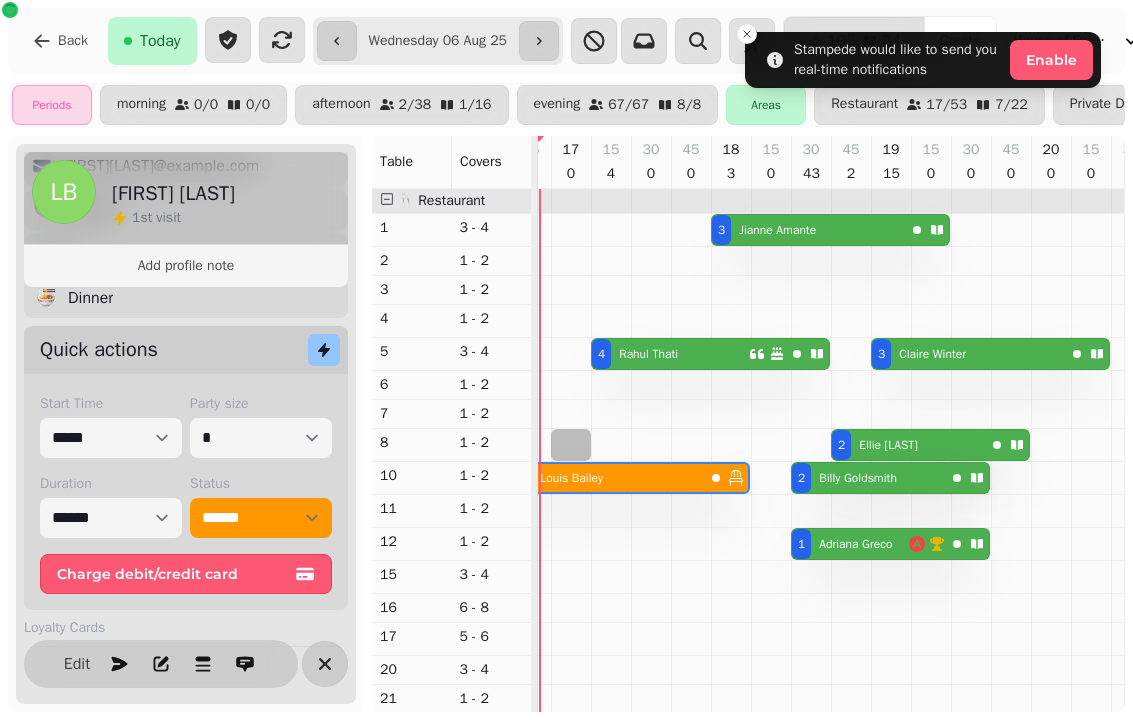 select on "*" 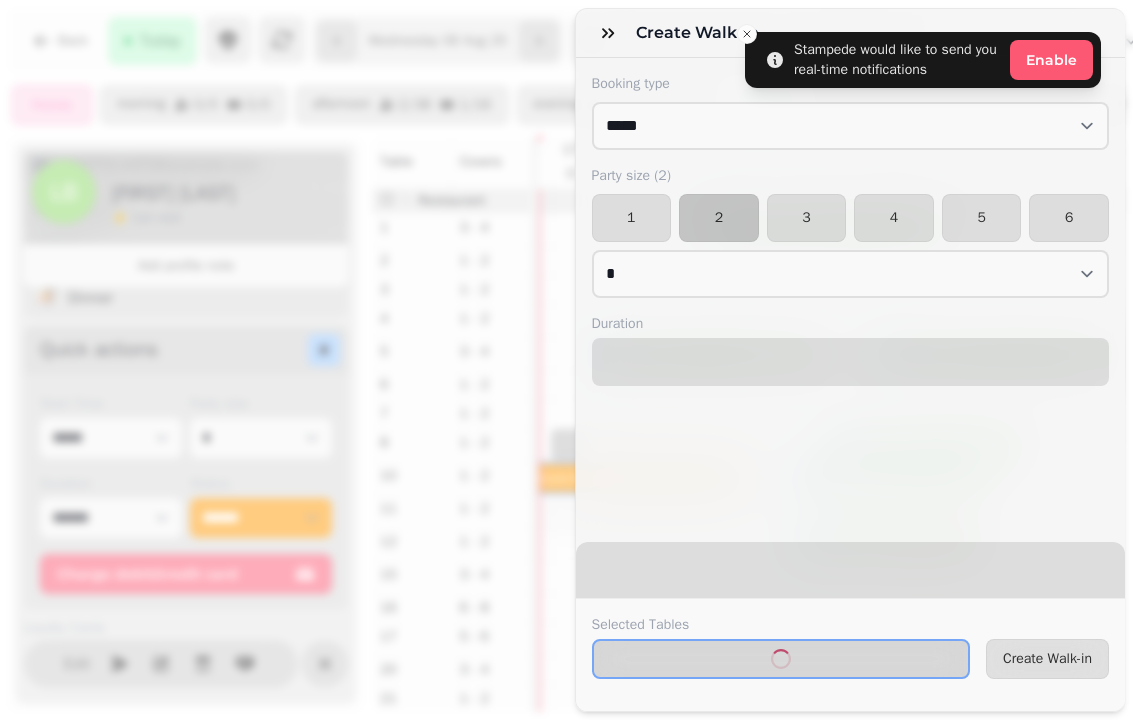 select on "****" 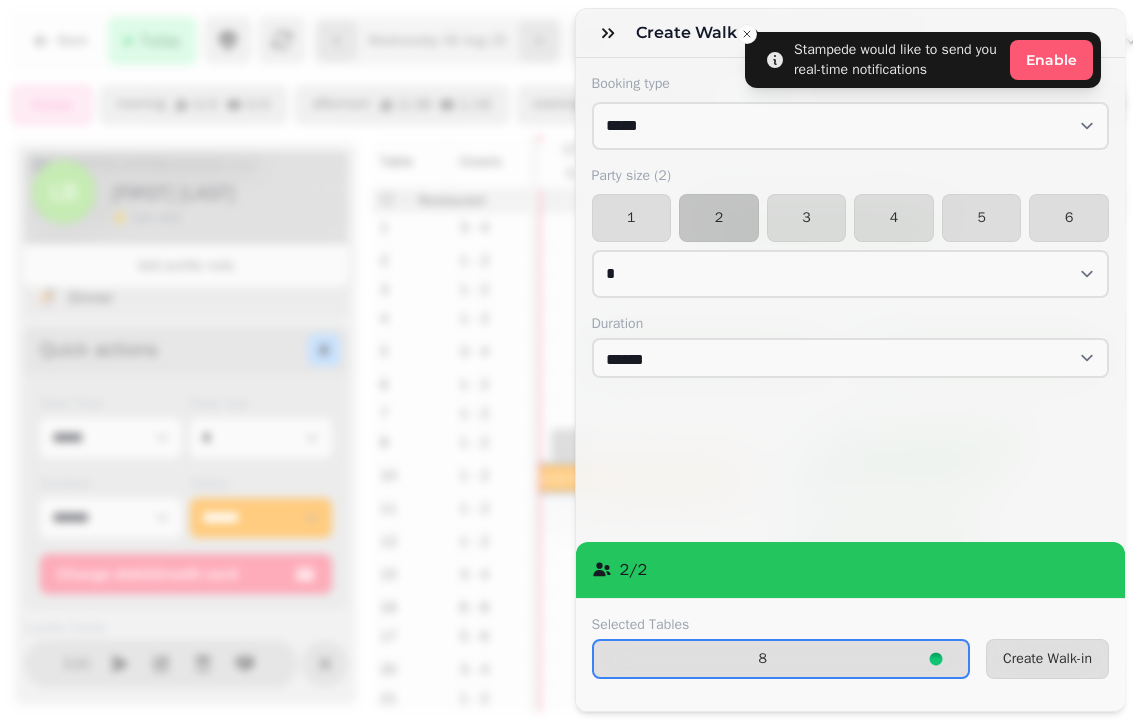 click on "Create Walk-in" at bounding box center [1047, 659] 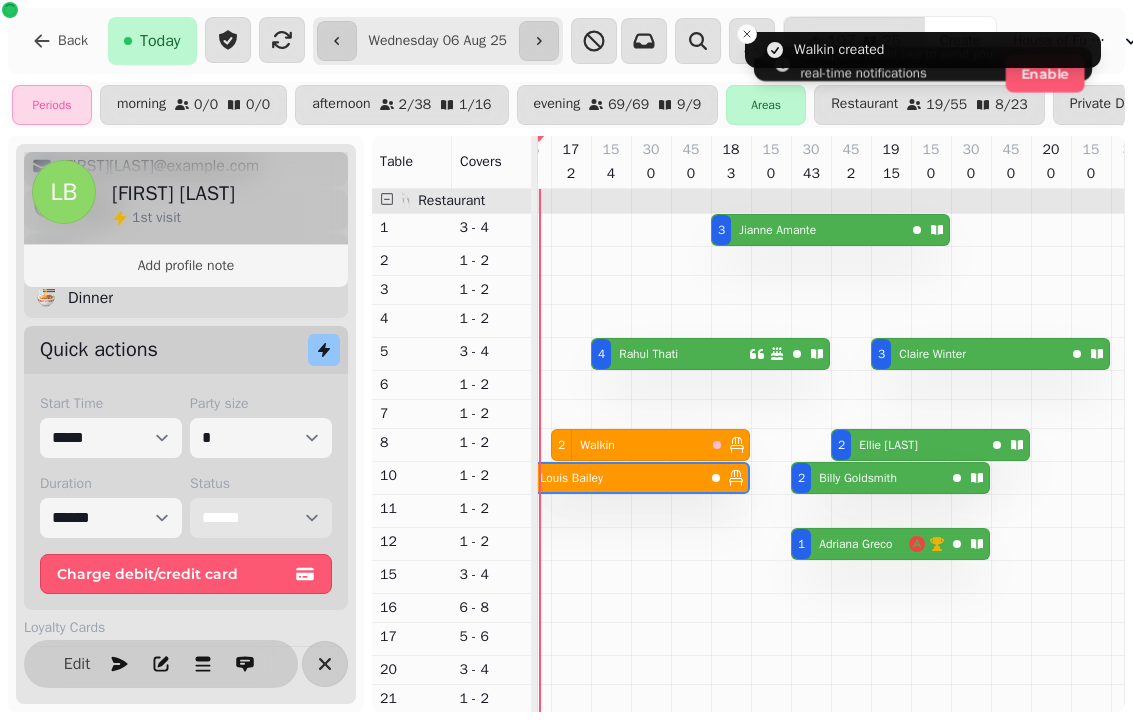 scroll, scrollTop: 0, scrollLeft: 768, axis: horizontal 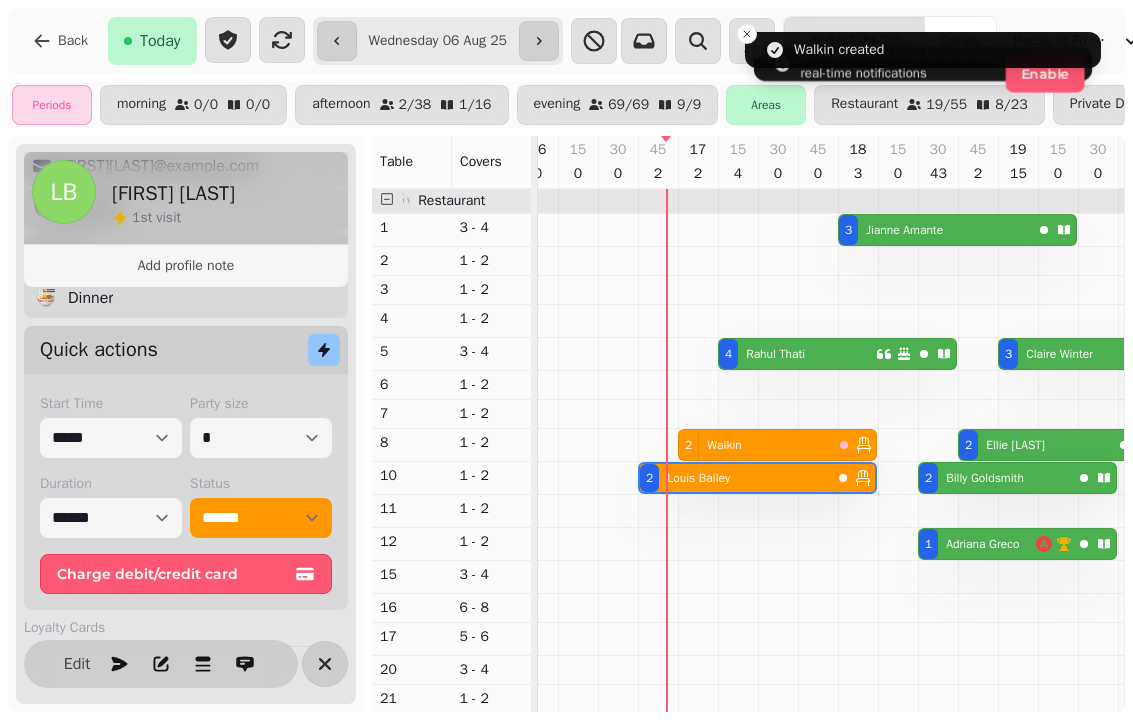 click on "[FIRST] [LAST]" at bounding box center (775, 354) 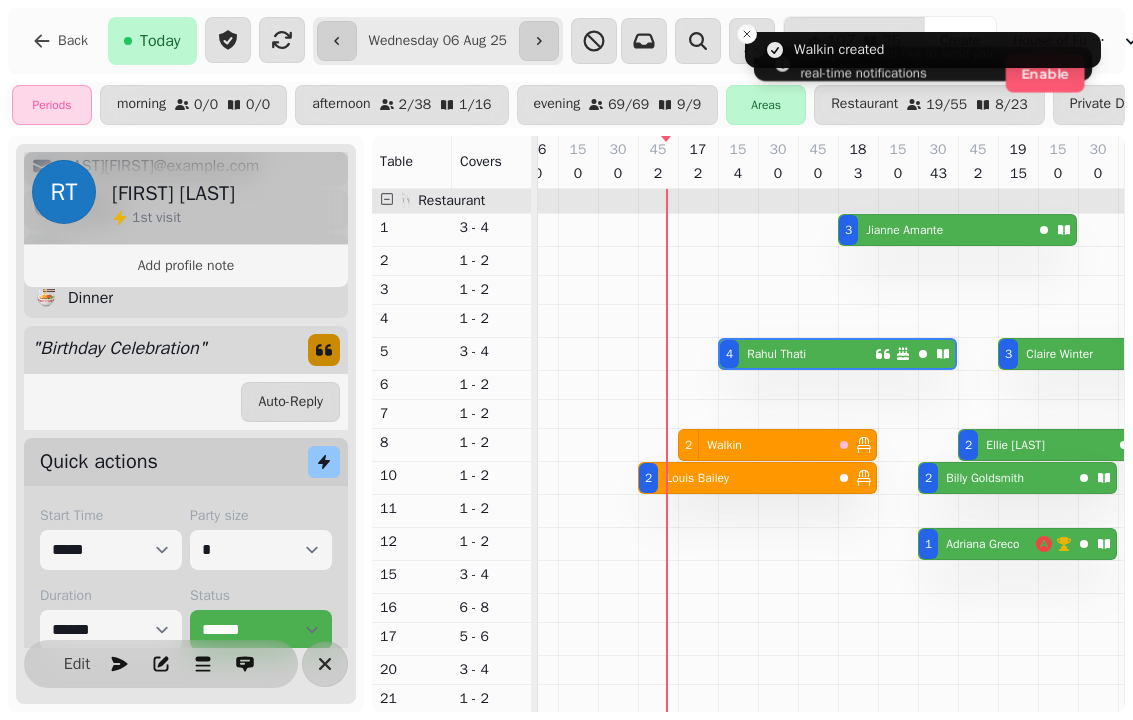 select on "**********" 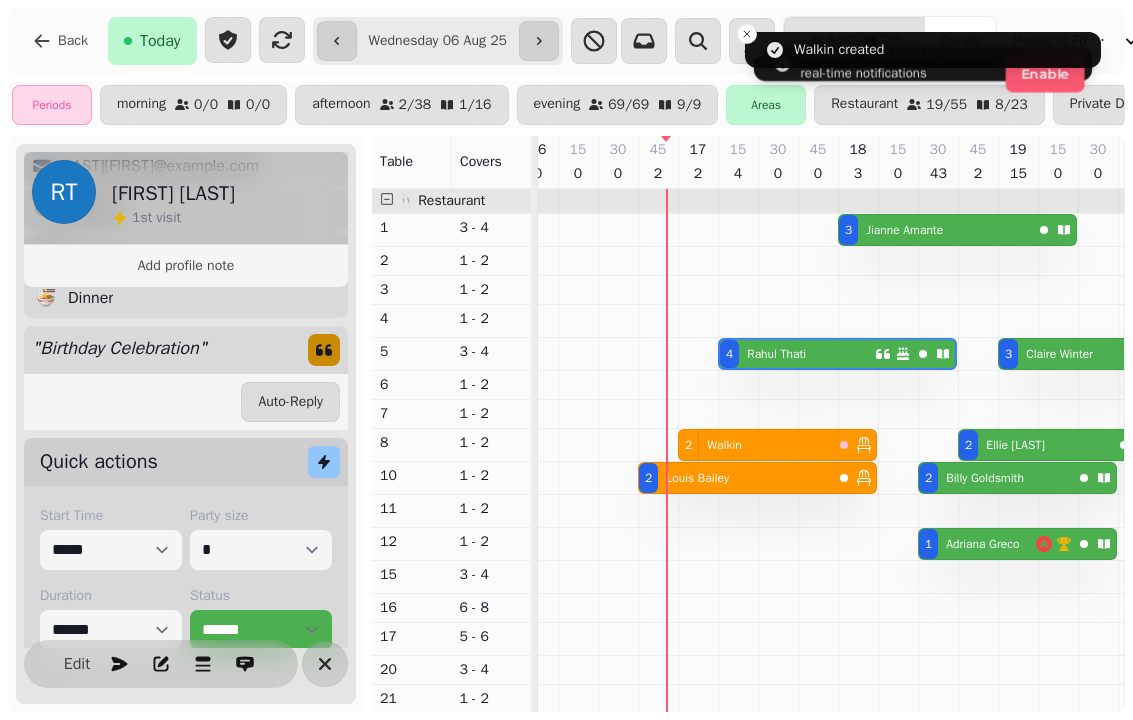 select on "*" 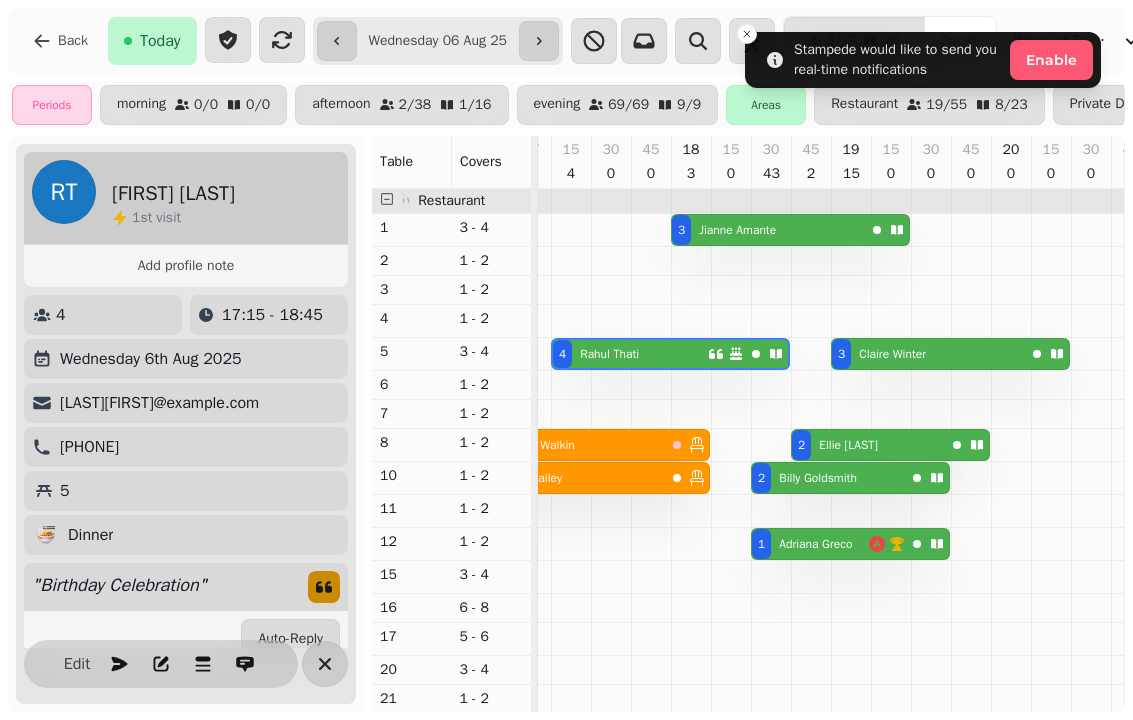scroll, scrollTop: 0, scrollLeft: 0, axis: both 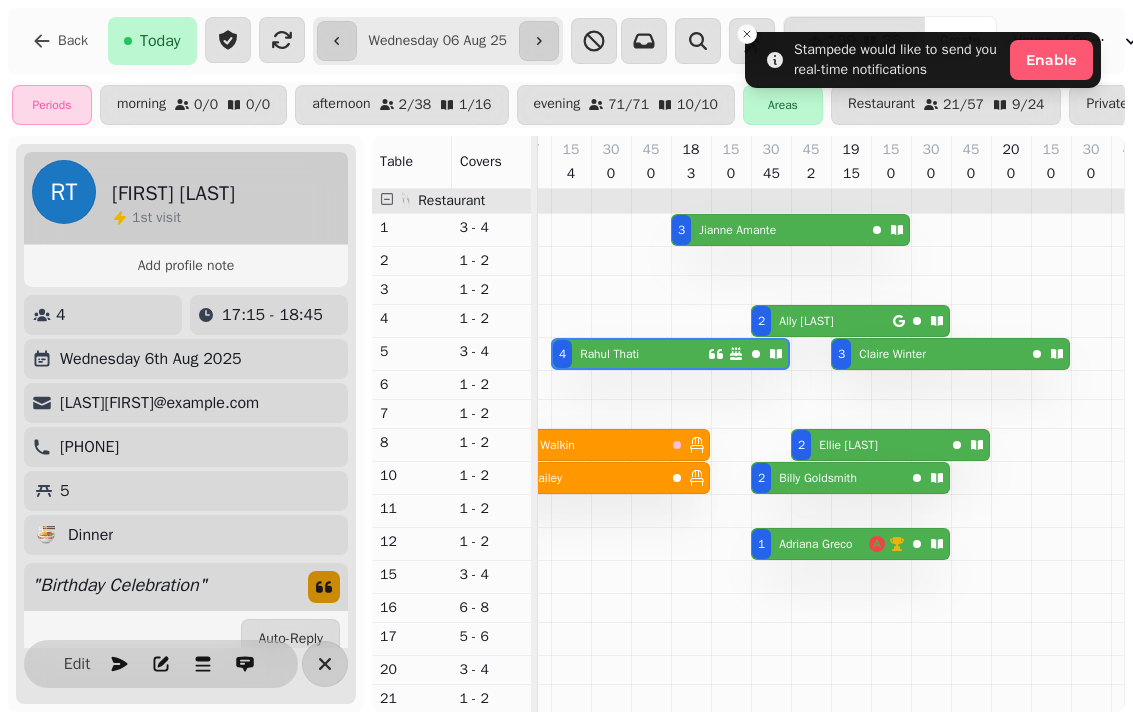 click on "[FIRST] [LAST]" at bounding box center (609, 354) 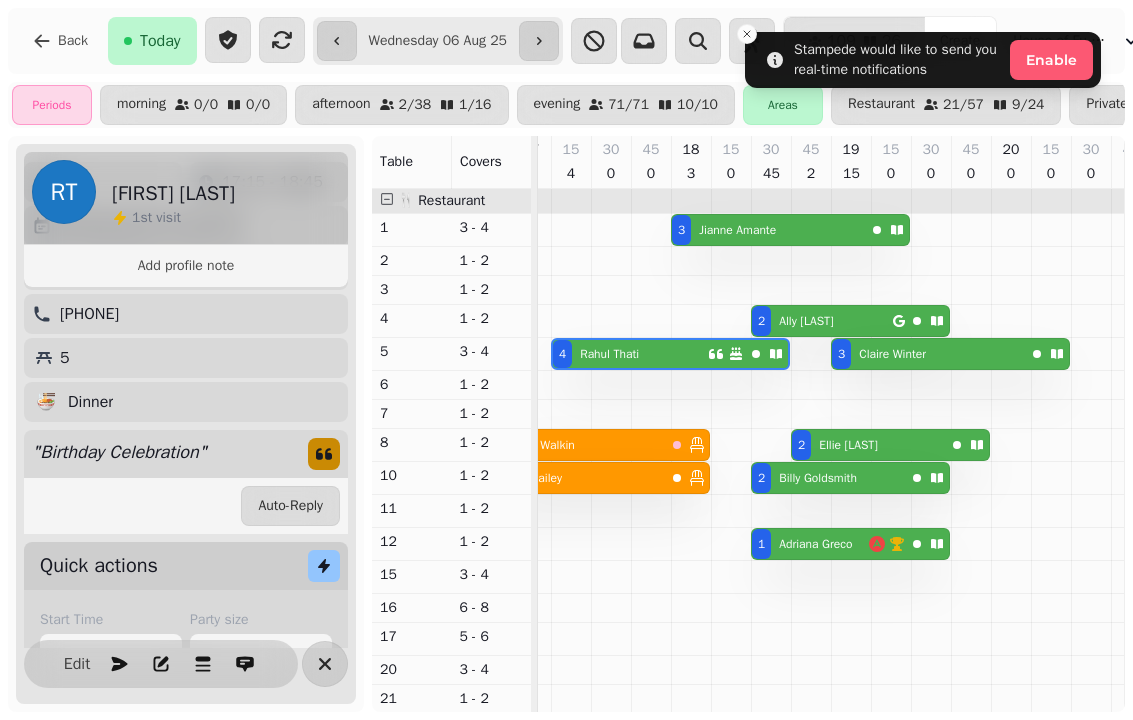 scroll, scrollTop: 325, scrollLeft: 0, axis: vertical 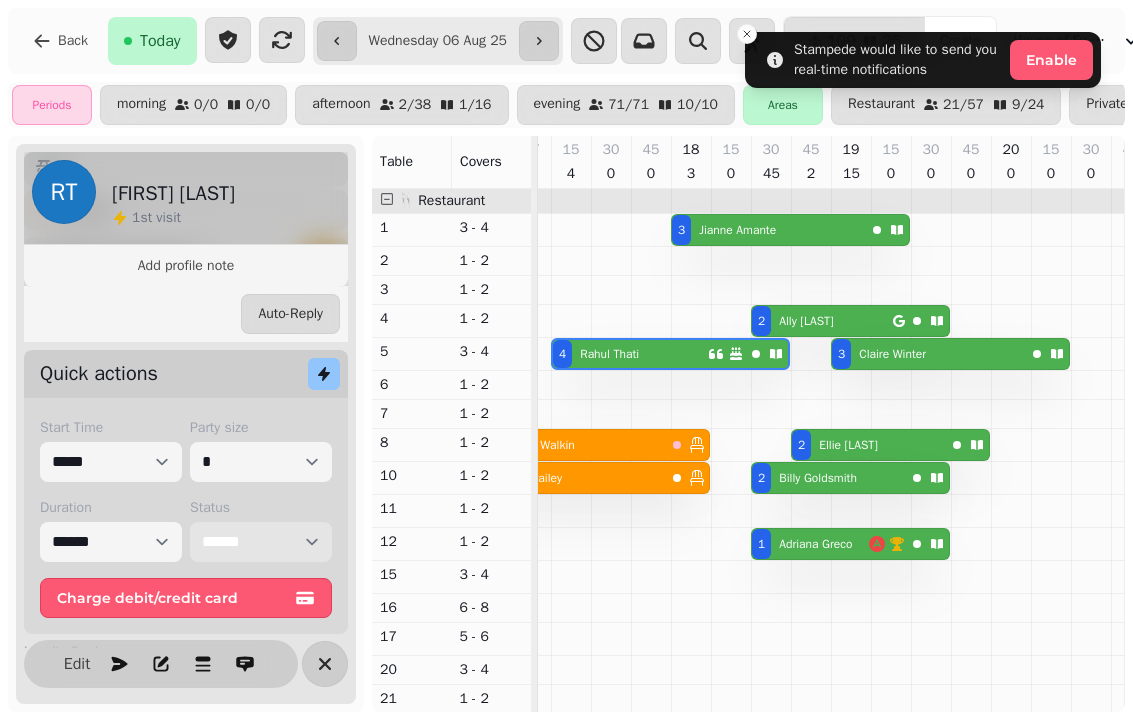 click on "**********" at bounding box center [261, 542] 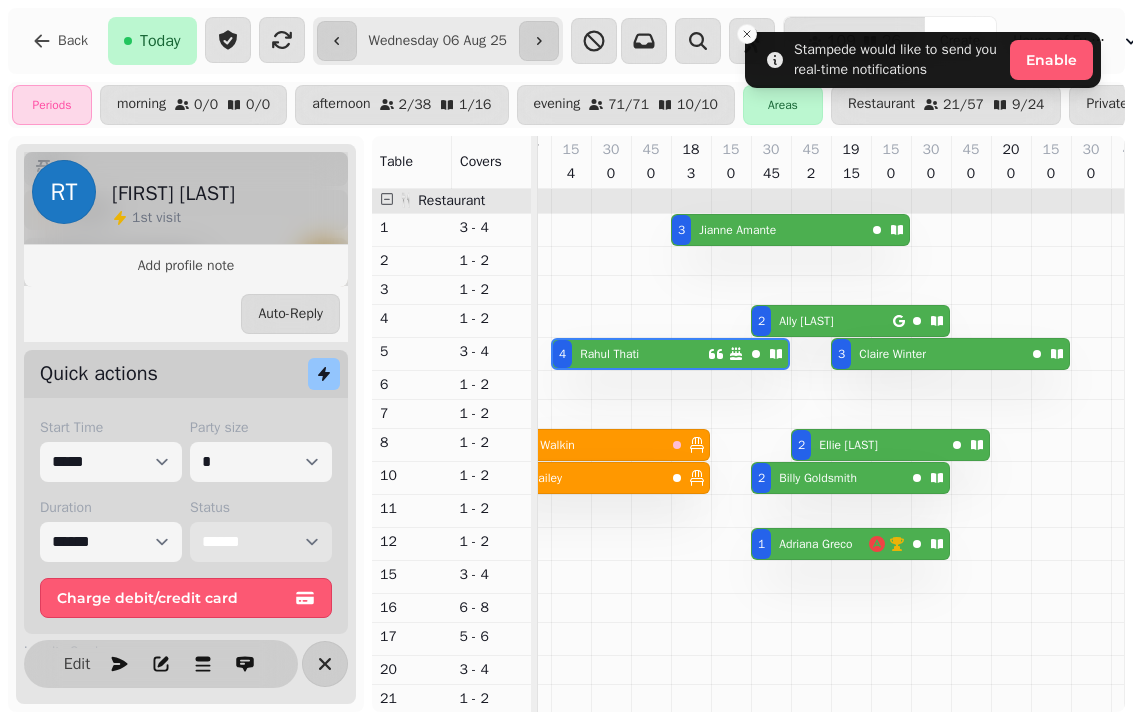 select on "******" 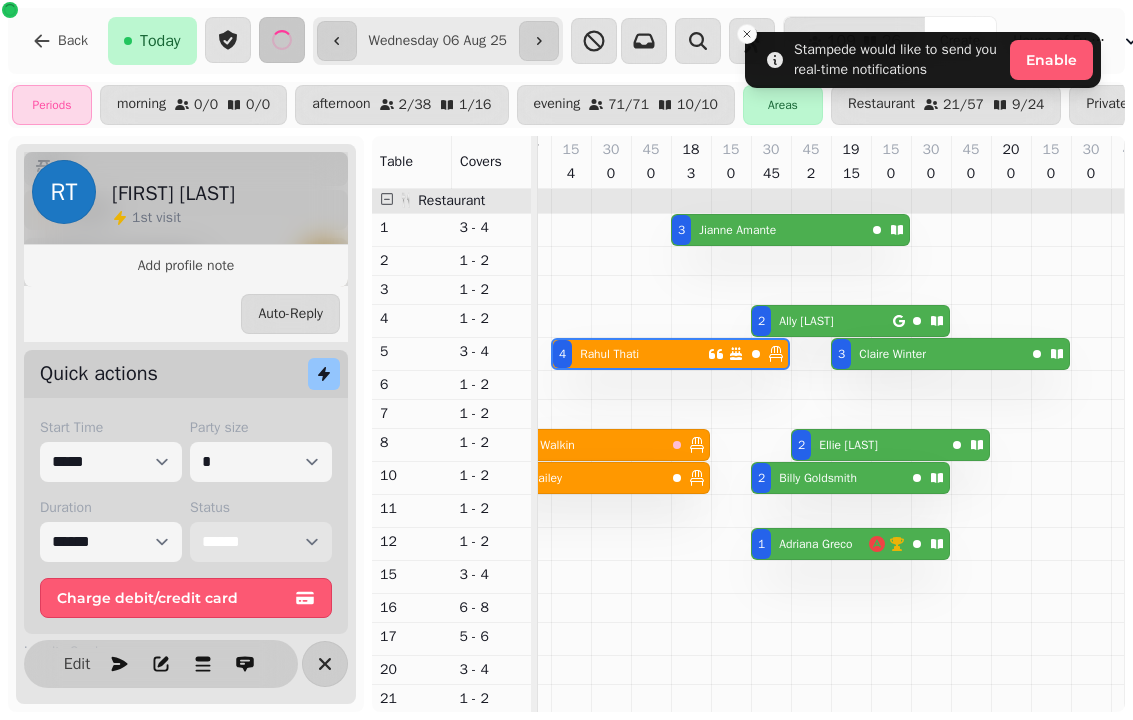 select on "**********" 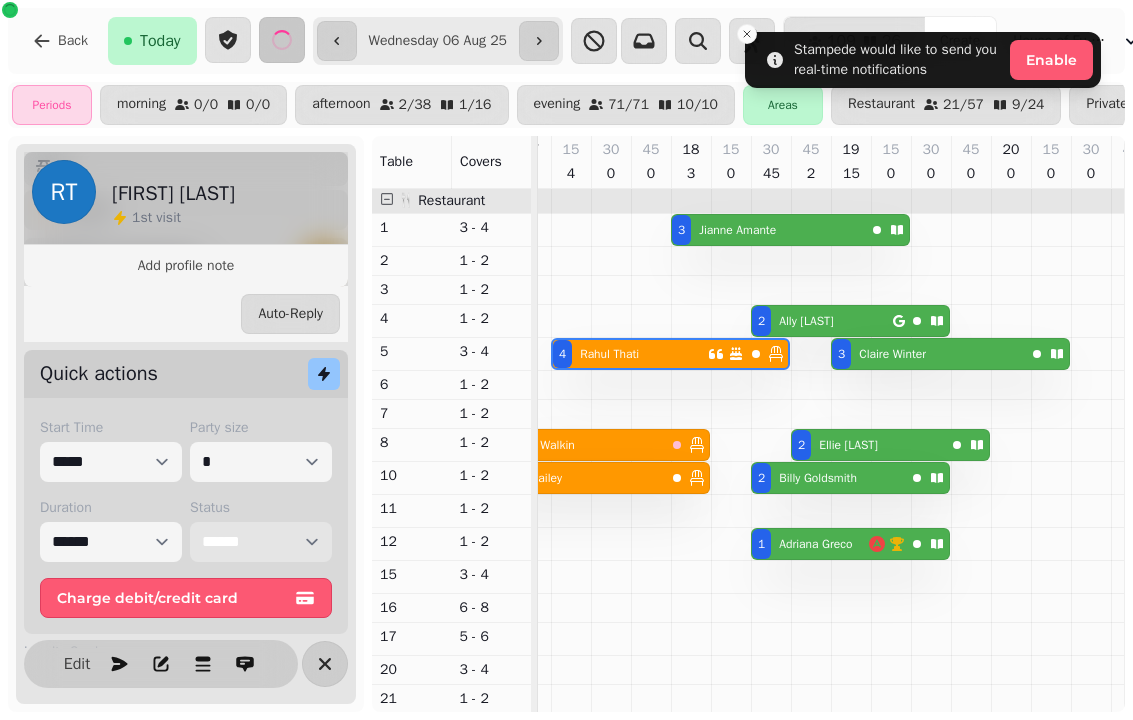 select on "****" 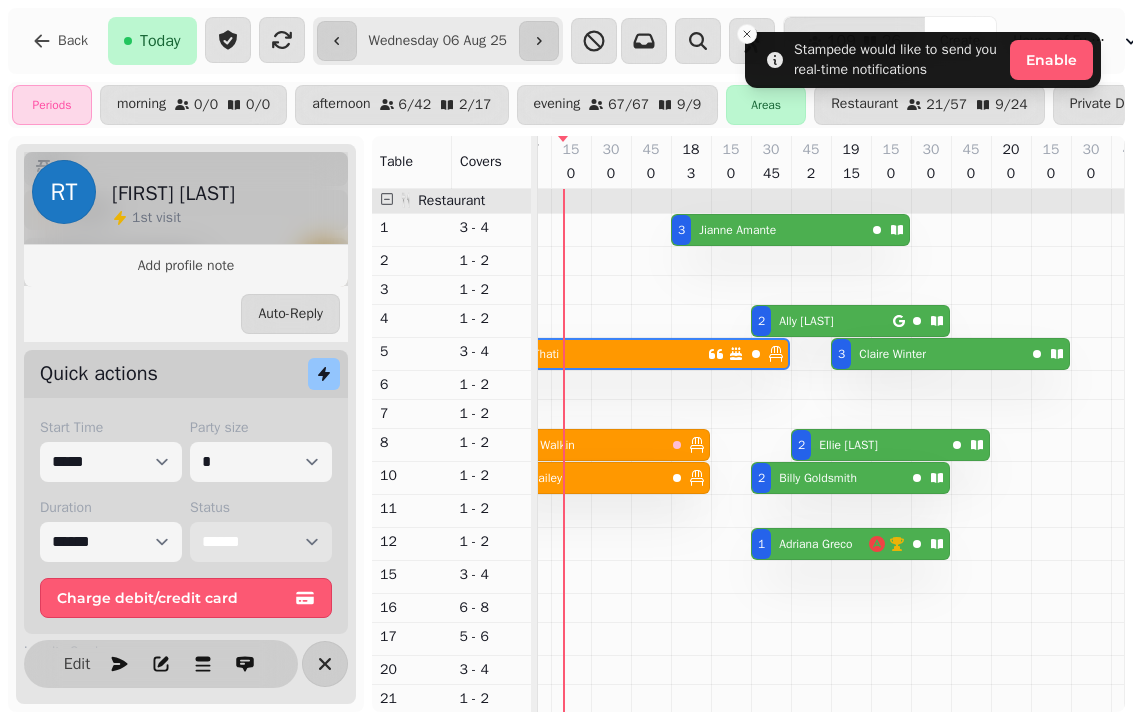 scroll, scrollTop: 0, scrollLeft: 790, axis: horizontal 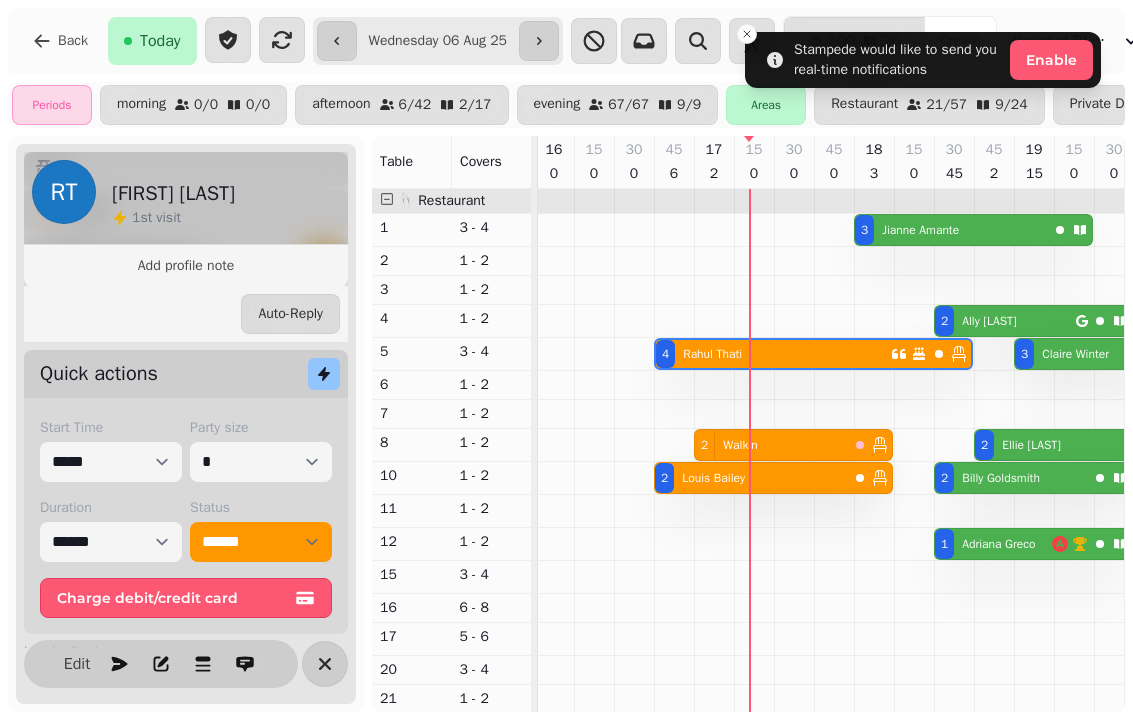 select on "*" 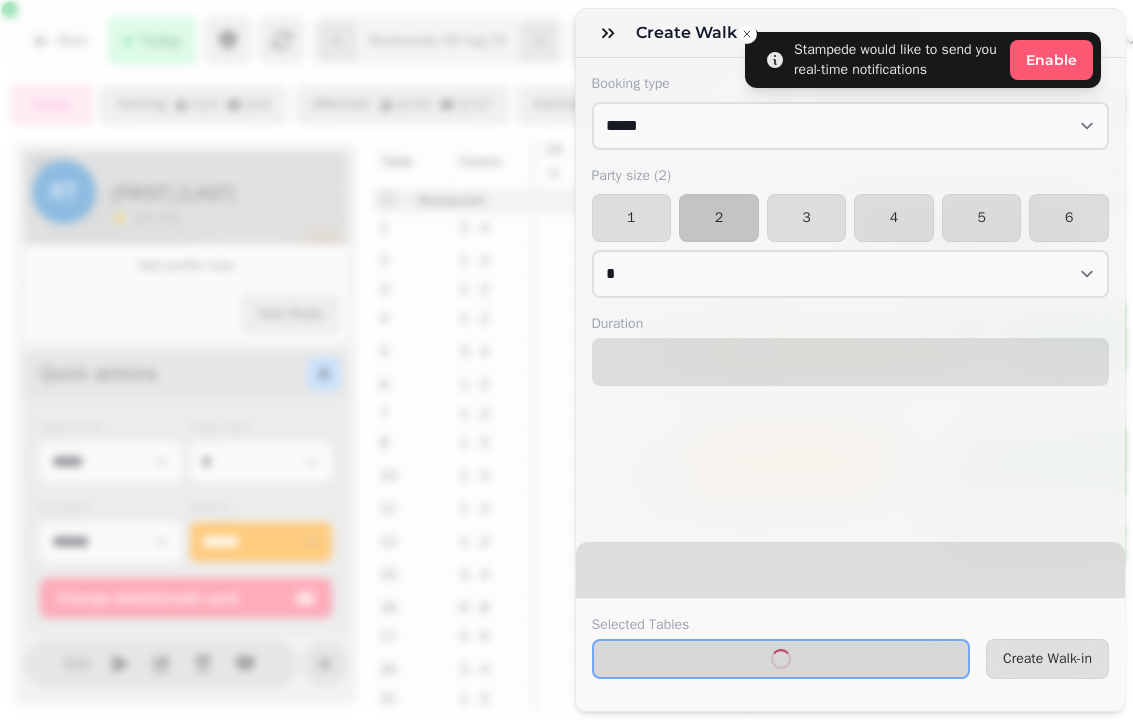 select on "****" 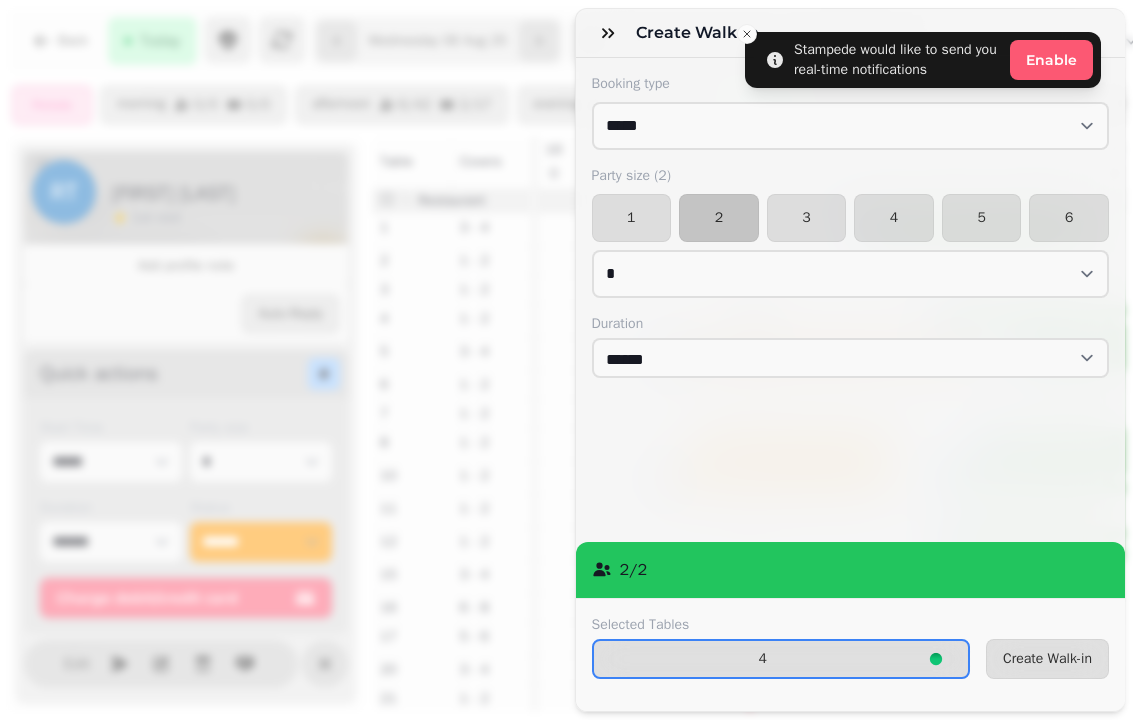click on "Create Walk-in" at bounding box center (1047, 659) 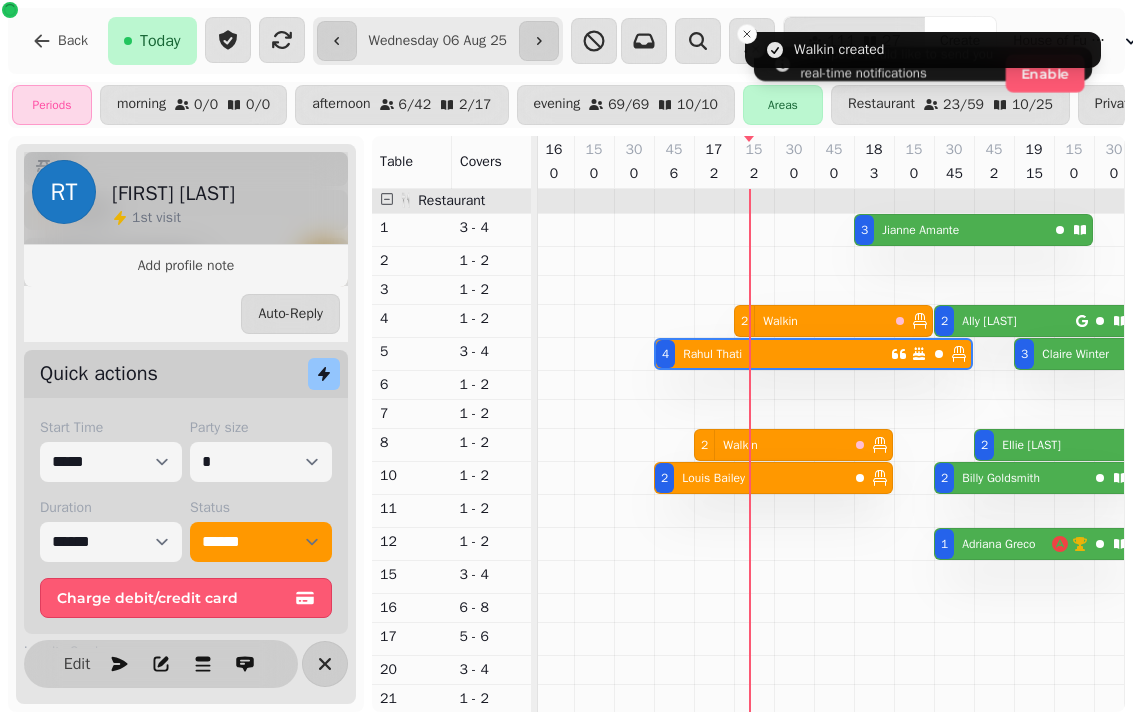 click on "4" at bounding box center (665, 354) 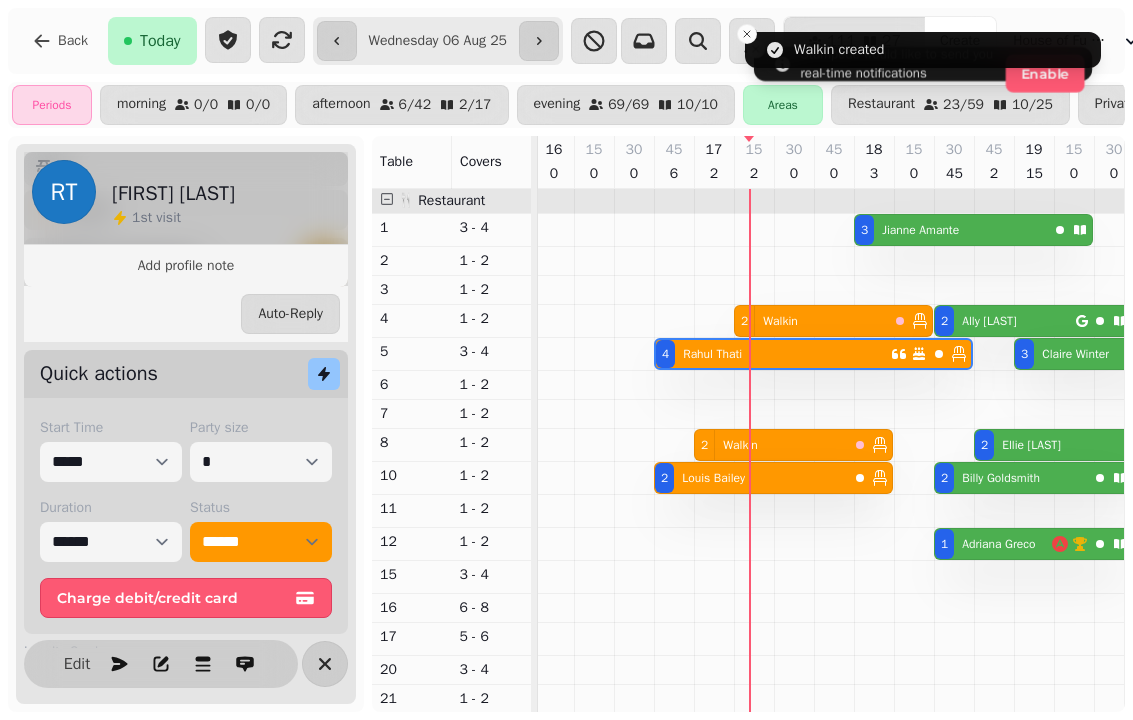 scroll, scrollTop: 0, scrollLeft: 907, axis: horizontal 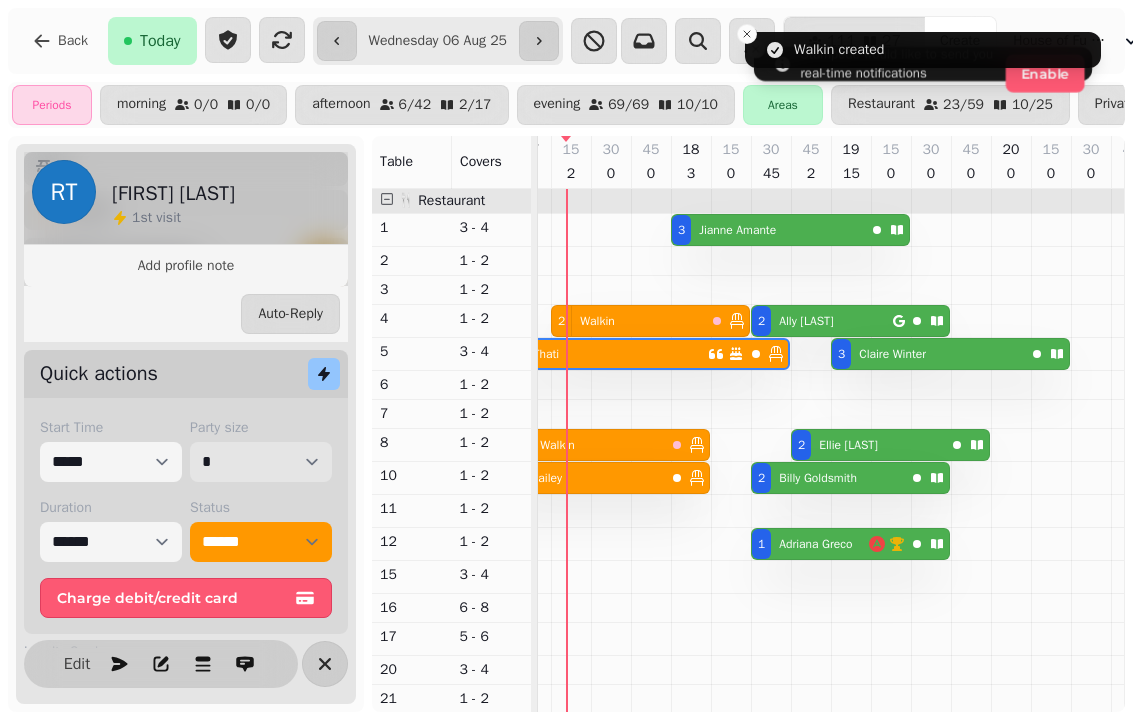 click on "* * * * * * * * * ** ** ** ** ** ** ** ** ** ** ** ** ** ** ** ** ** ** ** ** ** ** ** ** ** ** ** ** ** ** ** ** ** ** ** ** ** ** ** ** ** ** ** ** ** ** ** ** ** ** ** ** ** ** ** ** ** ** ** ** ** ** ** ** ** ** ** ** ** ** ** ** ** ** ** ** ** ** ** ** ** ** ** ** ** ** ** ** ** ** *** *** *** *** *** *** *** *** *** *** *** *** *** *** *** *** *** *** *** *** *** *** *** *** *** *** *** *** *** *** *** *** *** *** *** *** *** *** *** *** *** *** *** *** *** *** *** *** *** *** *** *** *** *** *** *** *** *** *** *** *** *** *** *** *** *** *** *** *** *** *** *** *** *** *** *** *** *** *** *** *** *** *** *** *** *** *** *** *** *** *** *** *** *** *** *** *** *** *** *** *** *** *** *** *** *** *** *** *** *** *** *** *** *** *** *** *** *** *** *** *** *** *** *** *** *** *** *** *** *** *** *** *** *** *** *** *** *** *** *** *** *** *** *** *** *** *** *** *** *** ***" at bounding box center [261, 462] 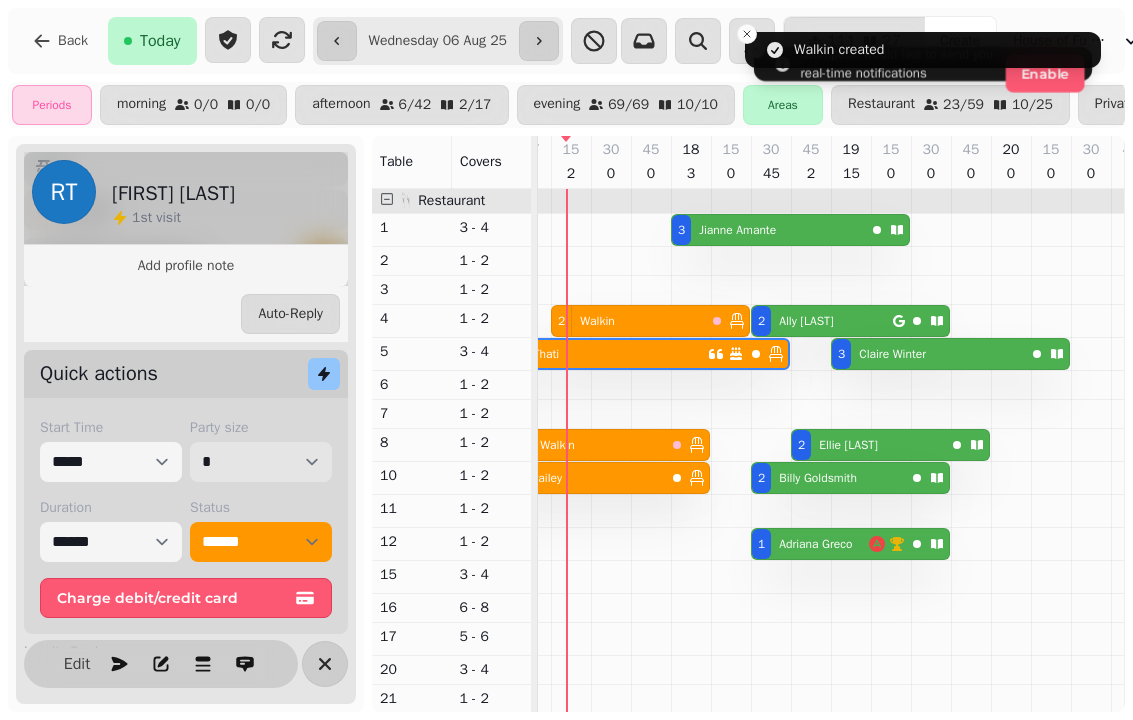 select on "*" 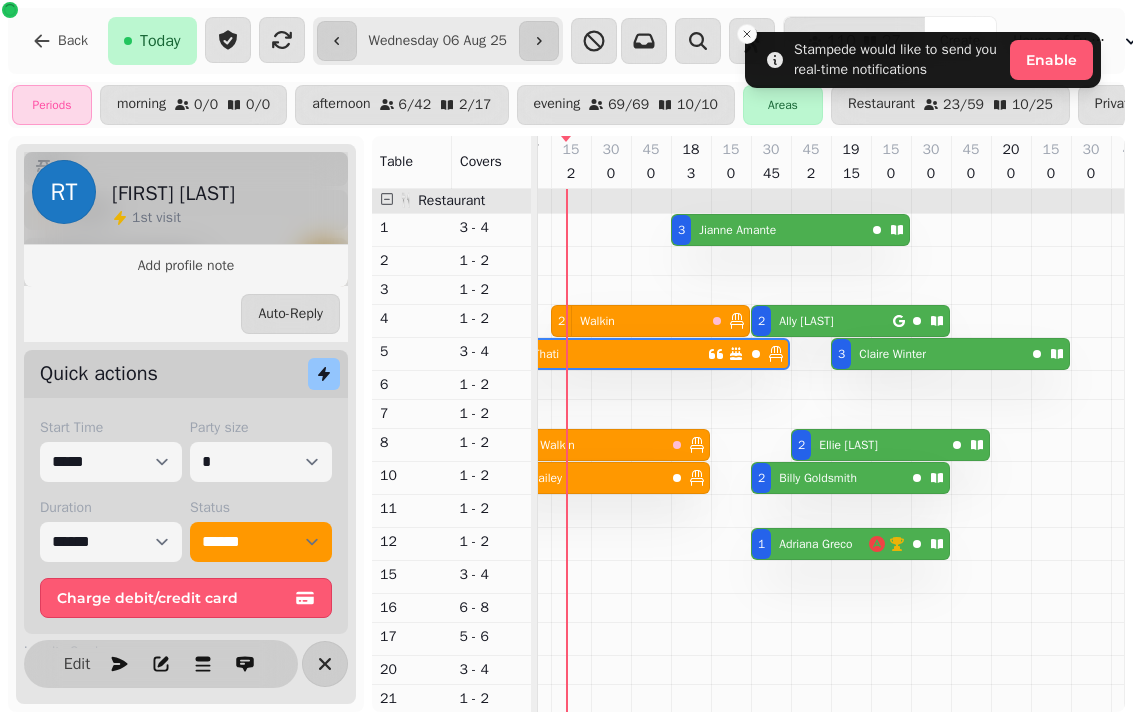click at bounding box center [325, 664] 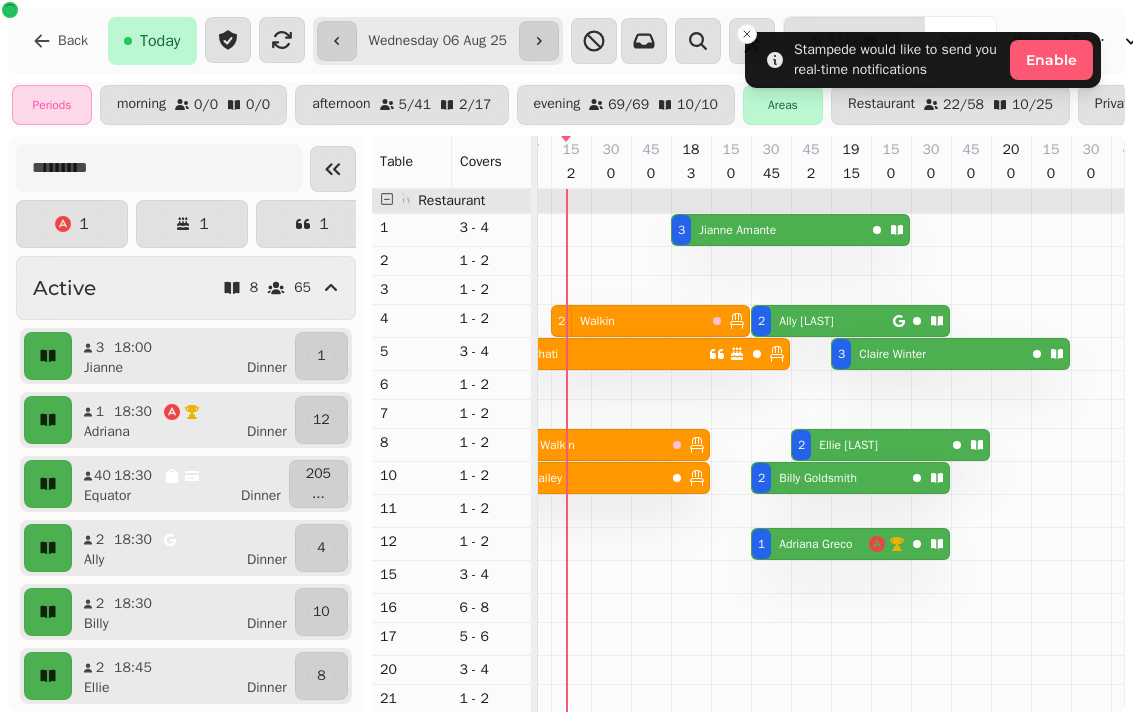 scroll, scrollTop: 0, scrollLeft: 794, axis: horizontal 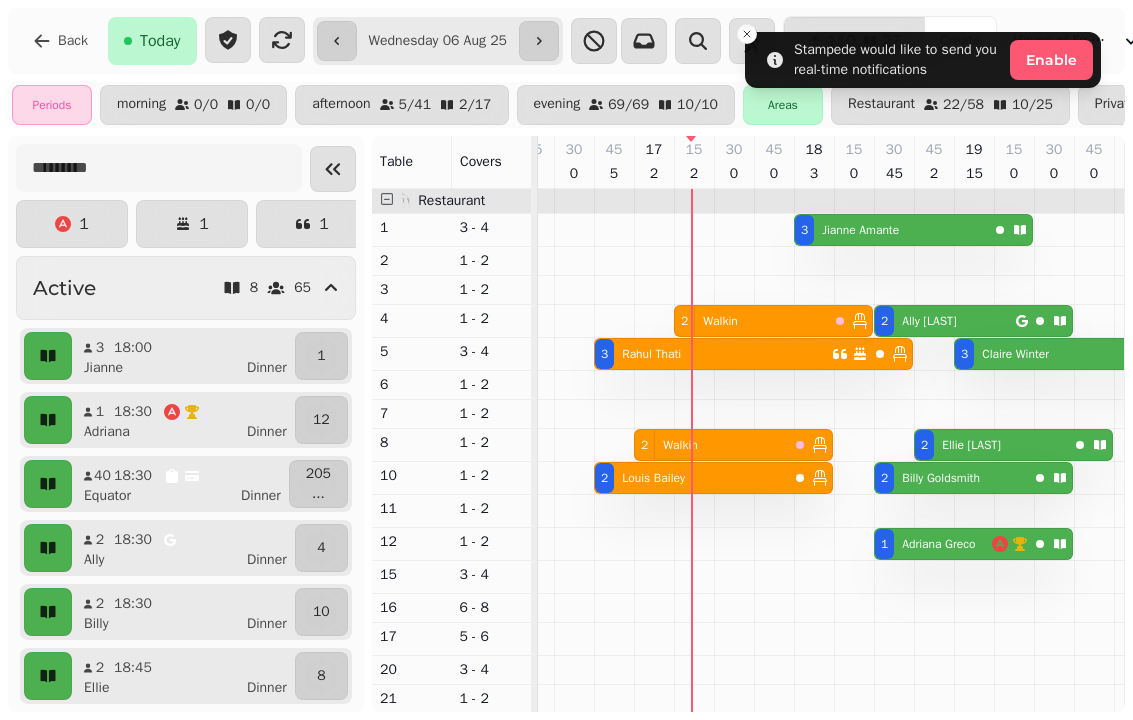 select on "*" 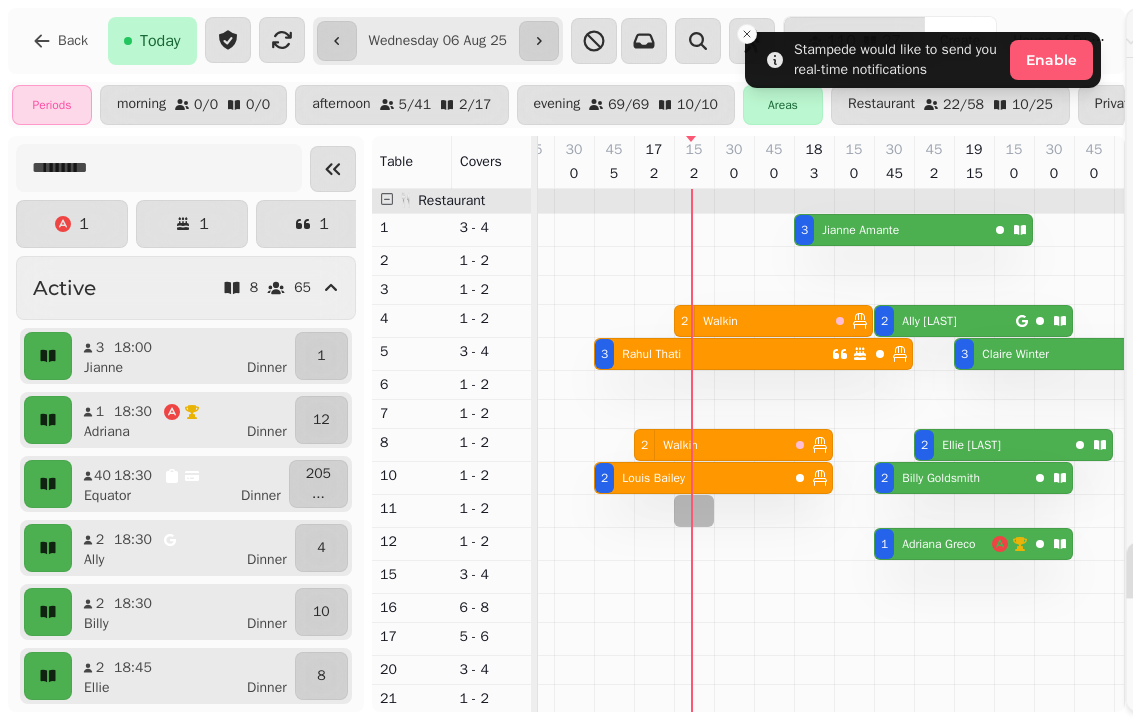 select on "****" 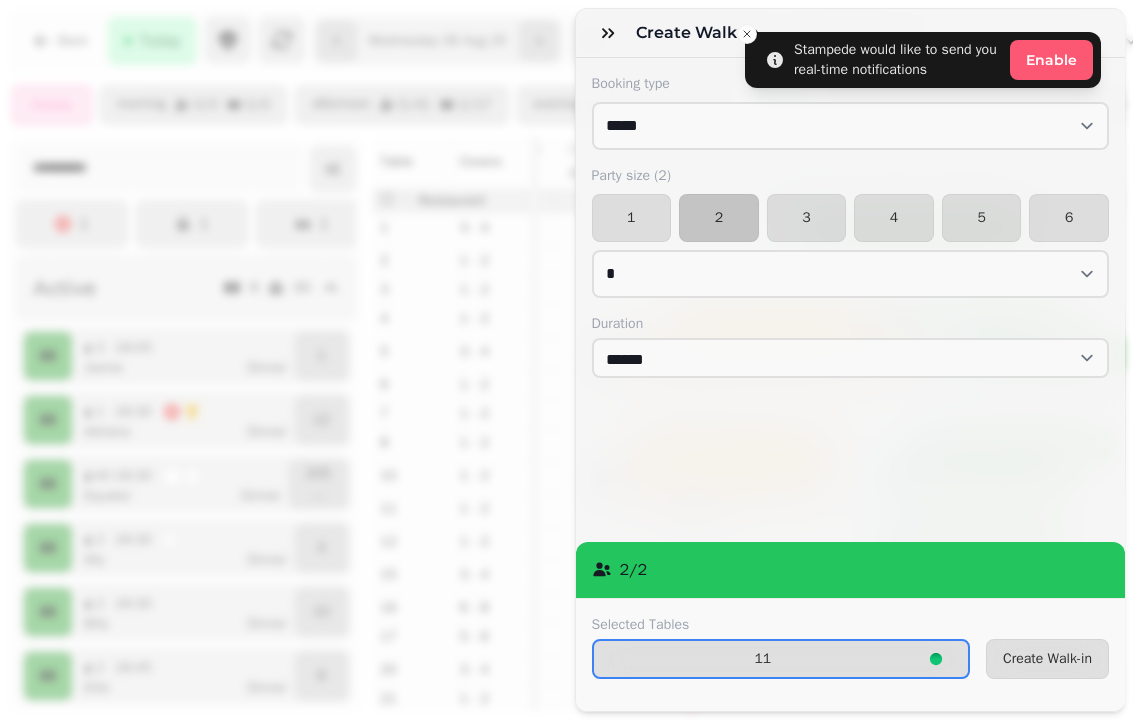 click on "Create Walk-in" at bounding box center (1047, 659) 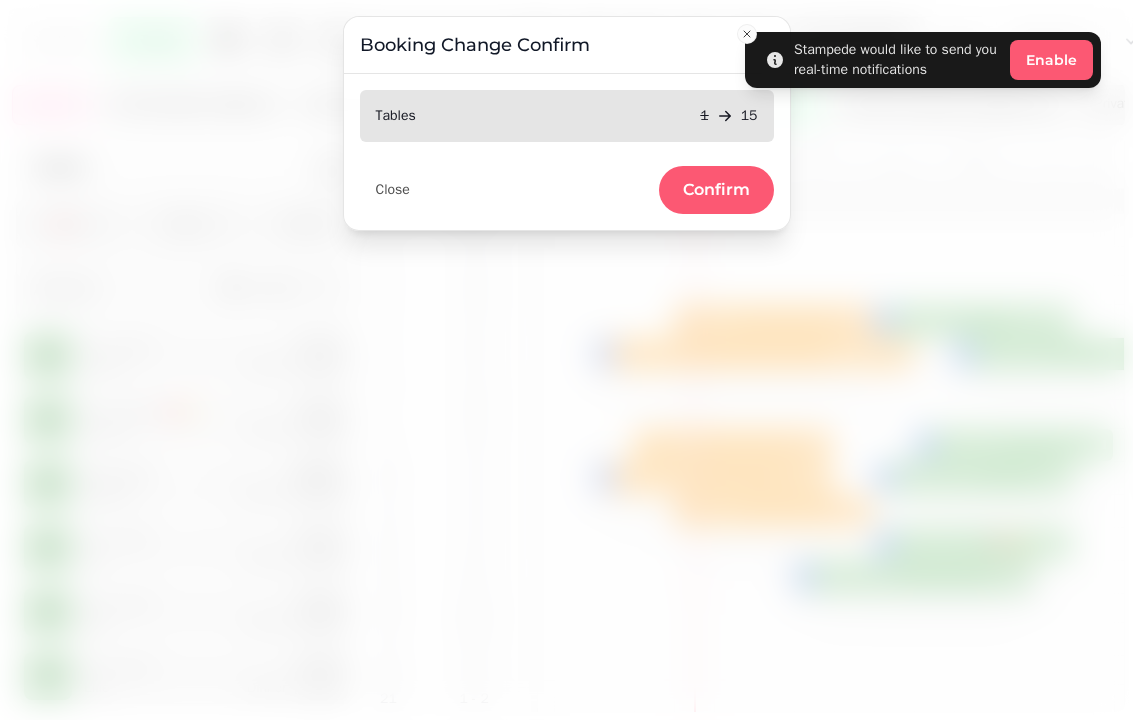 click on "Confirm" at bounding box center (716, 190) 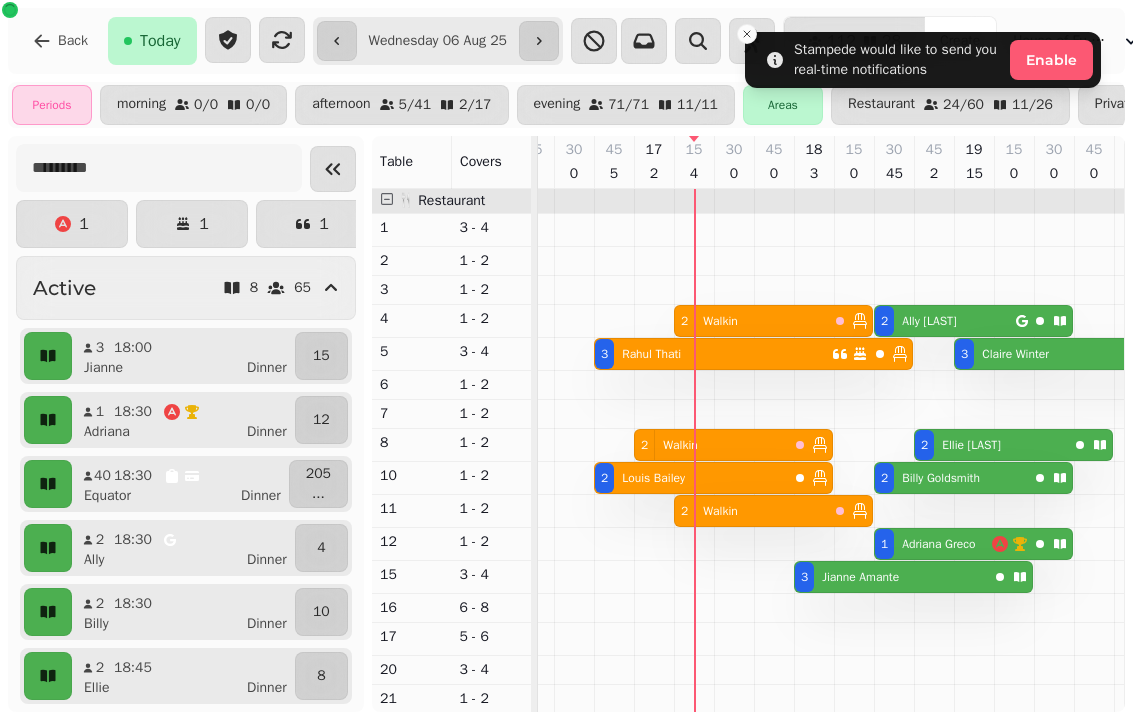select on "*" 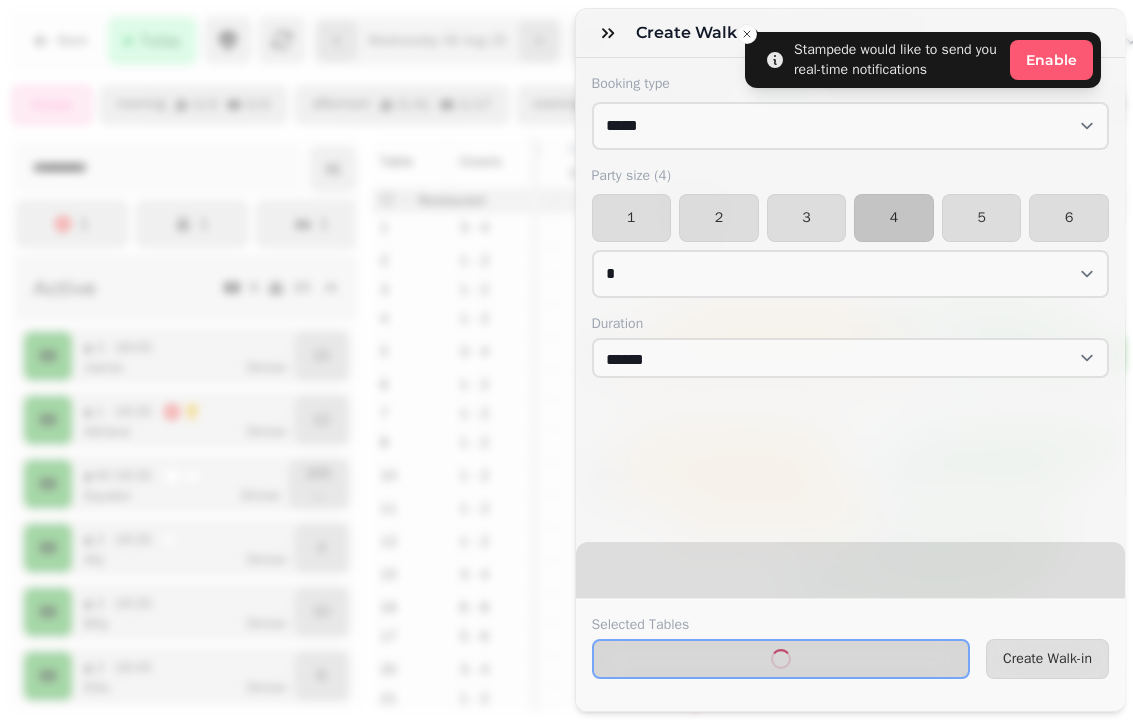 select on "****" 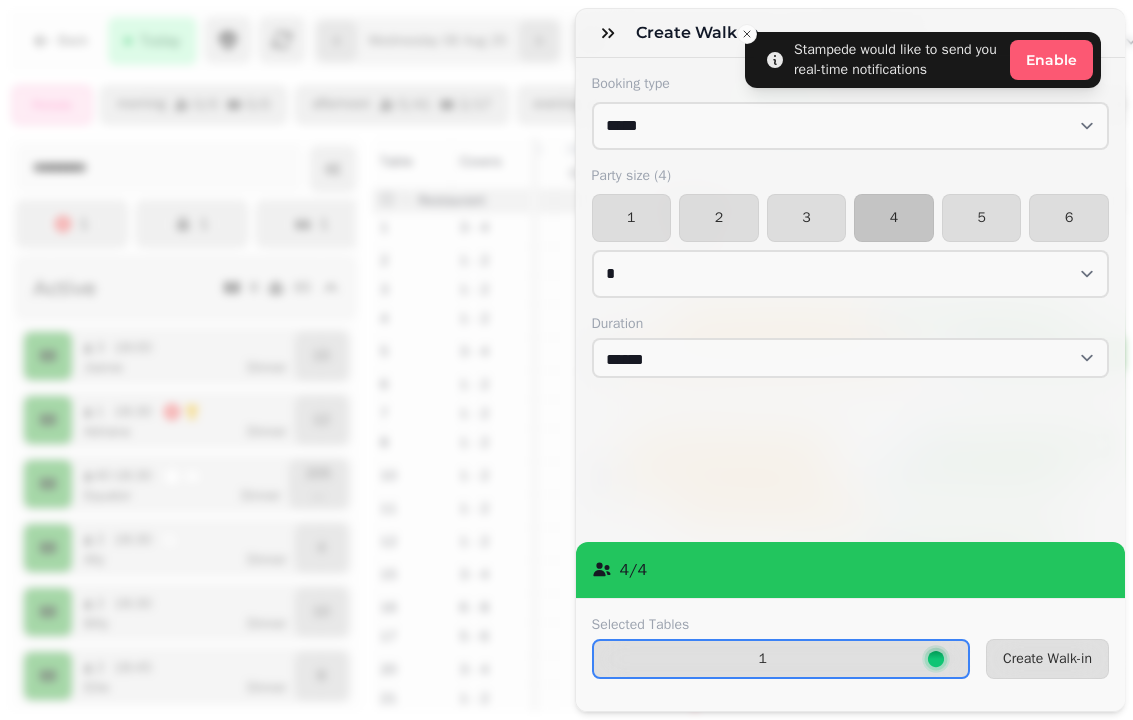 click on "3" at bounding box center [807, 218] 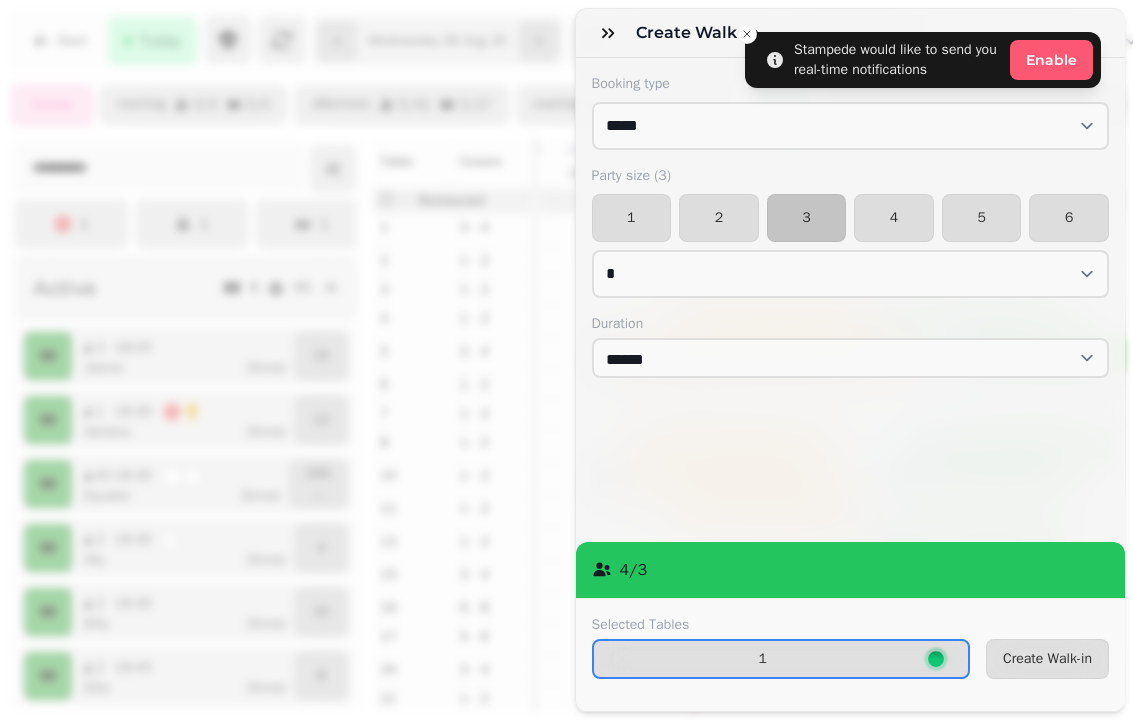 click on "Create Walk-in" at bounding box center (1047, 659) 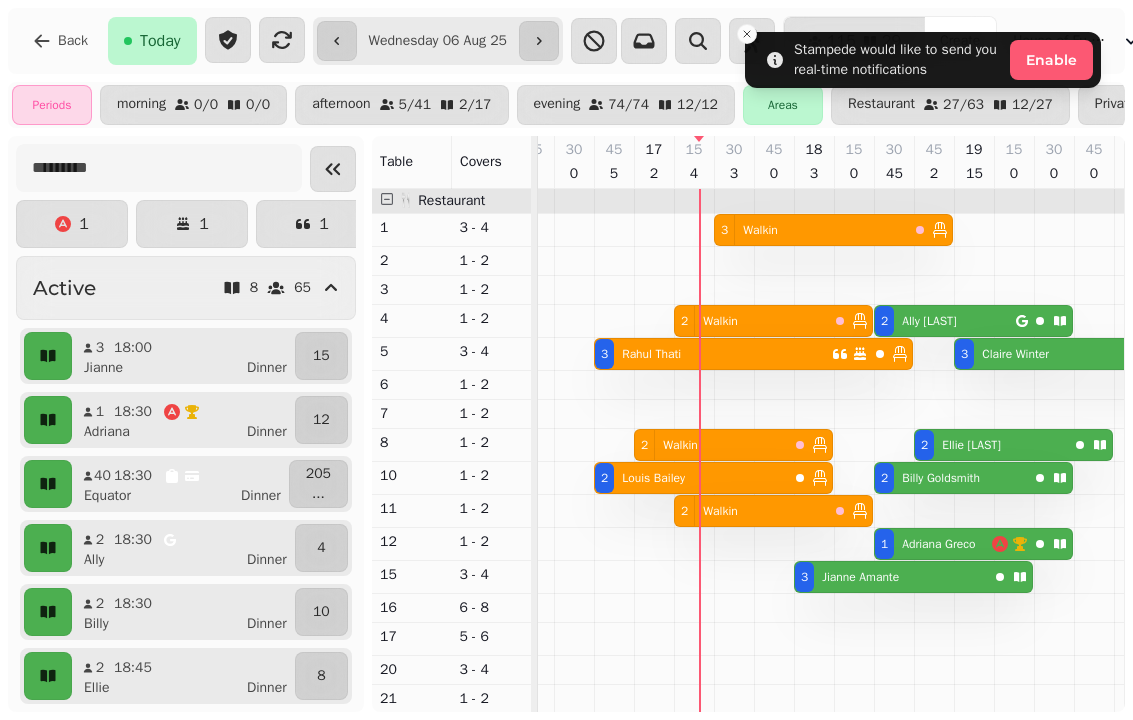 scroll, scrollTop: 0, scrollLeft: 931, axis: horizontal 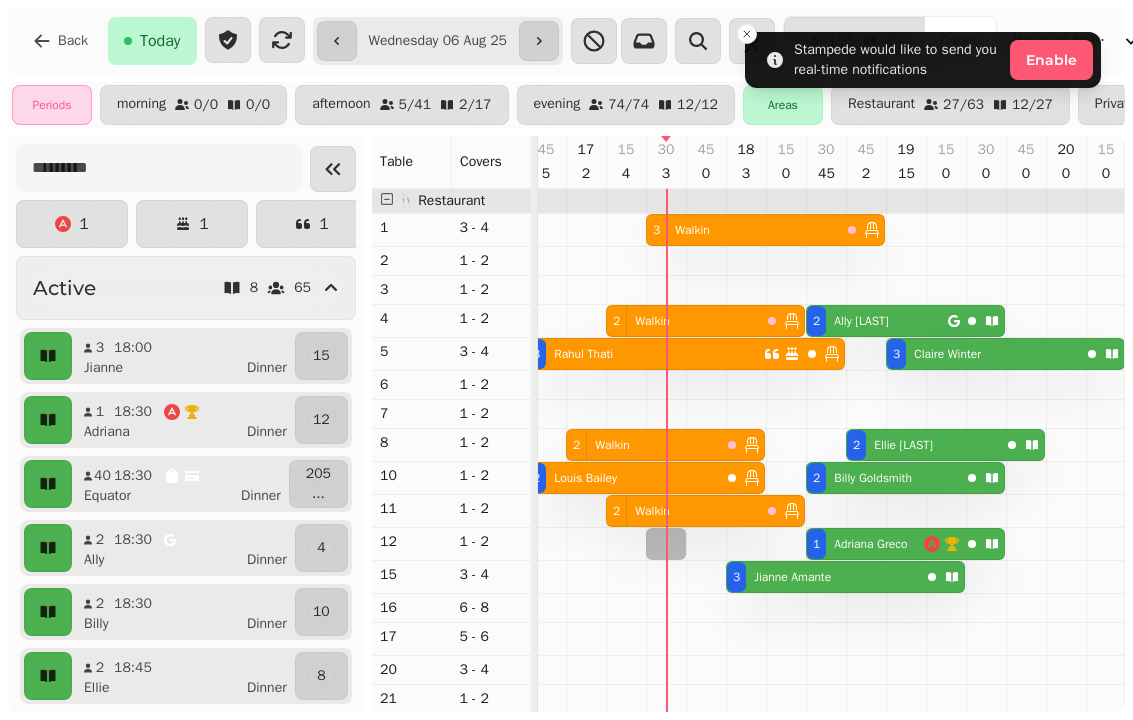 select on "**********" 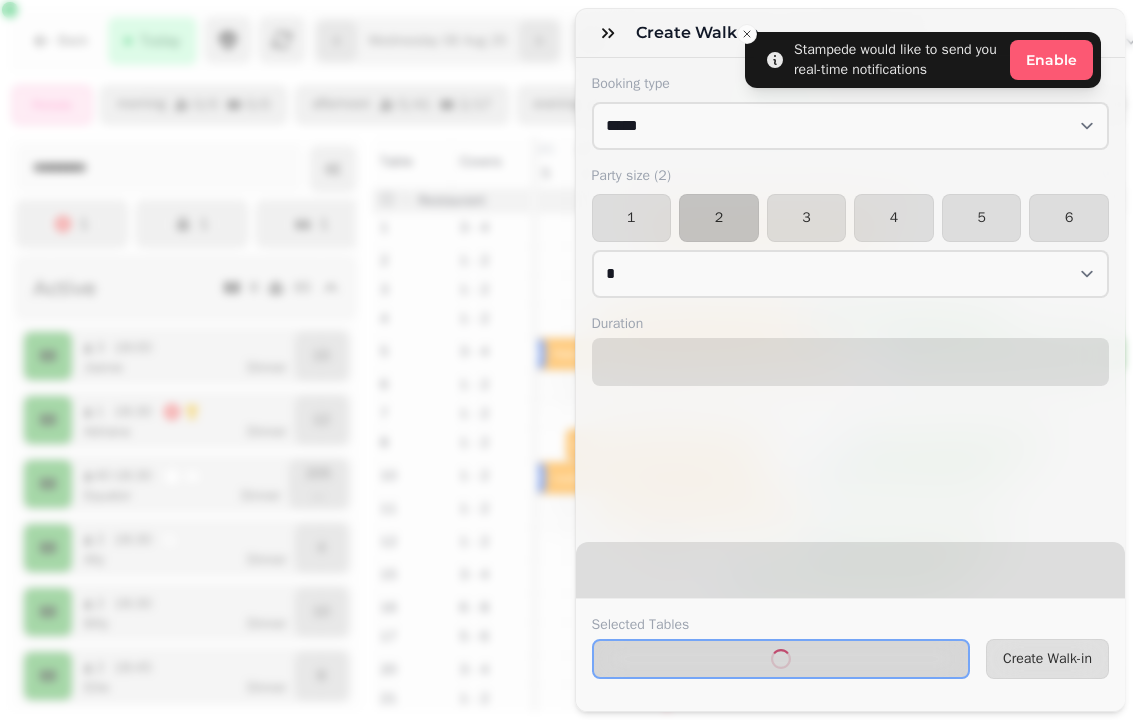 select on "****" 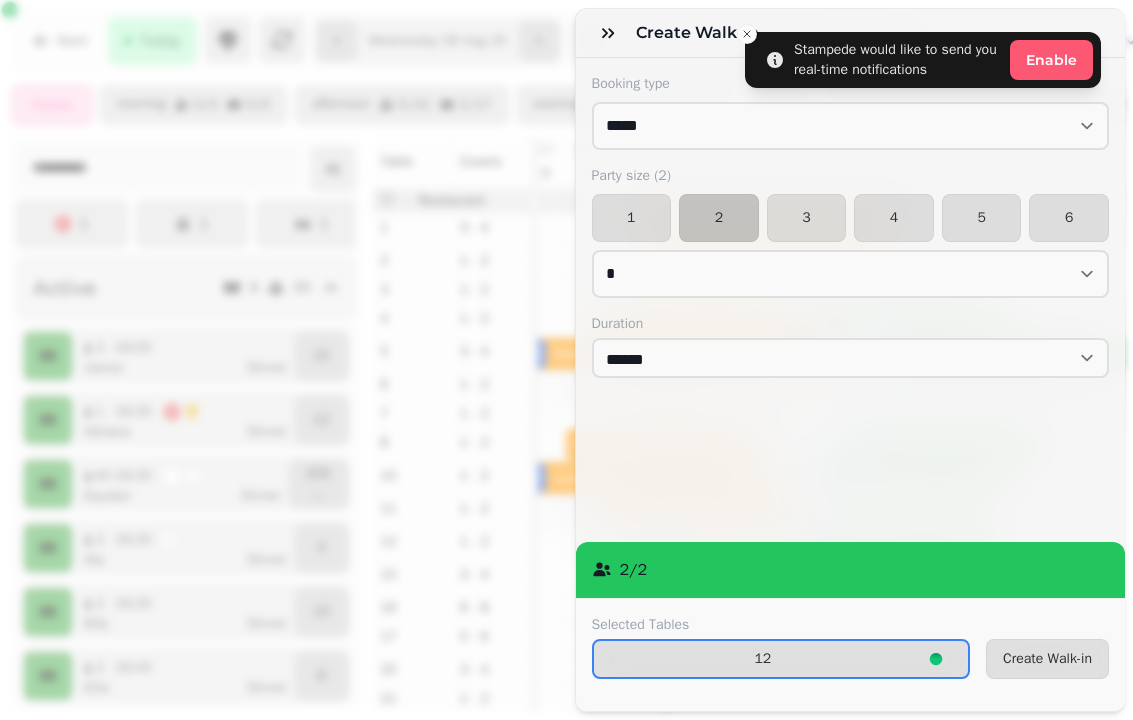 click on "Create Walk-in" at bounding box center (1047, 659) 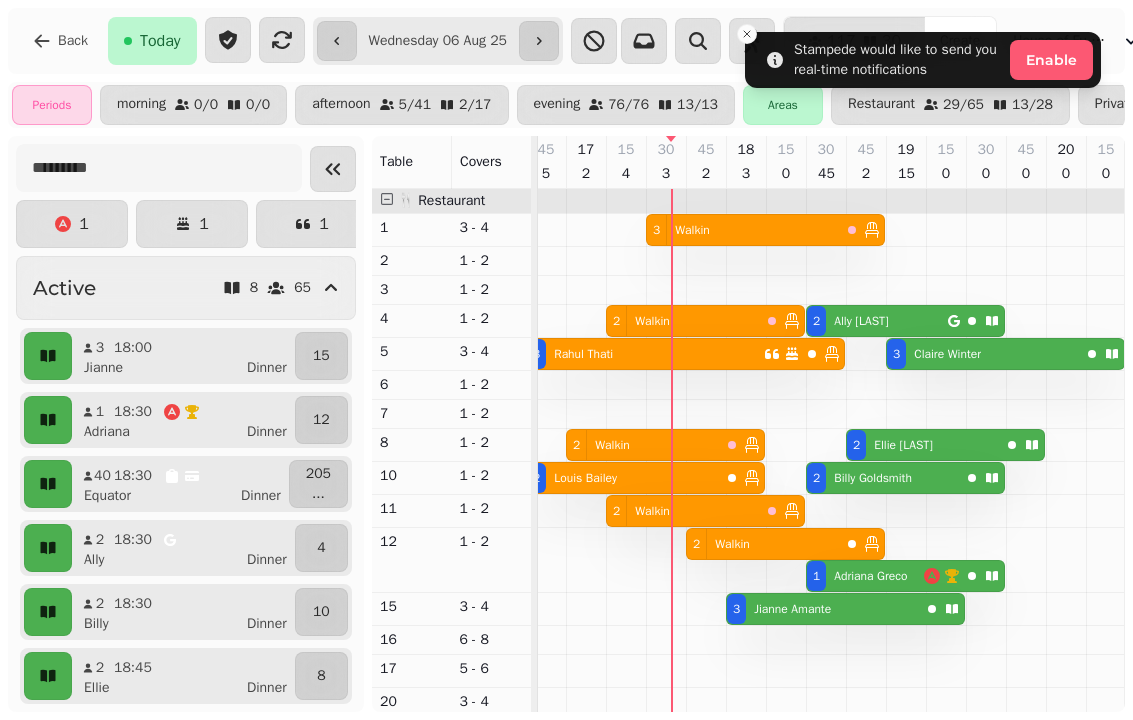scroll, scrollTop: 29, scrollLeft: 853, axis: both 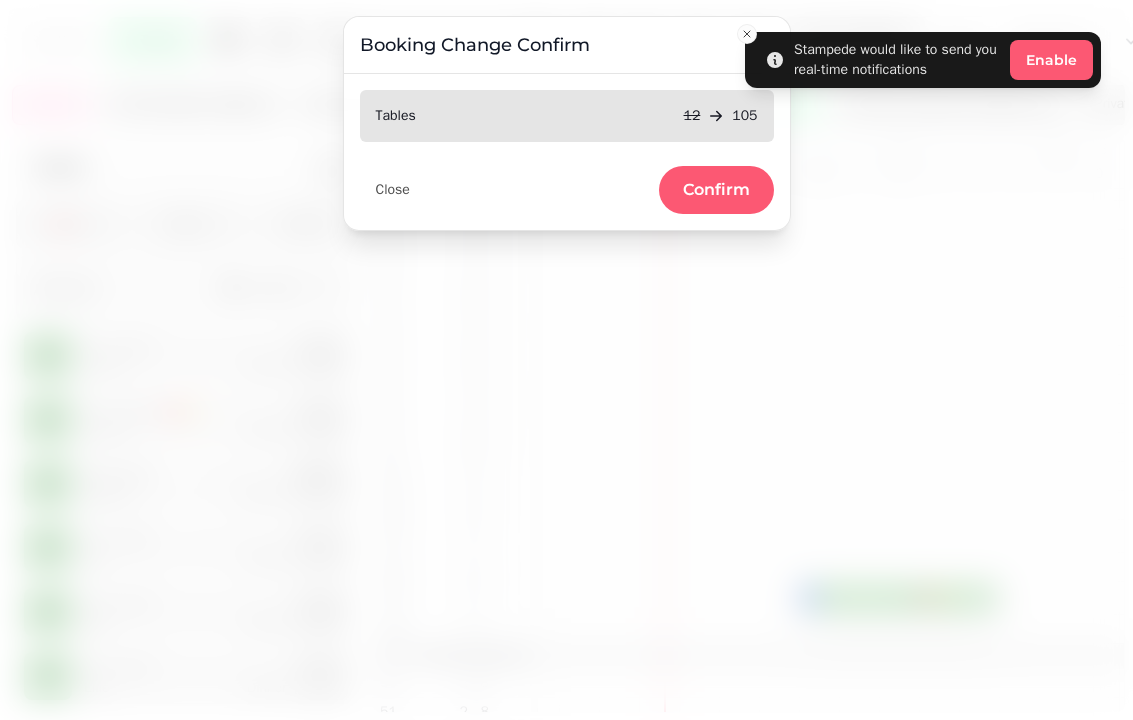 click on "Confirm" at bounding box center [716, 190] 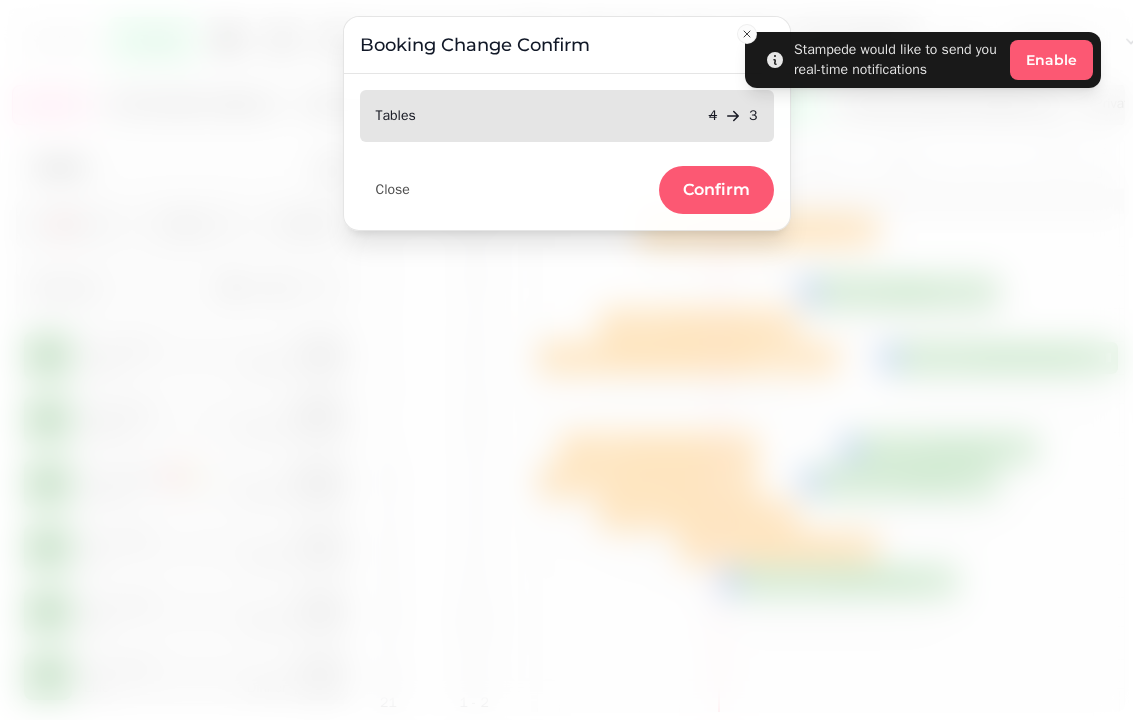click on "Confirm" at bounding box center (716, 190) 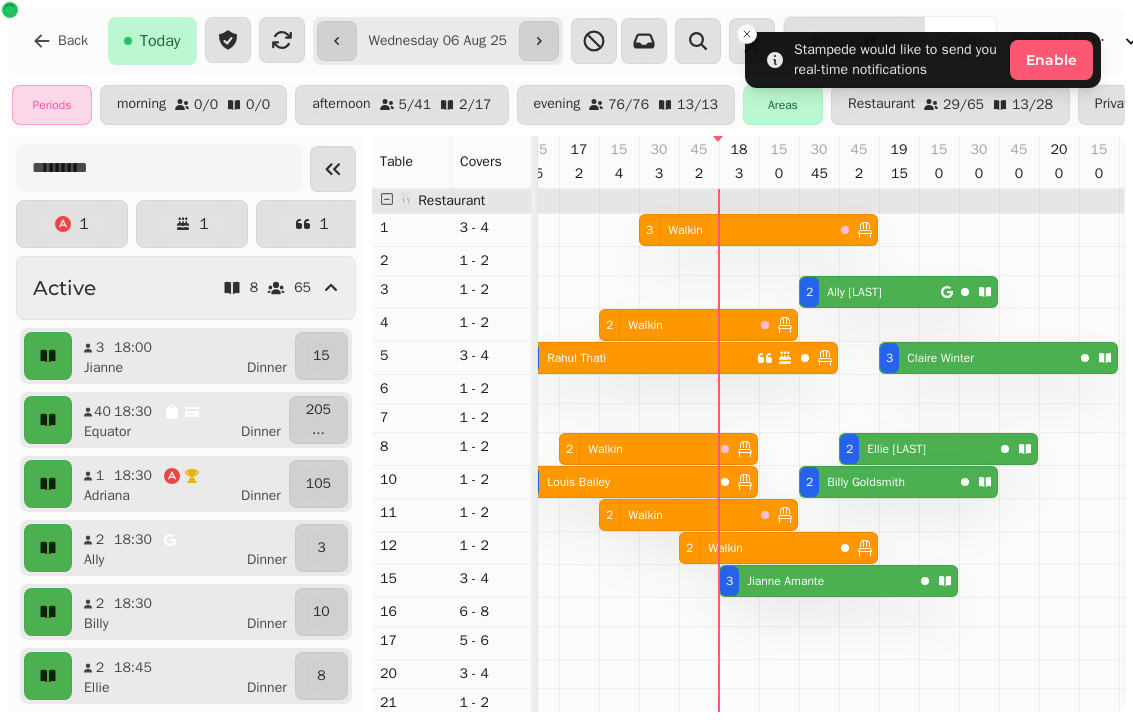 click 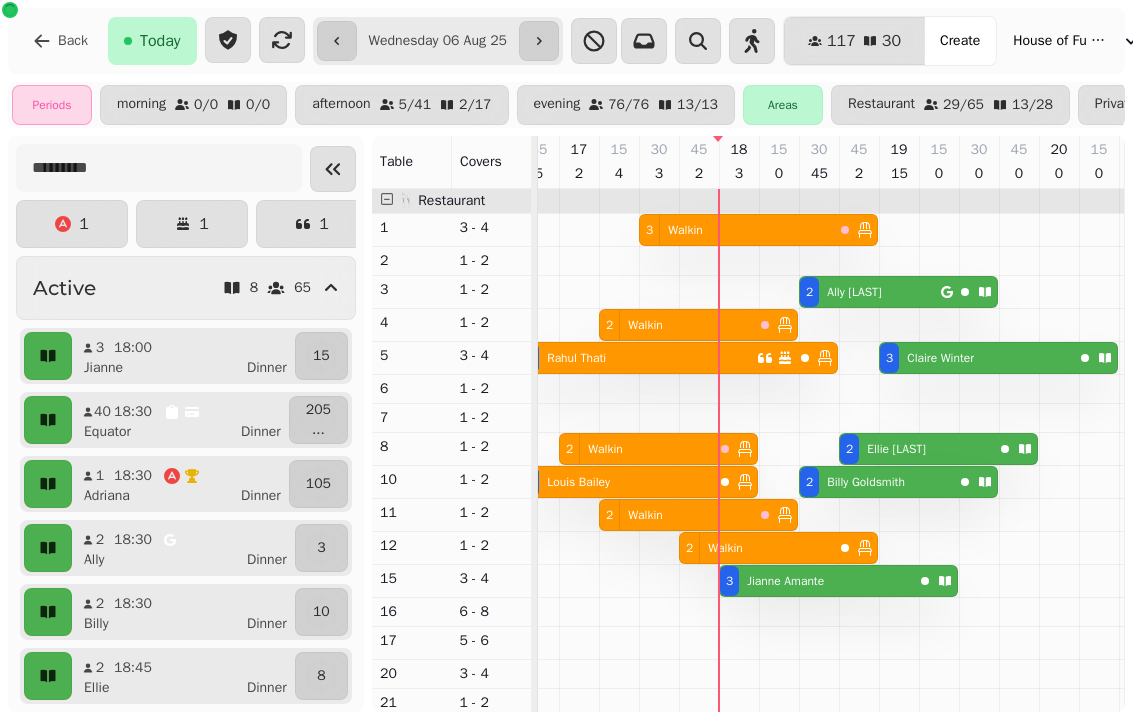 scroll, scrollTop: 221, scrollLeft: 1054, axis: both 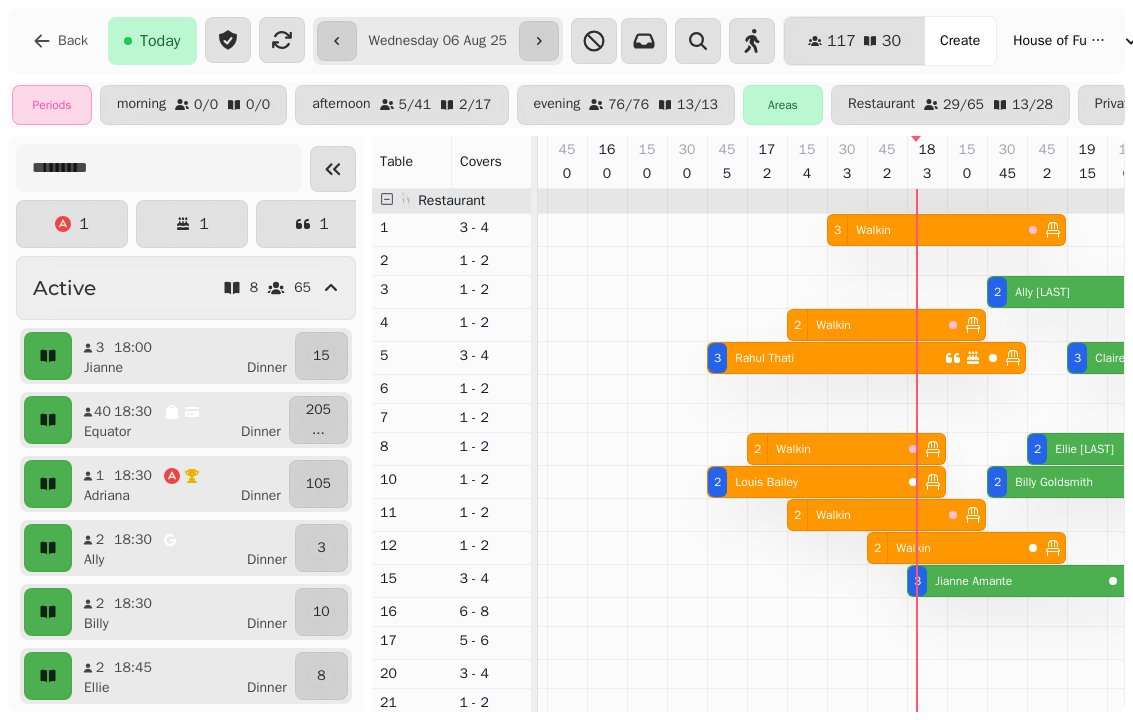 click on "2 Walkin" at bounding box center [824, 449] 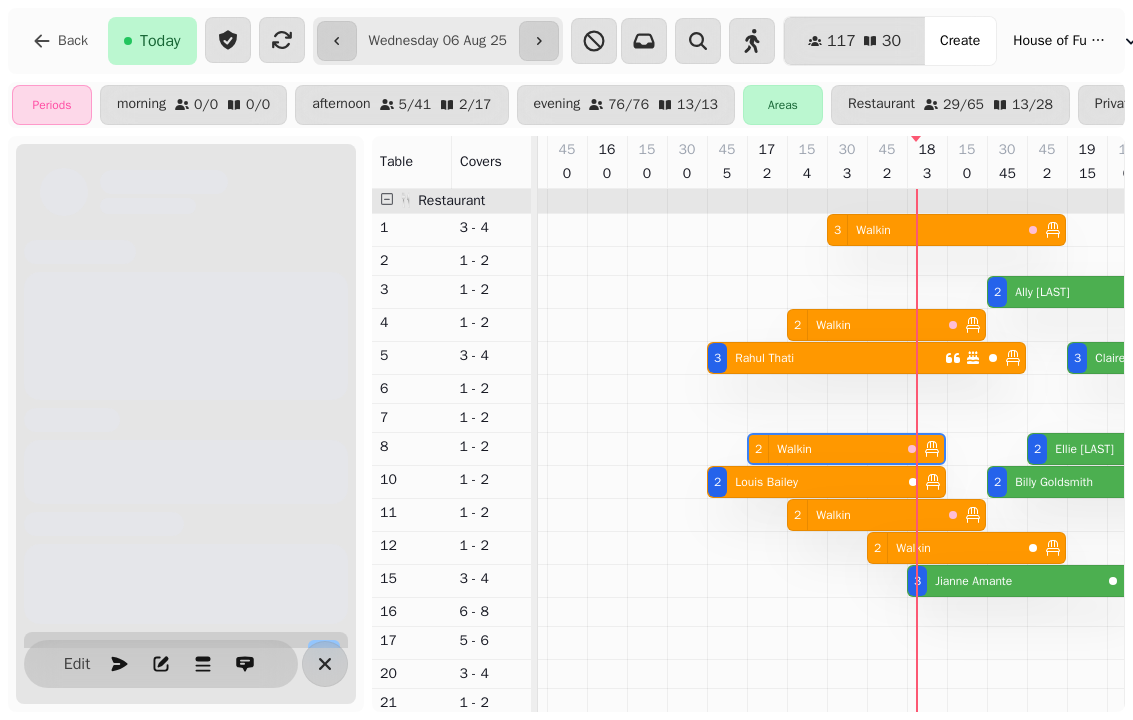 scroll, scrollTop: 0, scrollLeft: 867, axis: horizontal 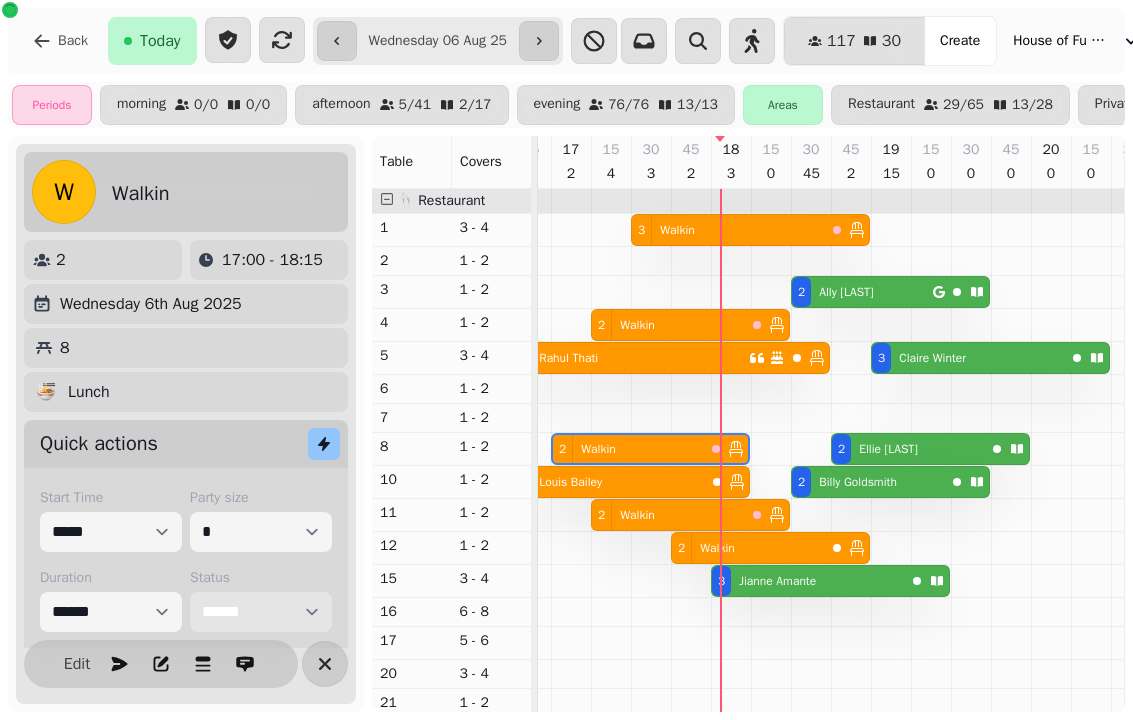 click on "**********" at bounding box center [261, 612] 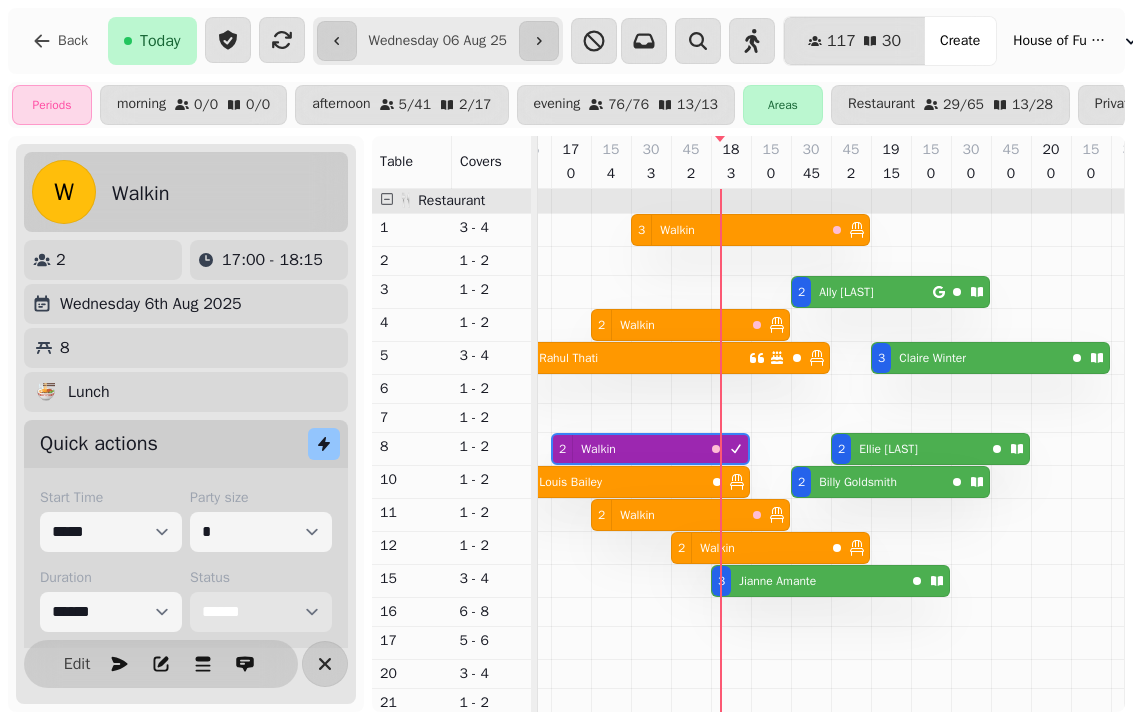 select on "********" 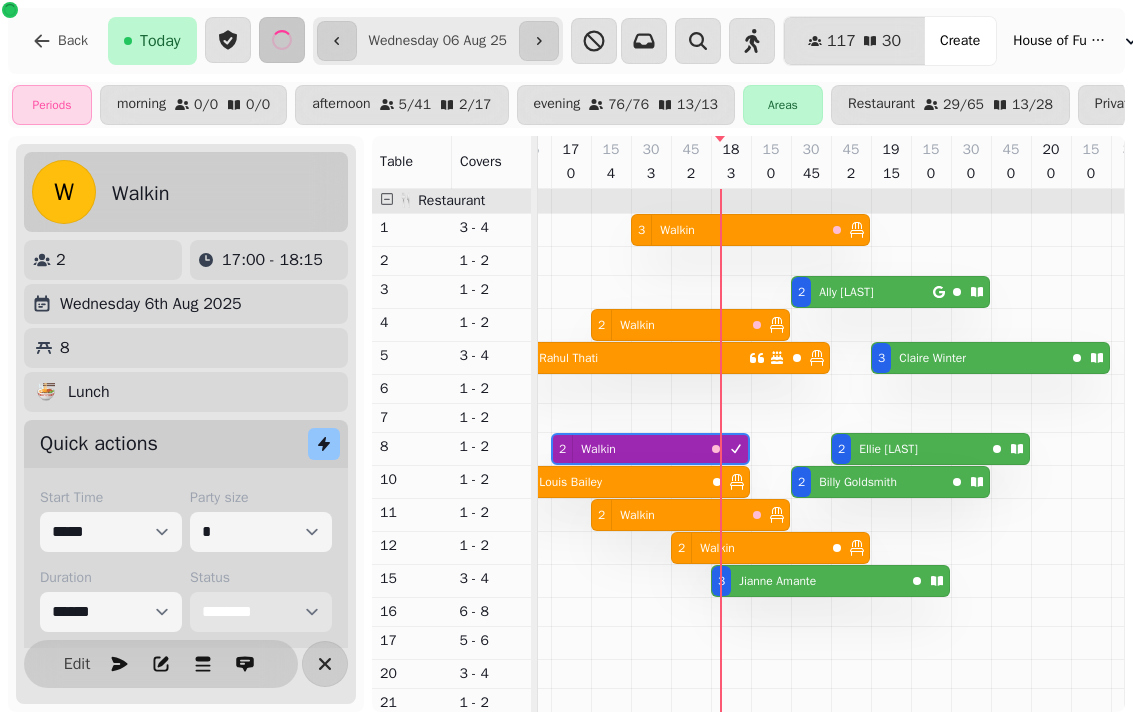 select on "****" 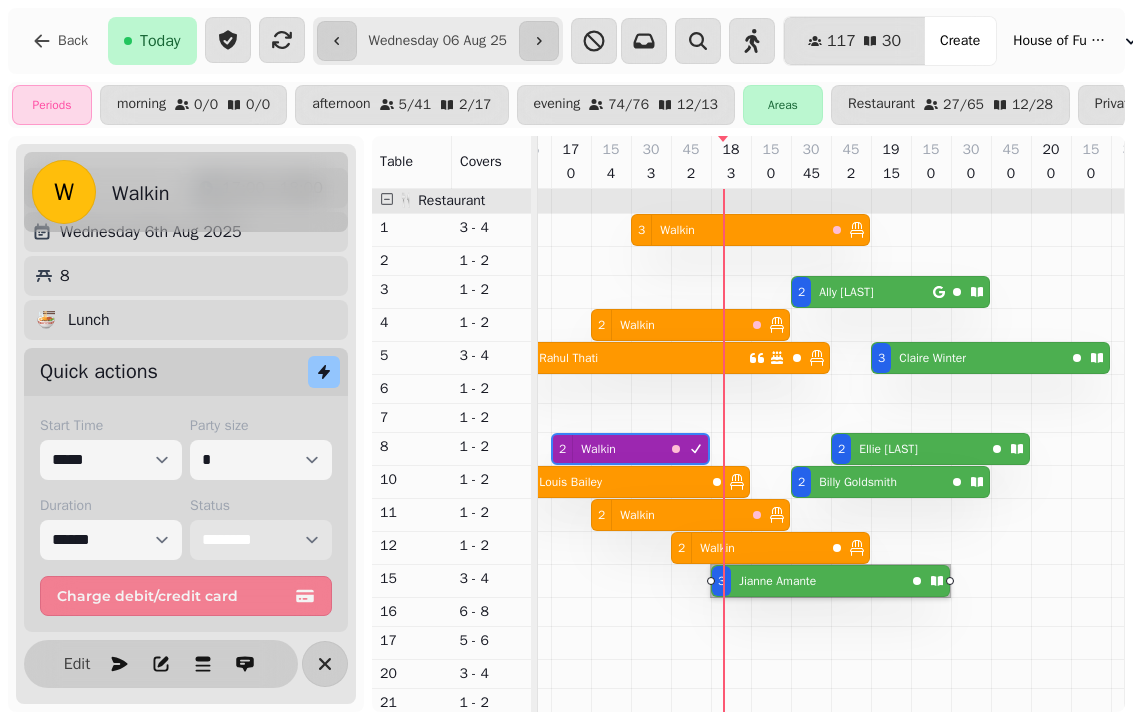 scroll, scrollTop: 84, scrollLeft: 0, axis: vertical 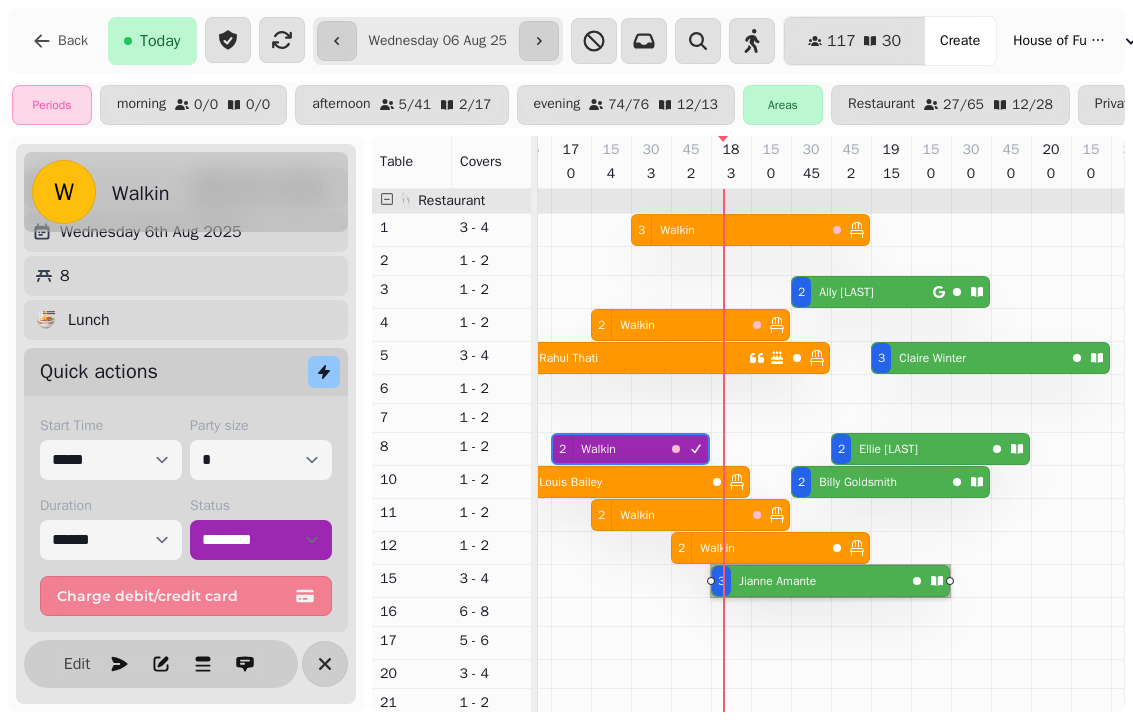 click at bounding box center (691, 1075) 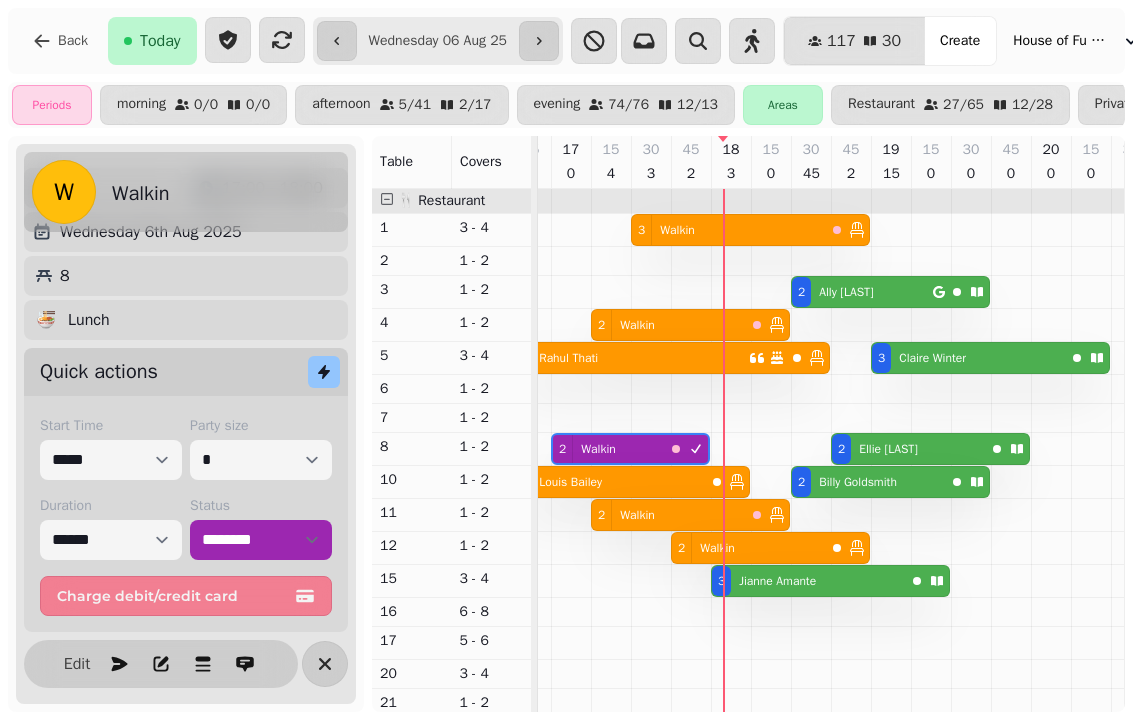 click on "[FIRST] [LAST]" at bounding box center [777, 581] 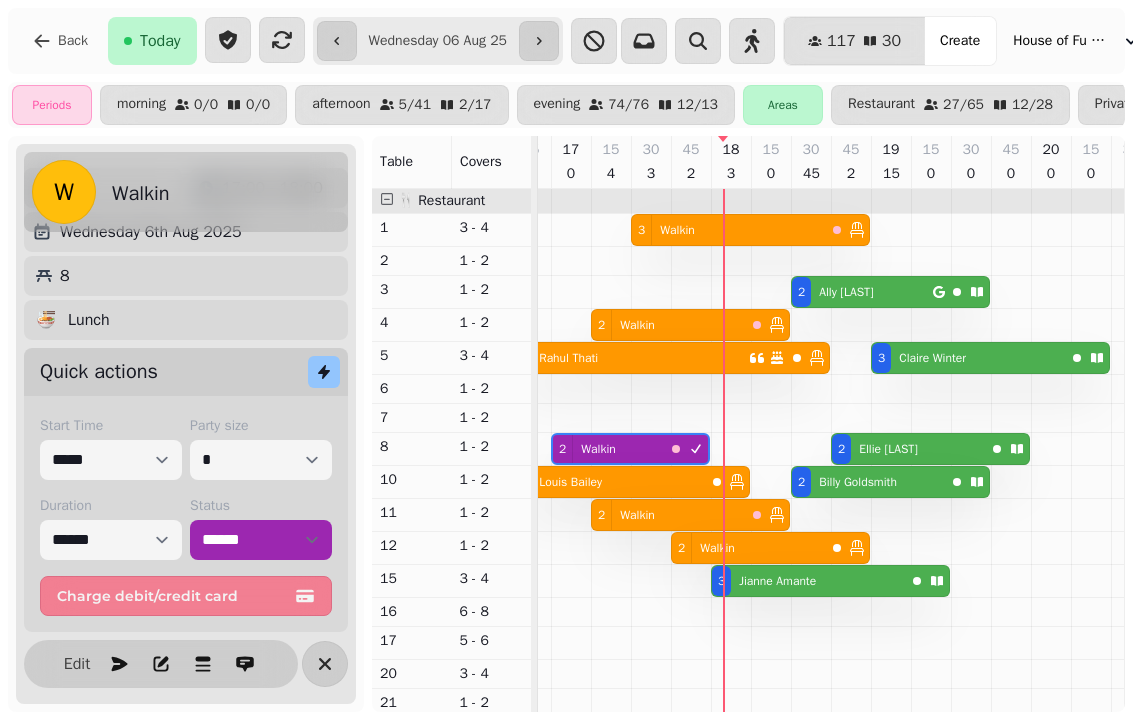 select on "**********" 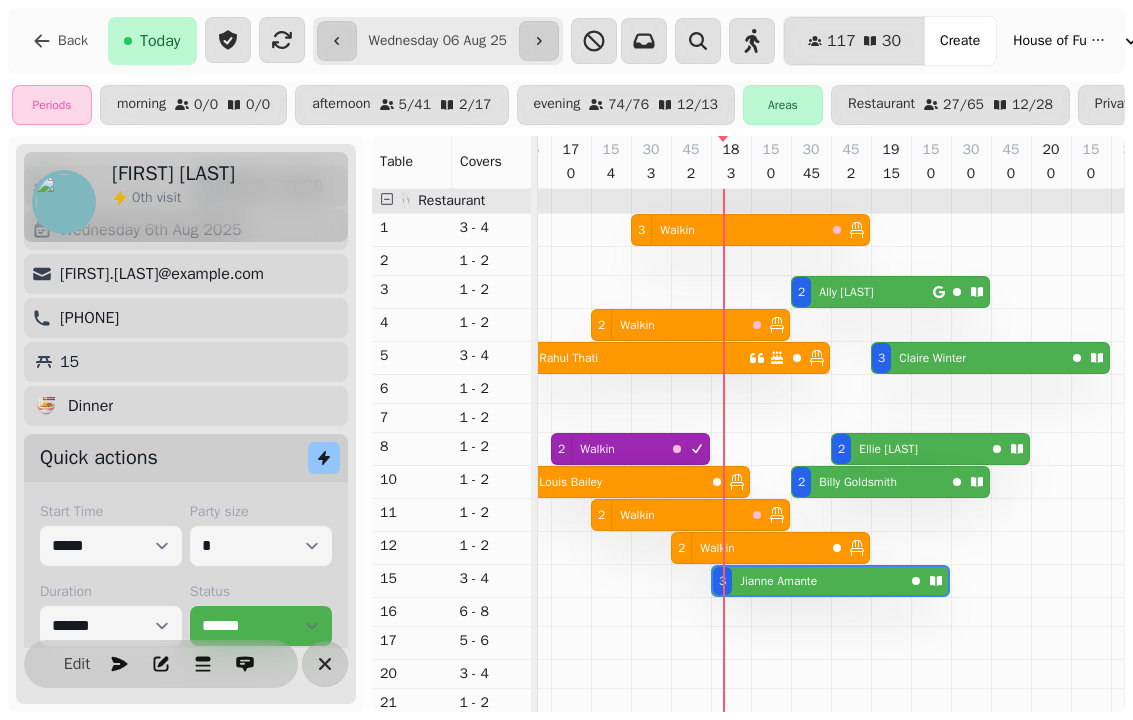 scroll, scrollTop: 0, scrollLeft: 1027, axis: horizontal 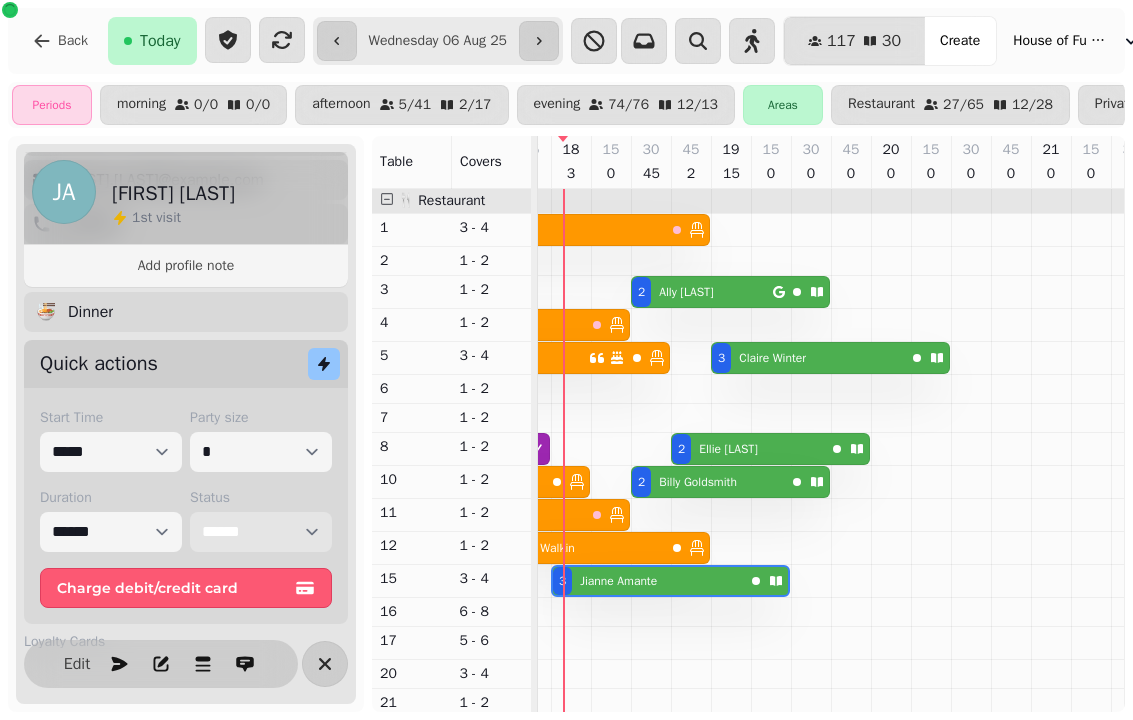 click on "**********" at bounding box center [261, 532] 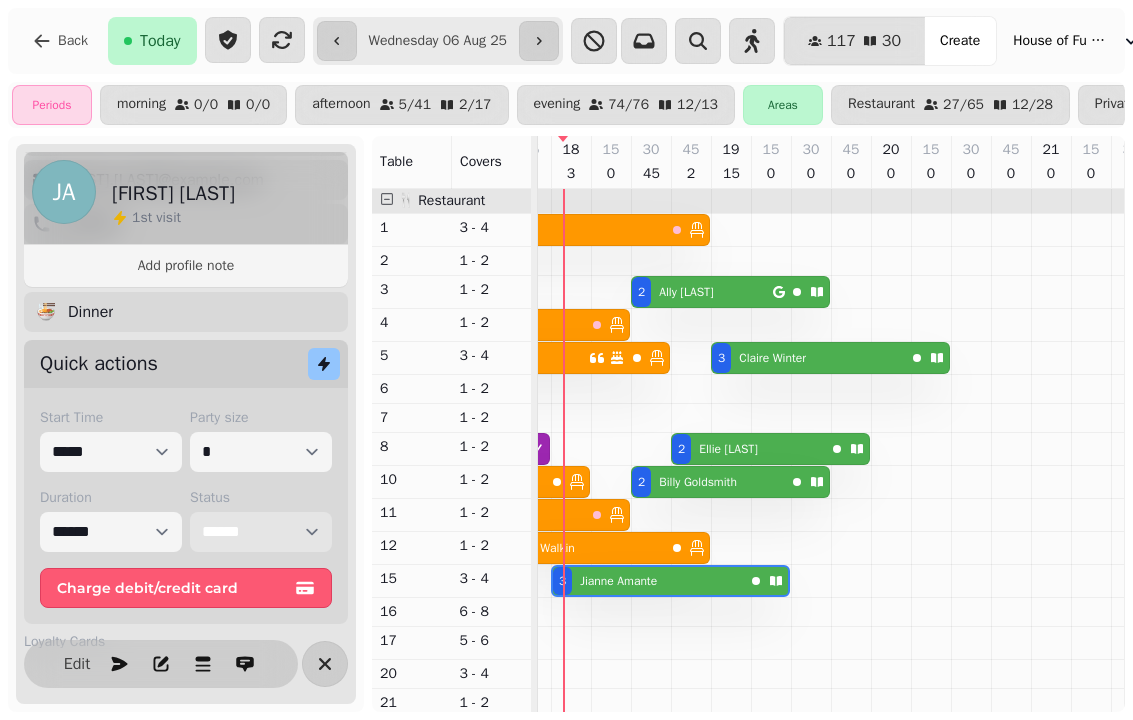 select on "******" 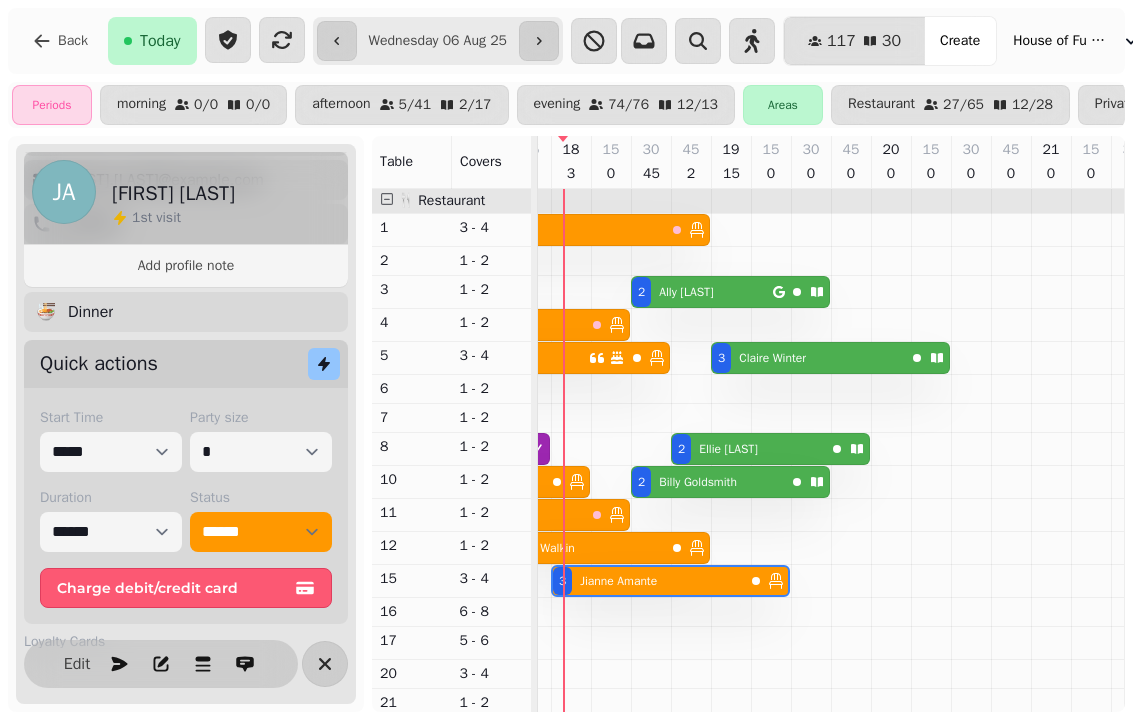 click at bounding box center [325, 664] 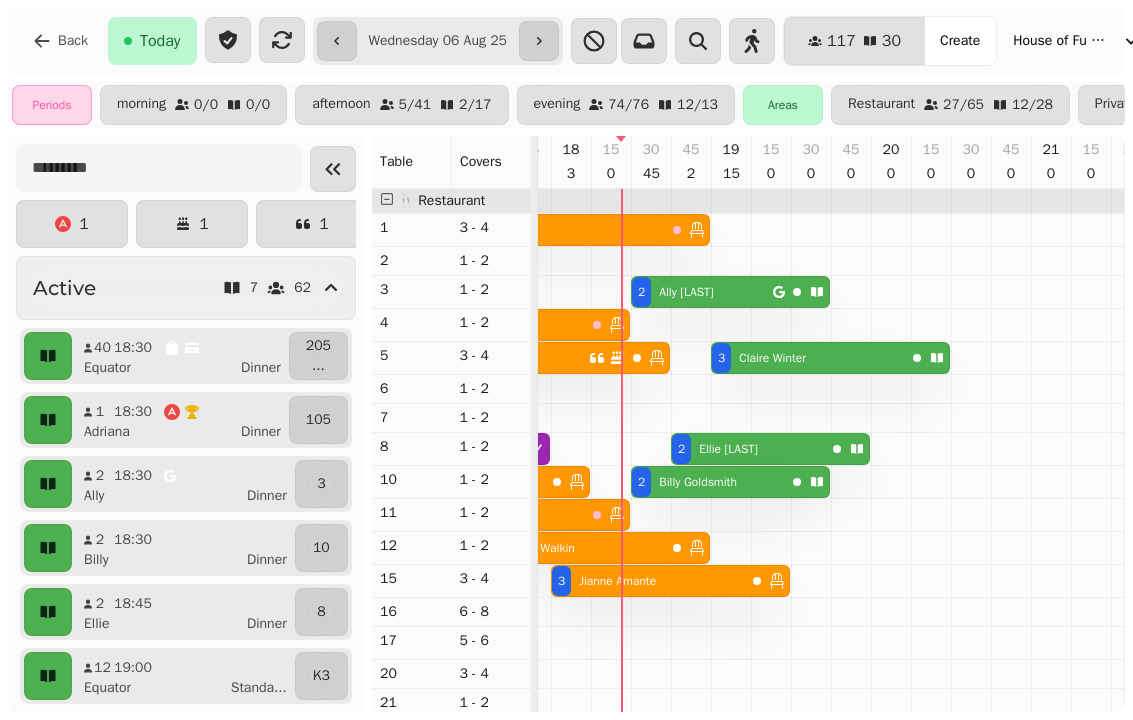 scroll, scrollTop: 0, scrollLeft: 997, axis: horizontal 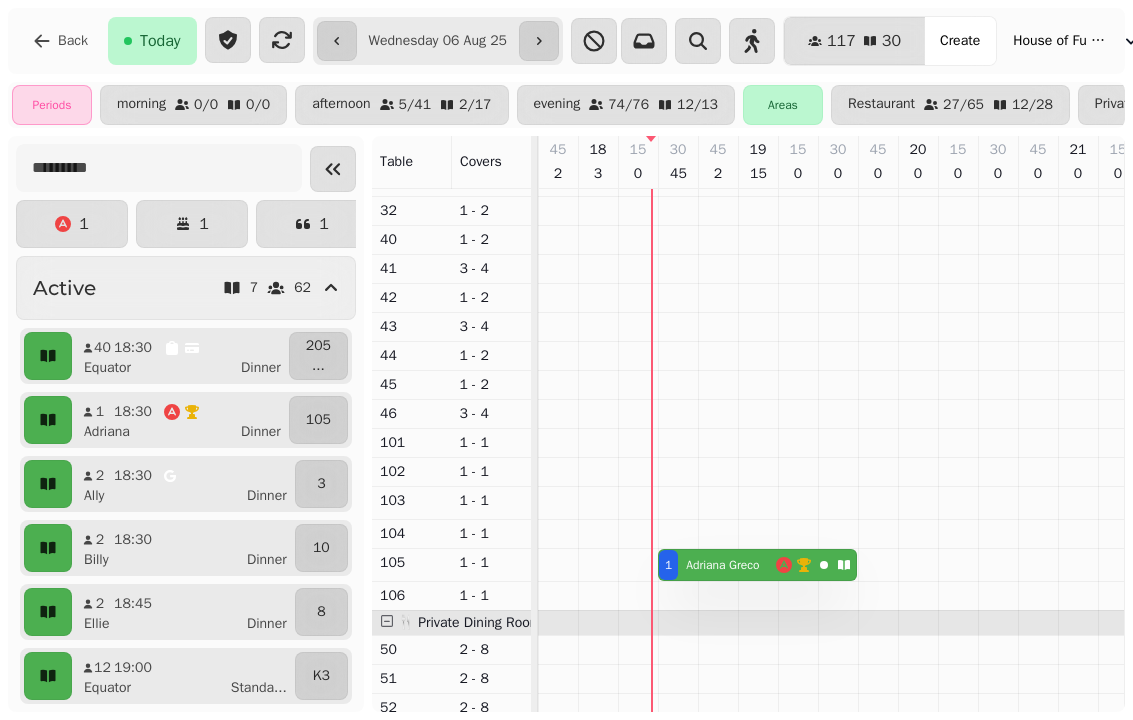 click on "[FIRST] [LAST]" at bounding box center [722, 565] 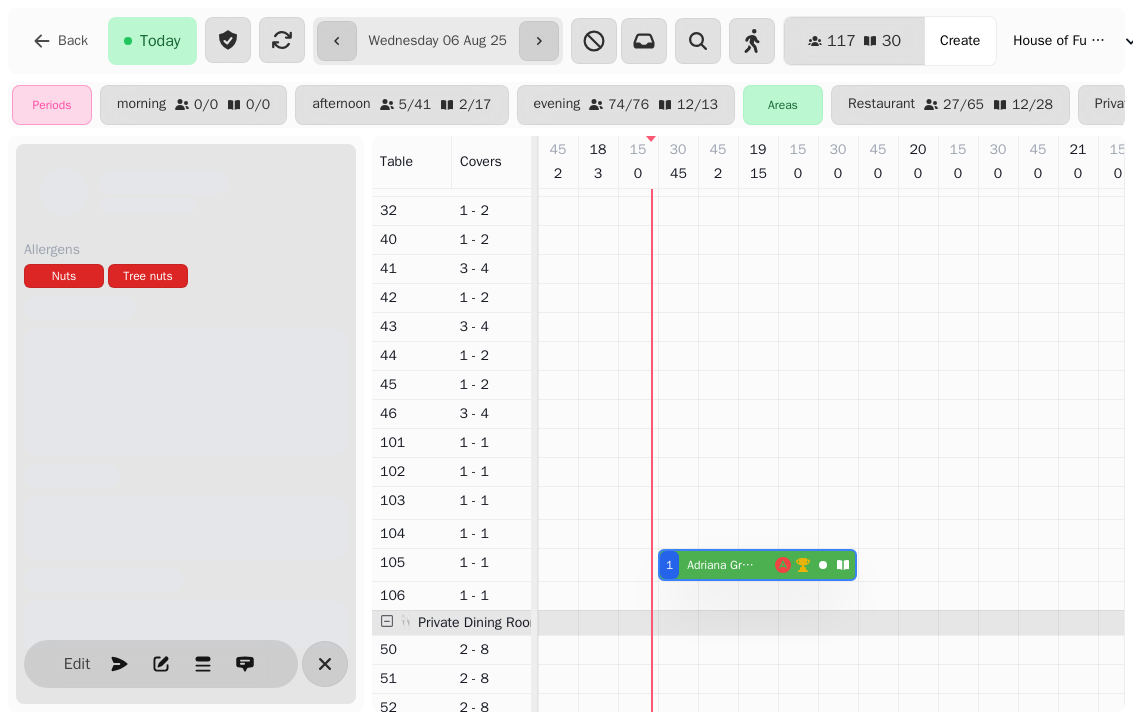 scroll, scrollTop: 0, scrollLeft: 1107, axis: horizontal 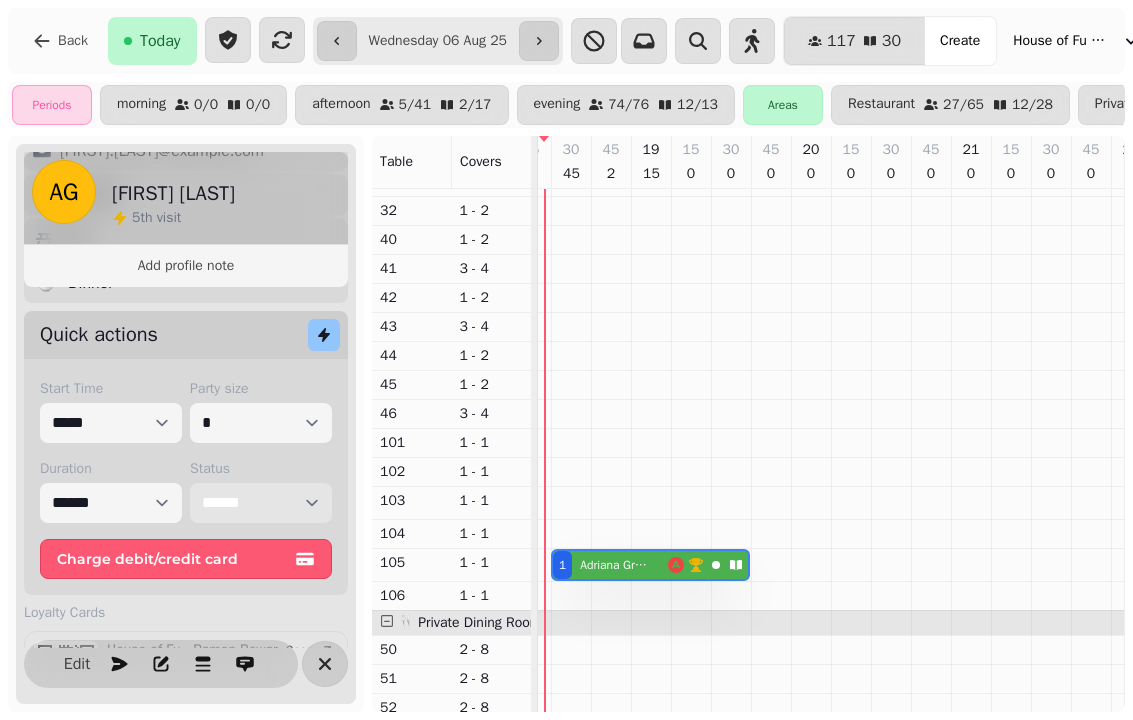 click on "**********" at bounding box center (261, 503) 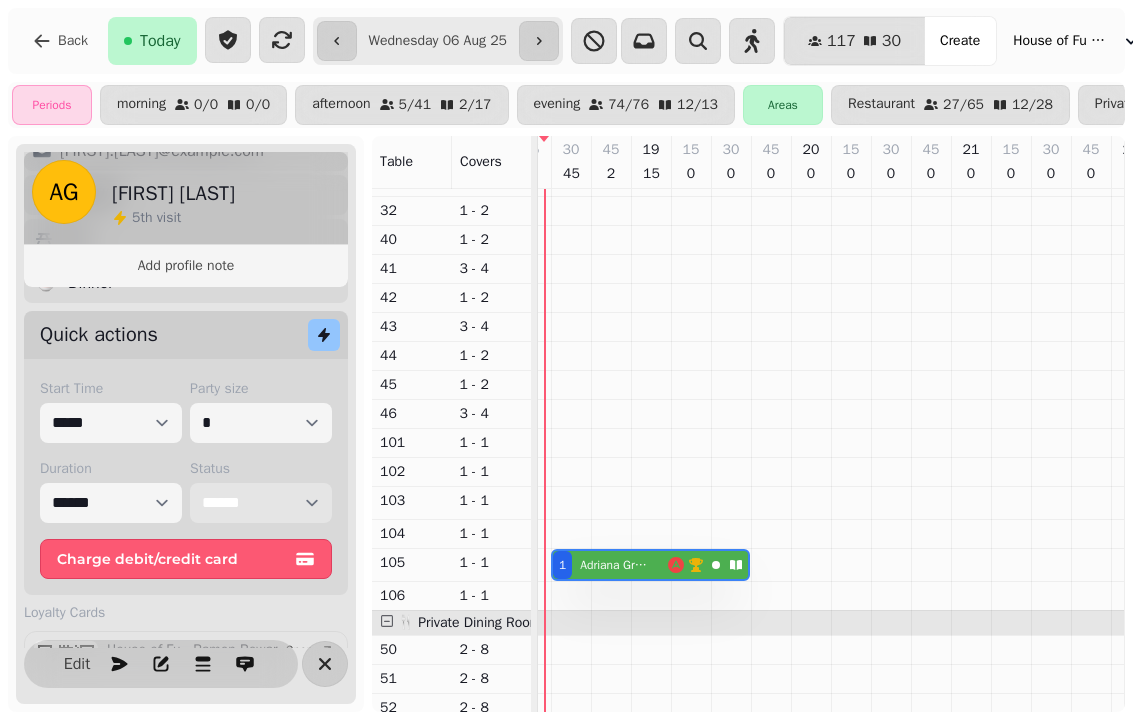 select on "******" 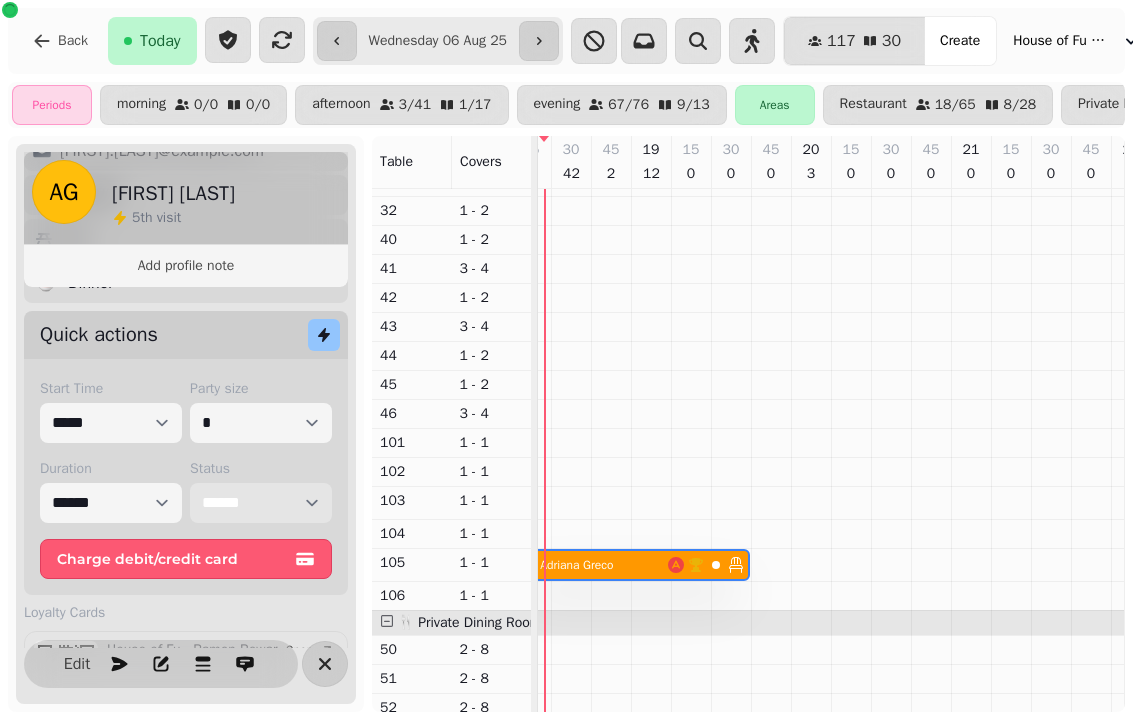 select on "**********" 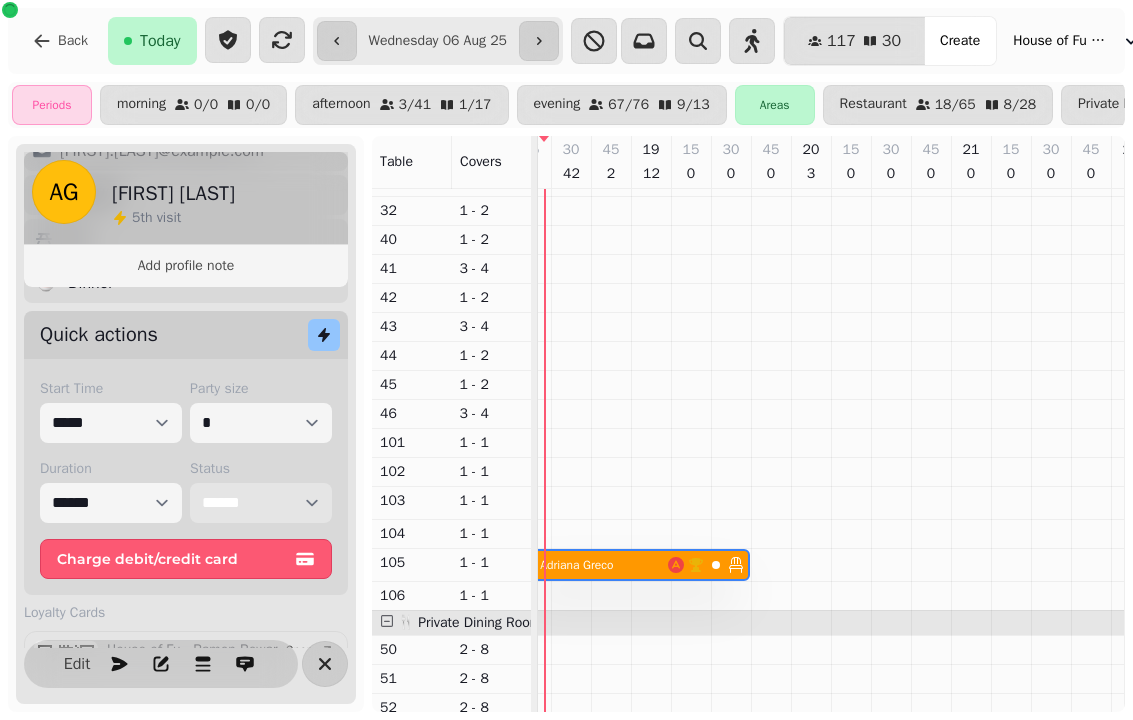 select on "****" 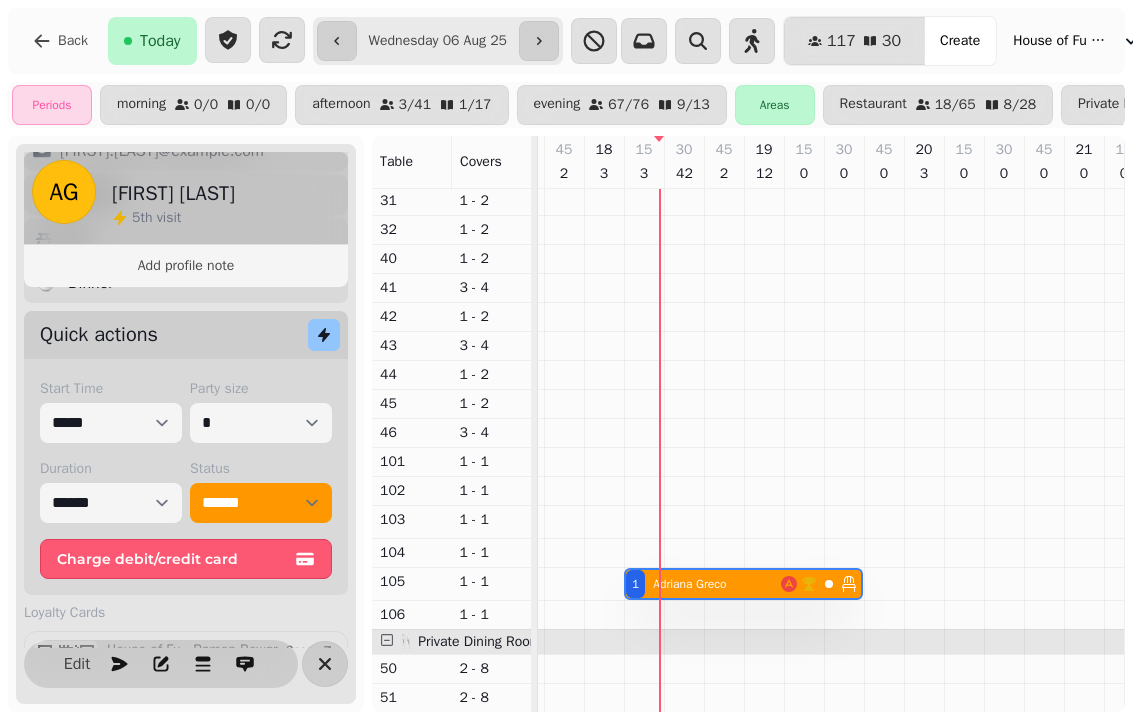 select on "**********" 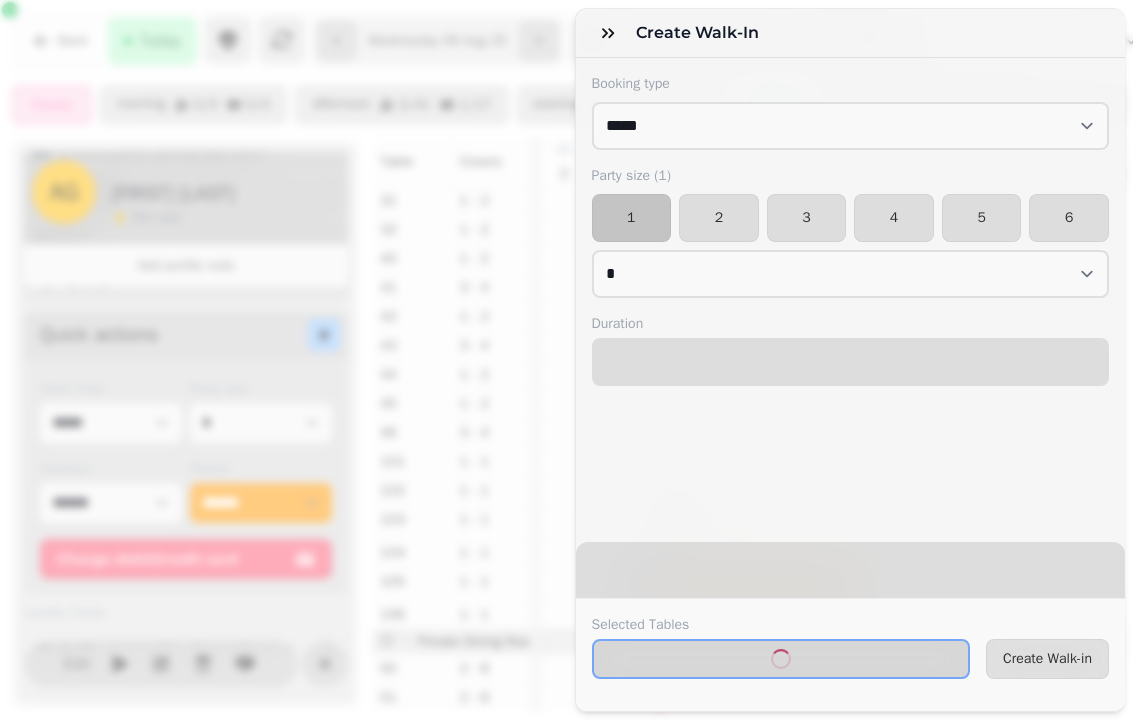 select on "****" 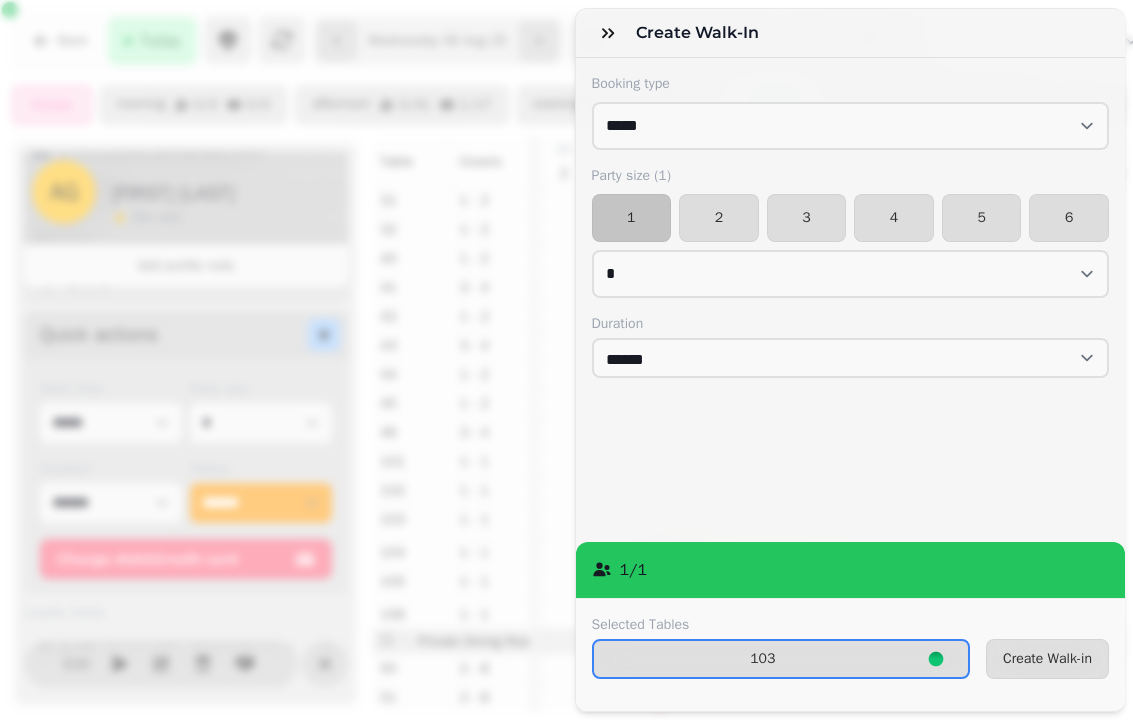 click on "Selected Tables 103   Create Walk-in" at bounding box center (851, 654) 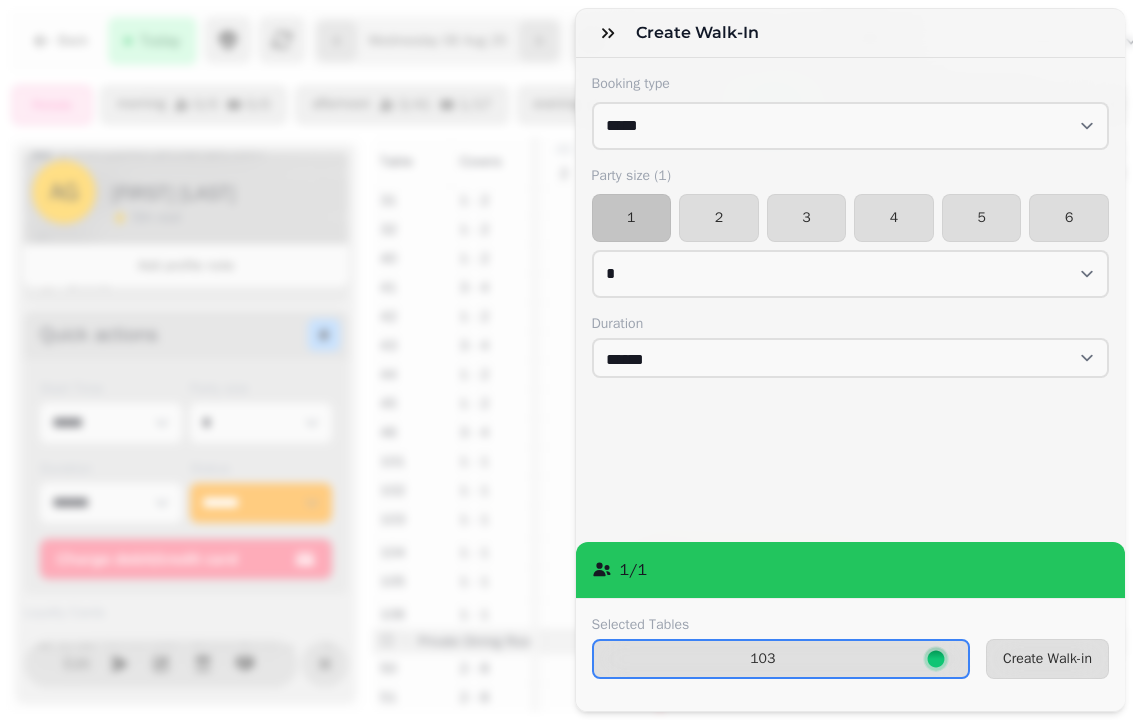click on "Create Walk-in" at bounding box center (1047, 659) 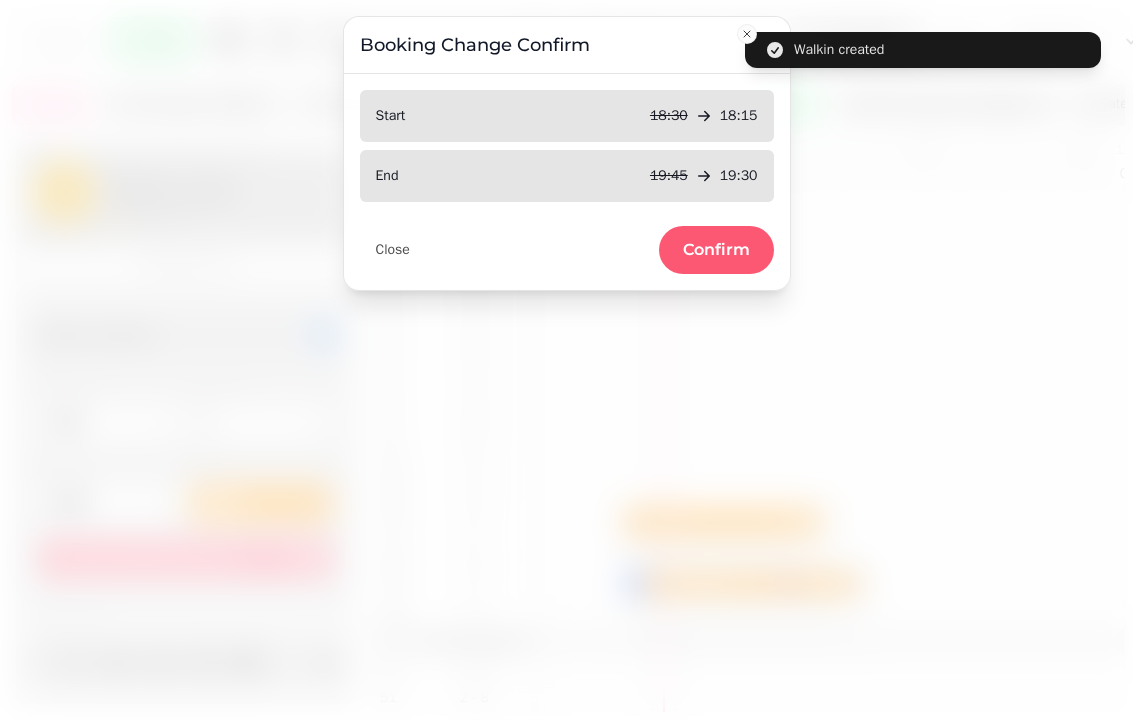 click on "Confirm" at bounding box center (716, 250) 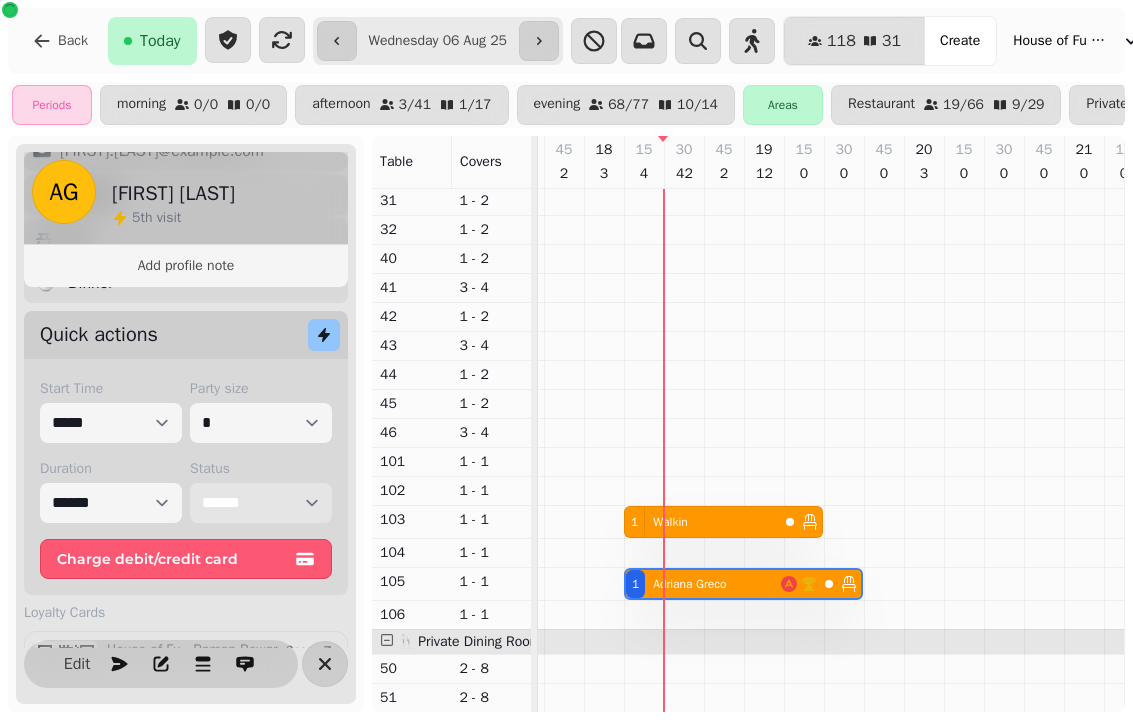 scroll, scrollTop: 147, scrollLeft: 963, axis: both 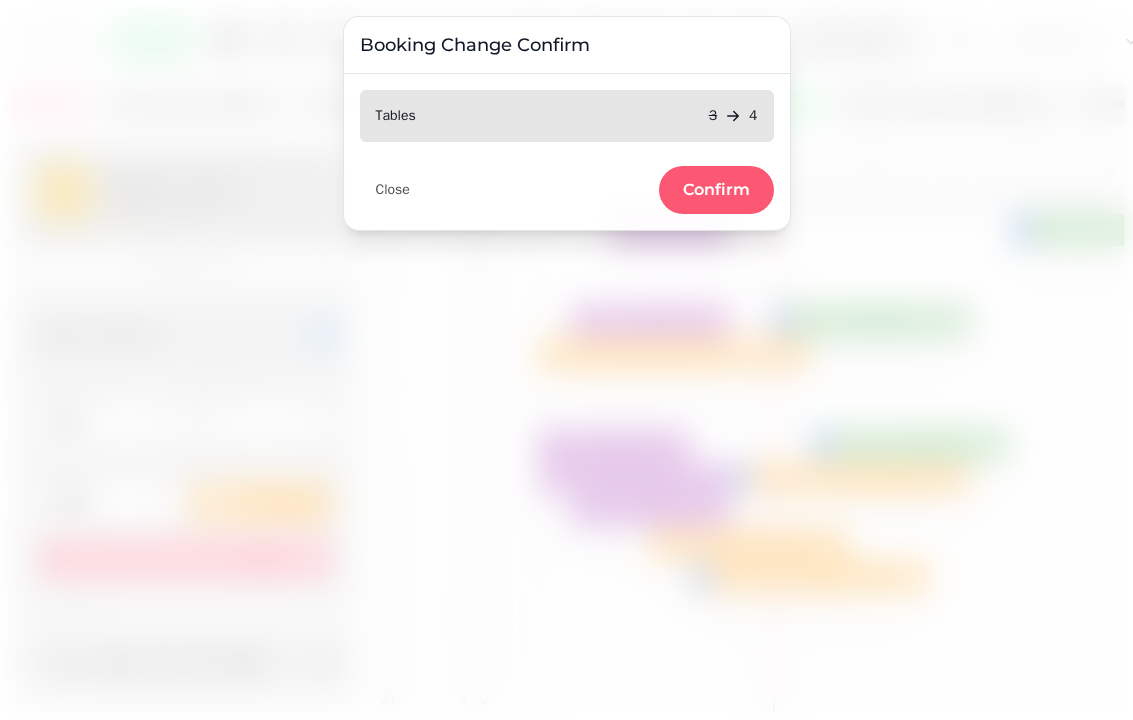 click on "Confirm" at bounding box center [716, 190] 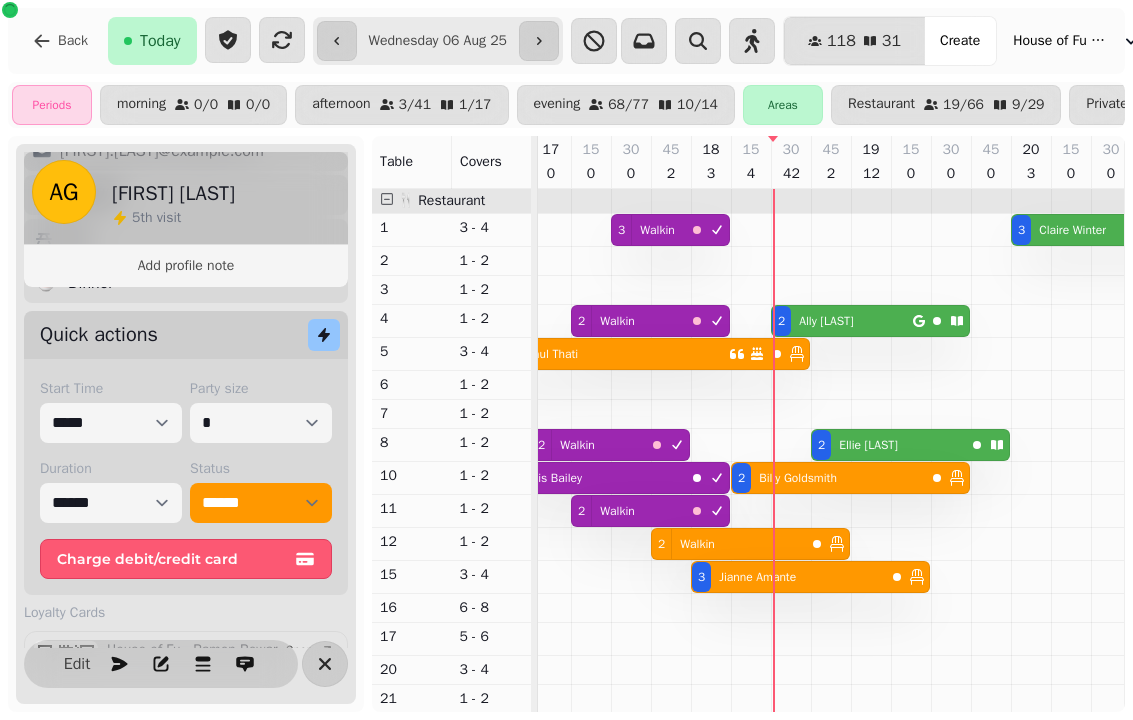 click on "[FIRST] [LAST]" at bounding box center (826, 321) 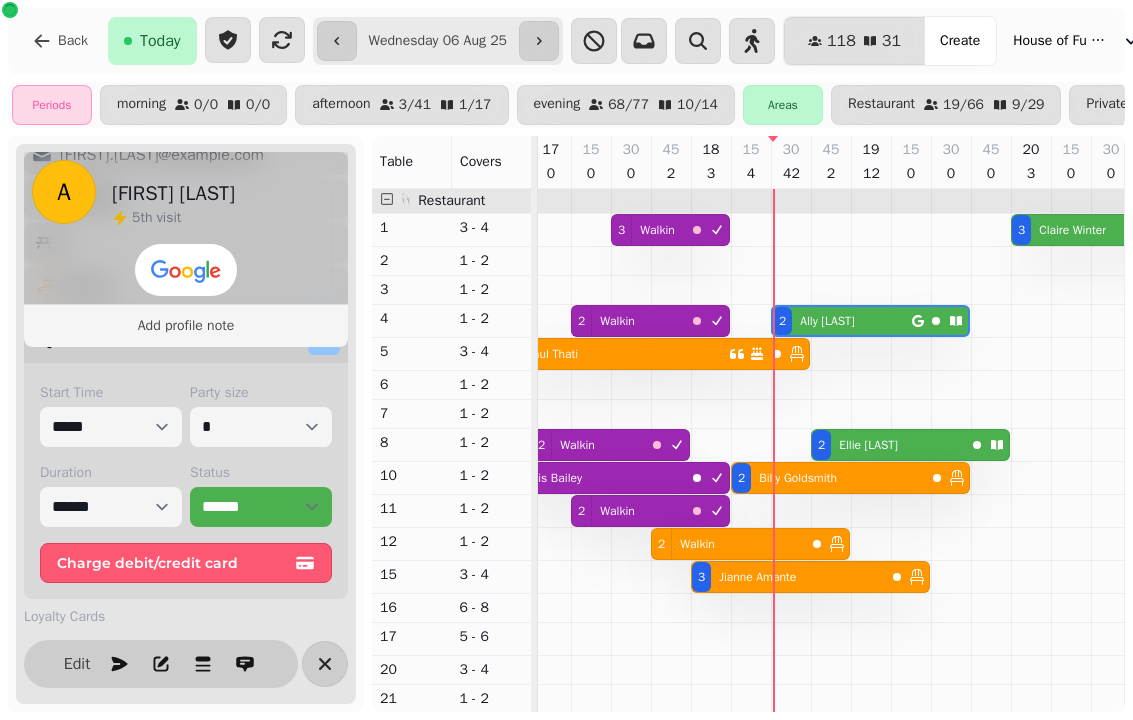 scroll, scrollTop: 0, scrollLeft: 1107, axis: horizontal 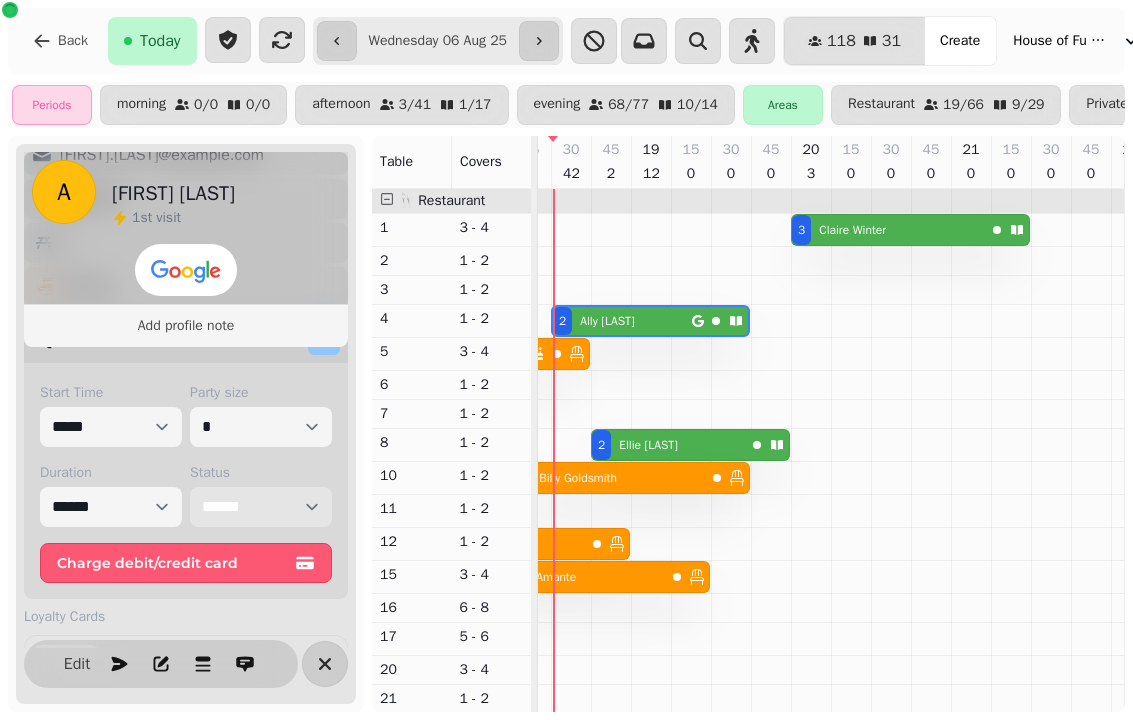 click on "**********" at bounding box center [261, 507] 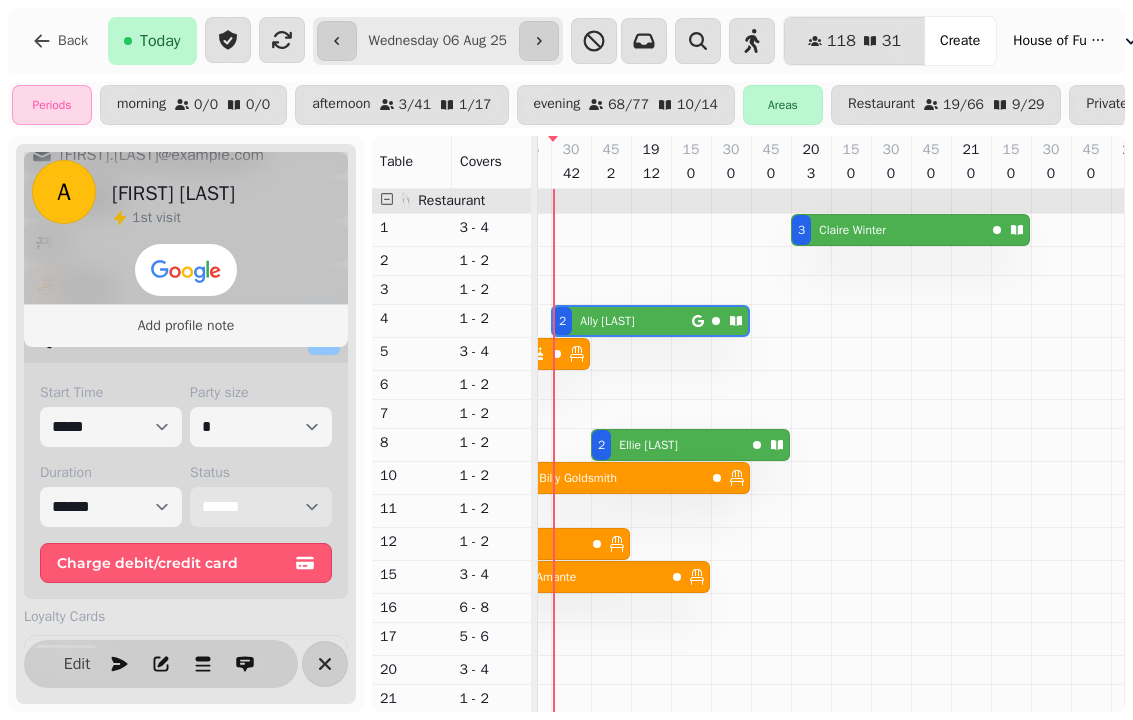 select on "******" 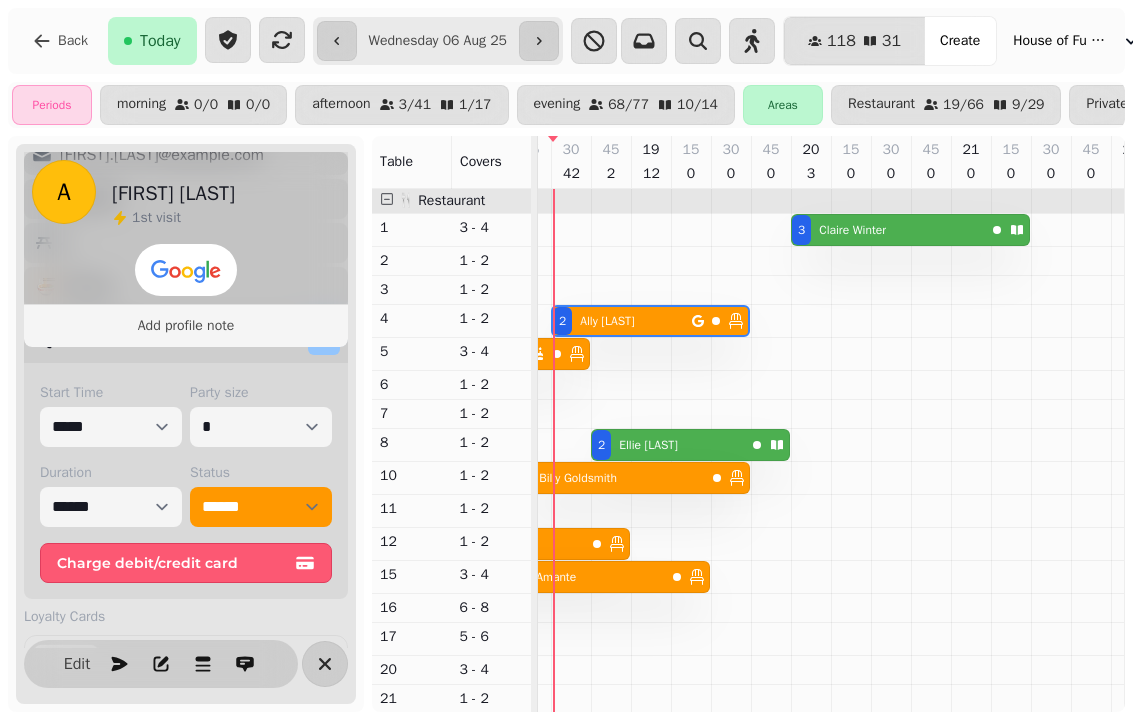 click 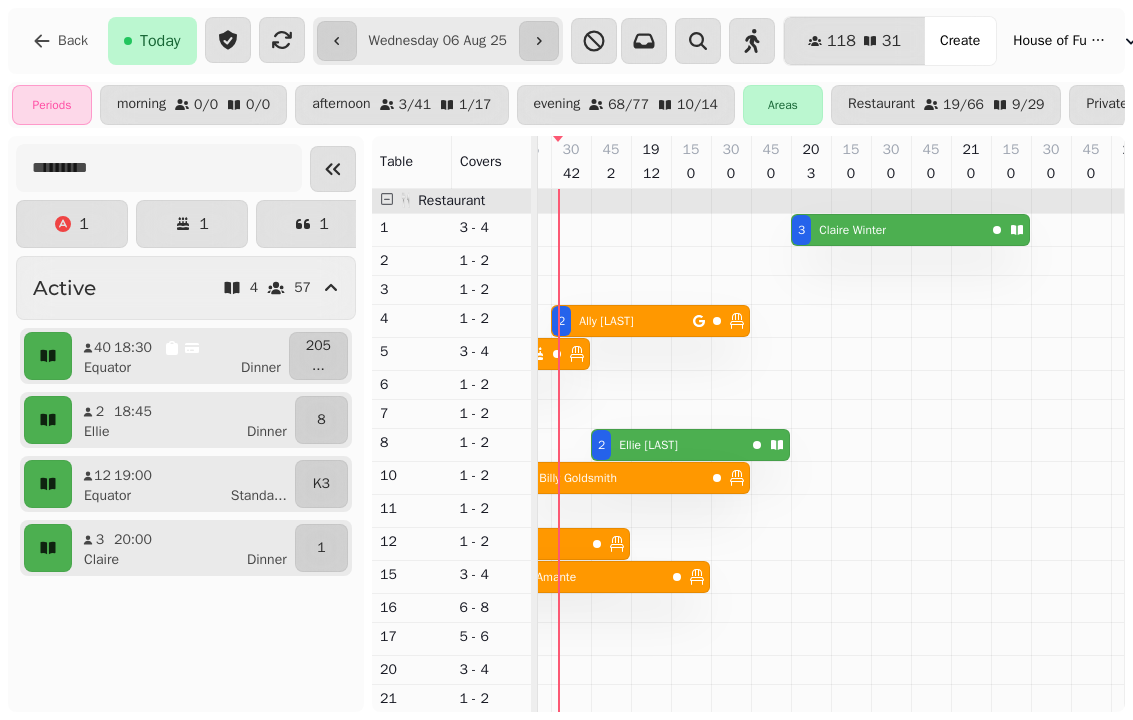 scroll, scrollTop: 884, scrollLeft: 1087, axis: both 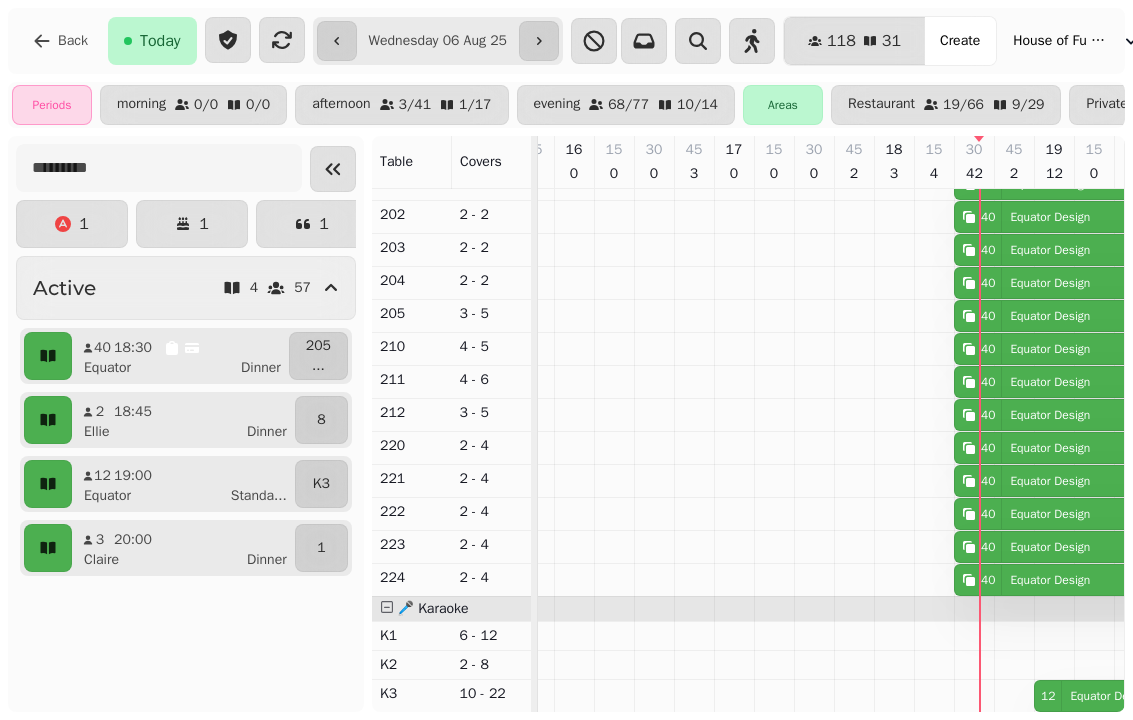 click on "Equator   Design" at bounding box center (1046, 184) 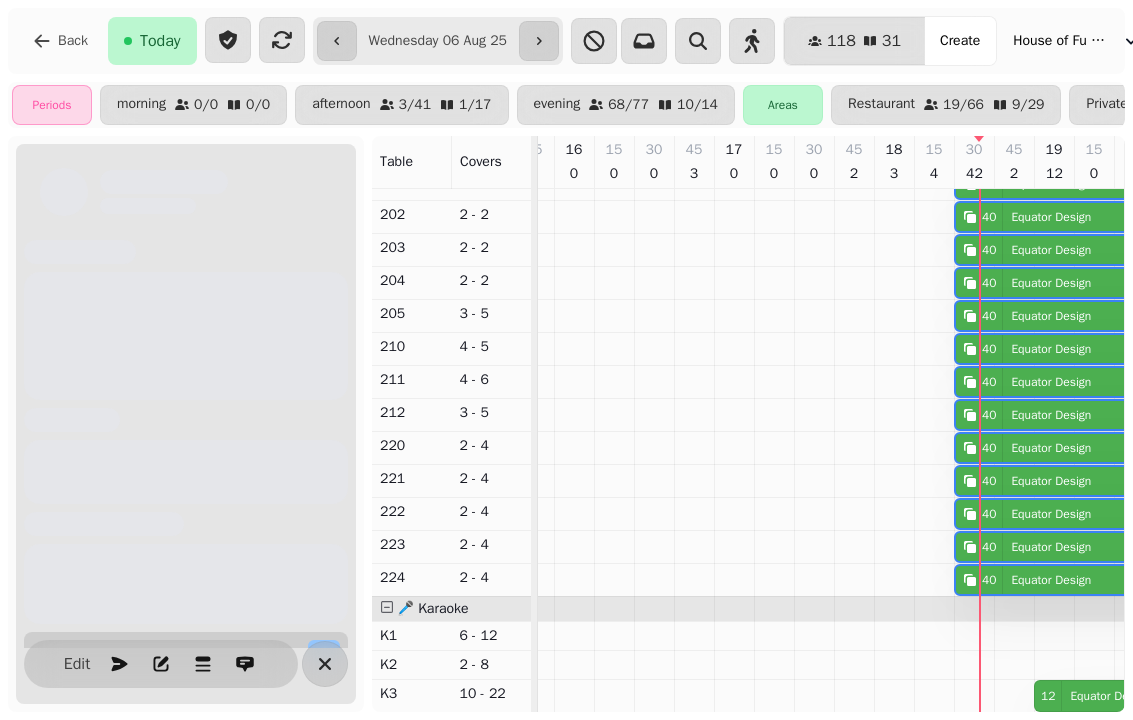 scroll, scrollTop: 0, scrollLeft: 1107, axis: horizontal 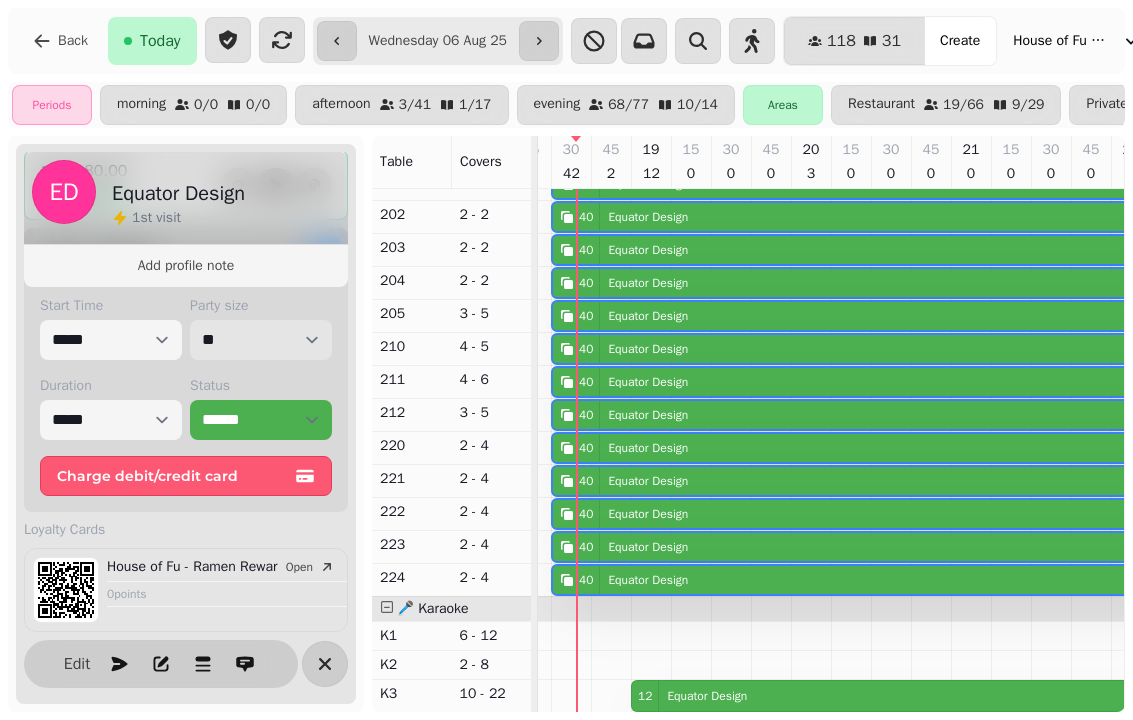 click on "* * * * * * * * * ** ** ** ** ** ** ** ** ** ** ** ** ** ** ** ** ** ** ** ** ** ** ** ** ** ** ** ** ** ** ** ** ** ** ** ** ** ** ** ** ** ** ** ** ** ** ** ** ** ** ** ** ** ** ** ** ** ** ** ** ** ** ** ** ** ** ** ** ** ** ** ** ** ** ** ** ** ** ** ** ** ** ** ** ** ** ** ** ** ** *** *** *** *** *** *** *** *** *** *** *** *** *** *** *** *** *** *** *** *** *** *** *** *** *** *** *** *** *** *** *** *** *** *** *** *** *** *** *** *** *** *** *** *** *** *** *** *** *** *** *** *** *** *** *** *** *** *** *** *** *** *** *** *** *** *** *** *** *** *** *** *** *** *** *** *** *** *** *** *** *** *** *** *** *** *** *** *** *** *** *** *** *** *** *** *** *** *** *** *** *** *** *** *** *** *** *** *** *** *** *** *** *** *** *** *** *** *** *** *** *** *** *** *** *** *** *** *** *** *** *** *** *** *** *** *** *** *** *** *** *** *** *** *** *** *** *** *** *** *** ***" at bounding box center [261, 340] 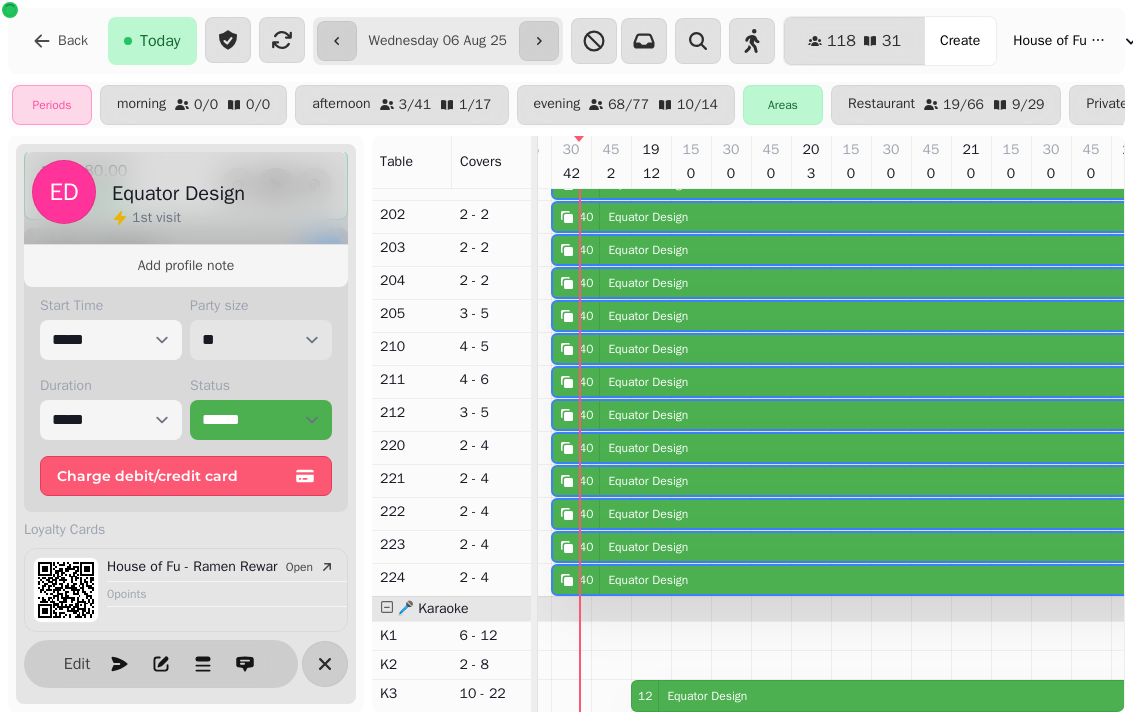 select on "**" 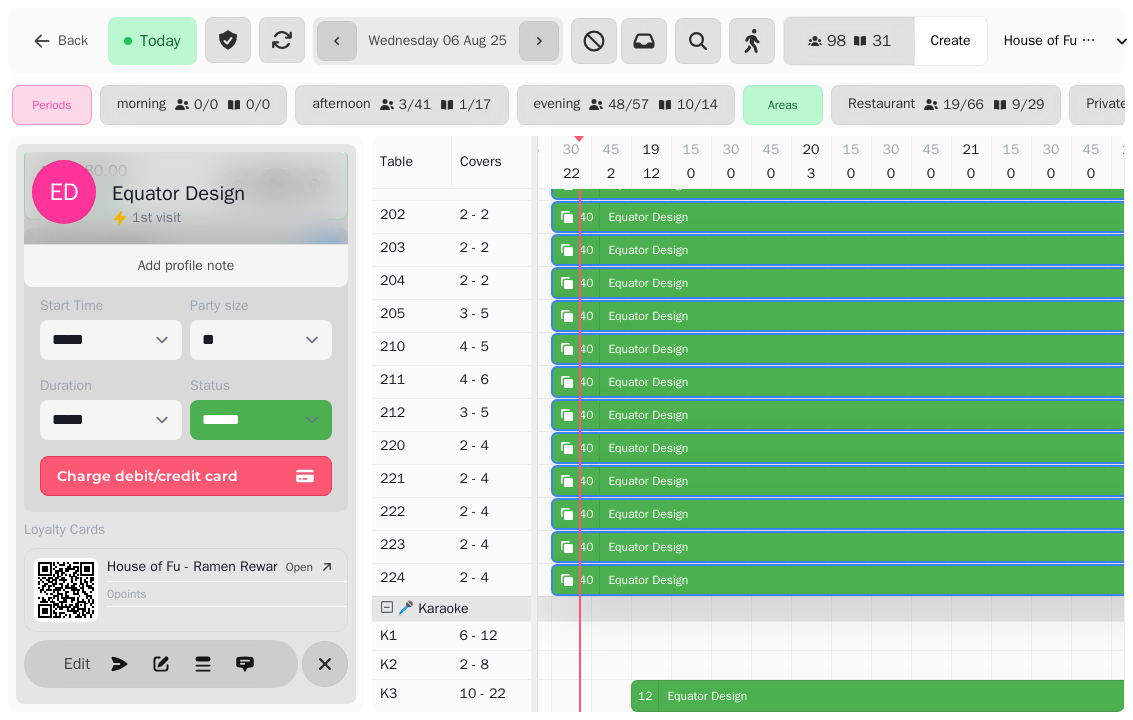 click on "ED Equator Design 1 st   visit Add profile note 20 18:30 - 00:00 Wednesday 6th Aug 2025 [EMAIL] 224, 222, 212, 210, 203, 204, 202, 221, 211, 205, 223, 220, 201 🍜 Dinner Deposit £348.00 Internal Notes 1 Staff Summer Social
Buffet - Served @ 7:30pm - cheffys got pre order & on event sheet .// DJ 6:30pm-11pm // Karaoke - Large room // Setting up a bar tab on night / £528 paid  Payment Links £348.00 Deposit £180.00 Deposit Quick actions Start Time ***** ***** ***** ***** ***** ***** ***** ***** ***** ***** ***** ***** ***** ***** ***** ***** ***** ***** ***** ***** ***** ***** ***** ***** ***** ***** ***** ***** ***** ***** ***** ***** ***** ***** ***** ***** ***** ***** ***** ***** ***** ***** ***** ***** ***** ***** ***** ***** ***** ***** ***** ***** ***** ***** ***** ***** ***** ***** ***** ***** ***** ***** ***** ***** ***** ***** ***** ***** ***** ***** ***** ***** ***** ***** ***** ***** ***** ***** ***** ***** ***** ***** ***** ***** ***** ***** ***** ***** ***** ***** ***** ***** *" at bounding box center (186, 424) 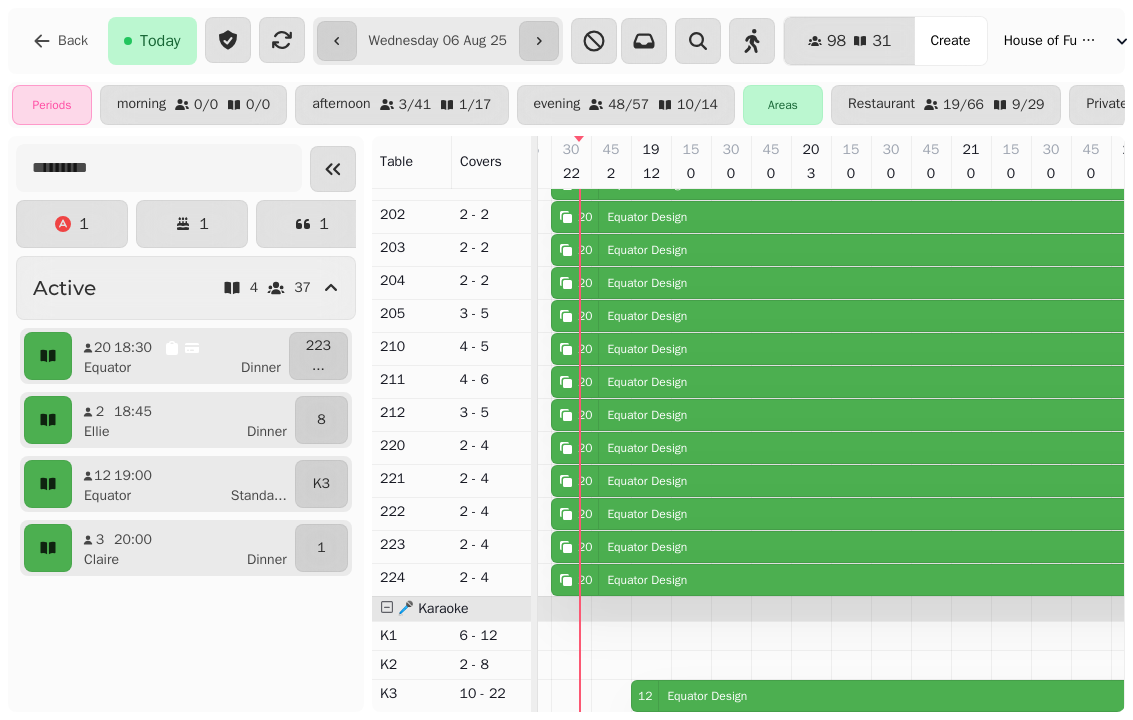 click on "20 Equator   Design" at bounding box center (946, 184) 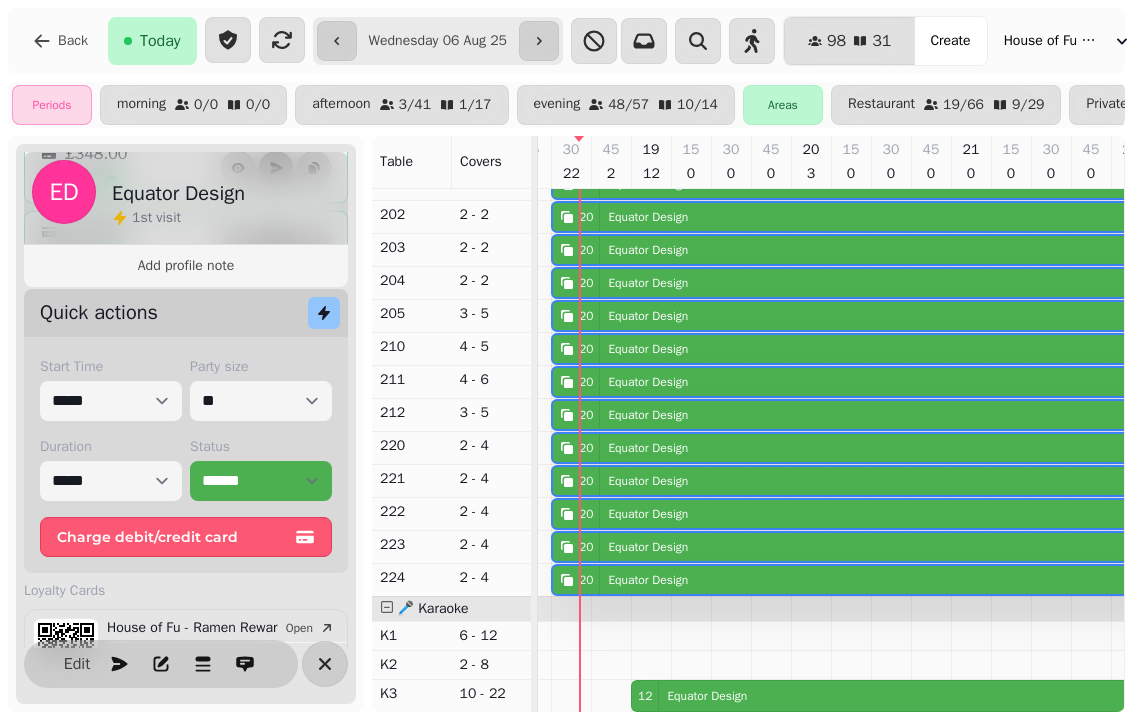 scroll, scrollTop: 685, scrollLeft: 0, axis: vertical 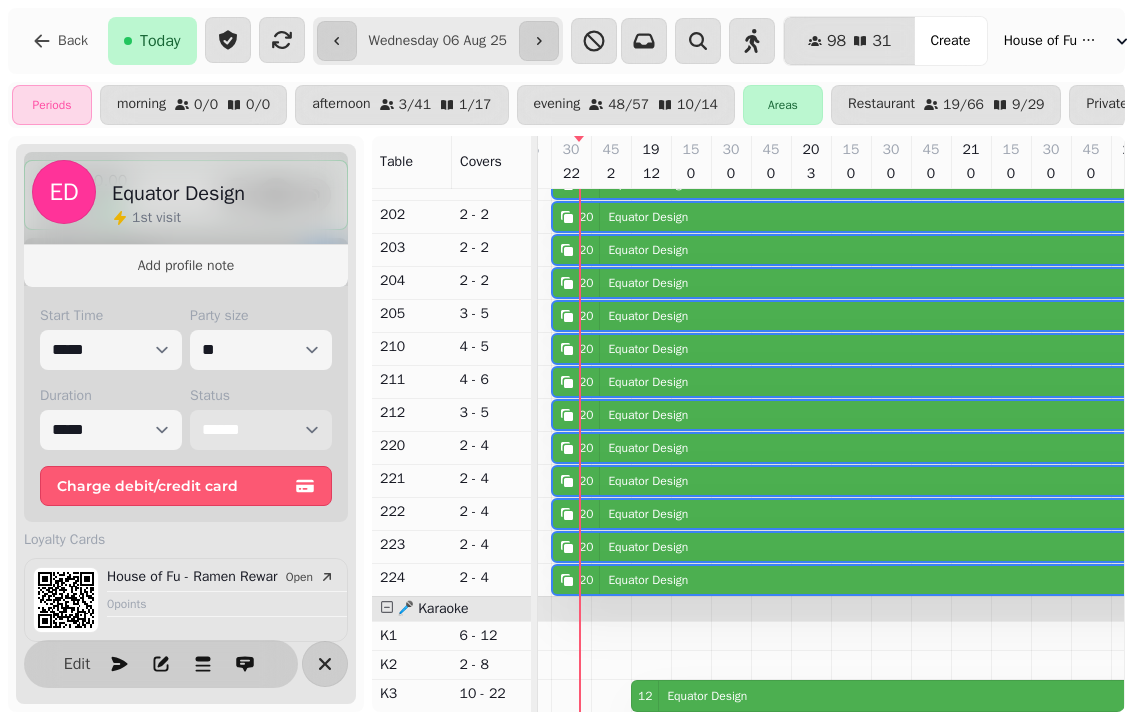 click on "**********" at bounding box center (261, 430) 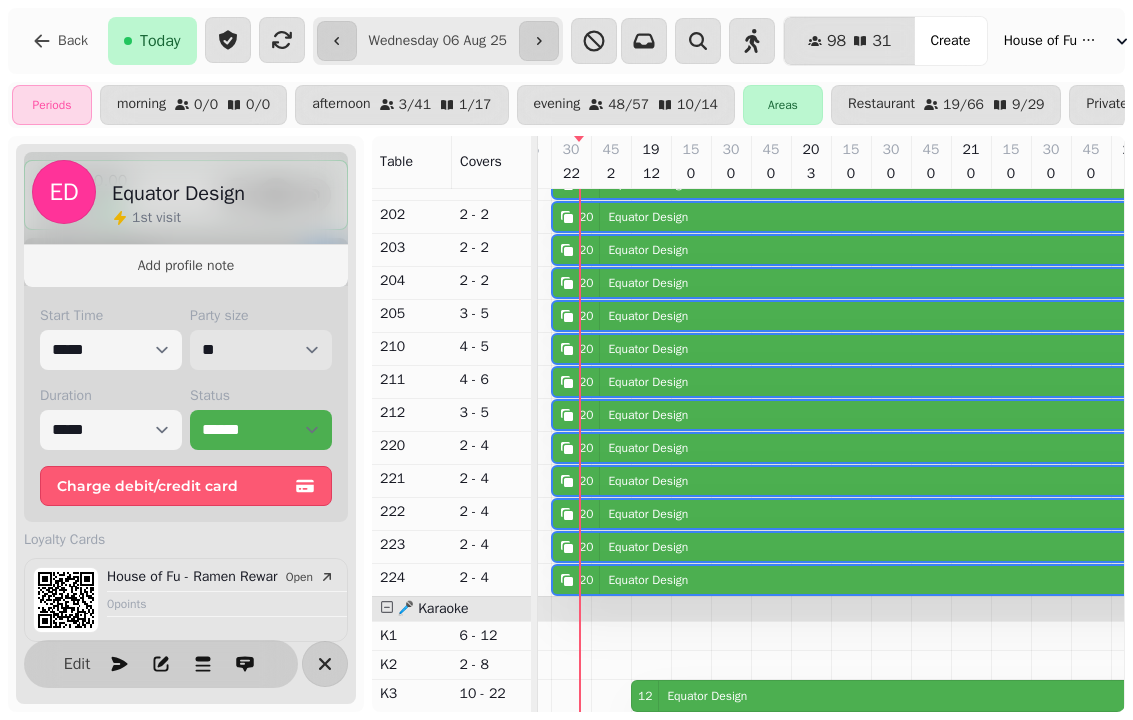 click on "* * * * * * * * * ** ** ** ** ** ** ** ** ** ** ** ** ** ** ** ** ** ** ** ** ** ** ** ** ** ** ** ** ** ** ** ** ** ** ** ** ** ** ** ** ** ** ** ** ** ** ** ** ** ** ** ** ** ** ** ** ** ** ** ** ** ** ** ** ** ** ** ** ** ** ** ** ** ** ** ** ** ** ** ** ** ** ** ** ** ** ** ** ** ** *** *** *** *** *** *** *** *** *** *** *** *** *** *** *** *** *** *** *** *** *** *** *** *** *** *** *** *** *** *** *** *** *** *** *** *** *** *** *** *** *** *** *** *** *** *** *** *** *** *** *** *** *** *** *** *** *** *** *** *** *** *** *** *** *** *** *** *** *** *** *** *** *** *** *** *** *** *** *** *** *** *** *** *** *** *** *** *** *** *** *** *** *** *** *** *** *** *** *** *** *** *** *** *** *** *** *** *** *** *** *** *** *** *** *** *** *** *** *** *** *** *** *** *** *** *** *** *** *** *** *** *** *** *** *** *** *** *** *** *** *** *** *** *** *** *** *** *** *** *** ***" at bounding box center (261, 350) 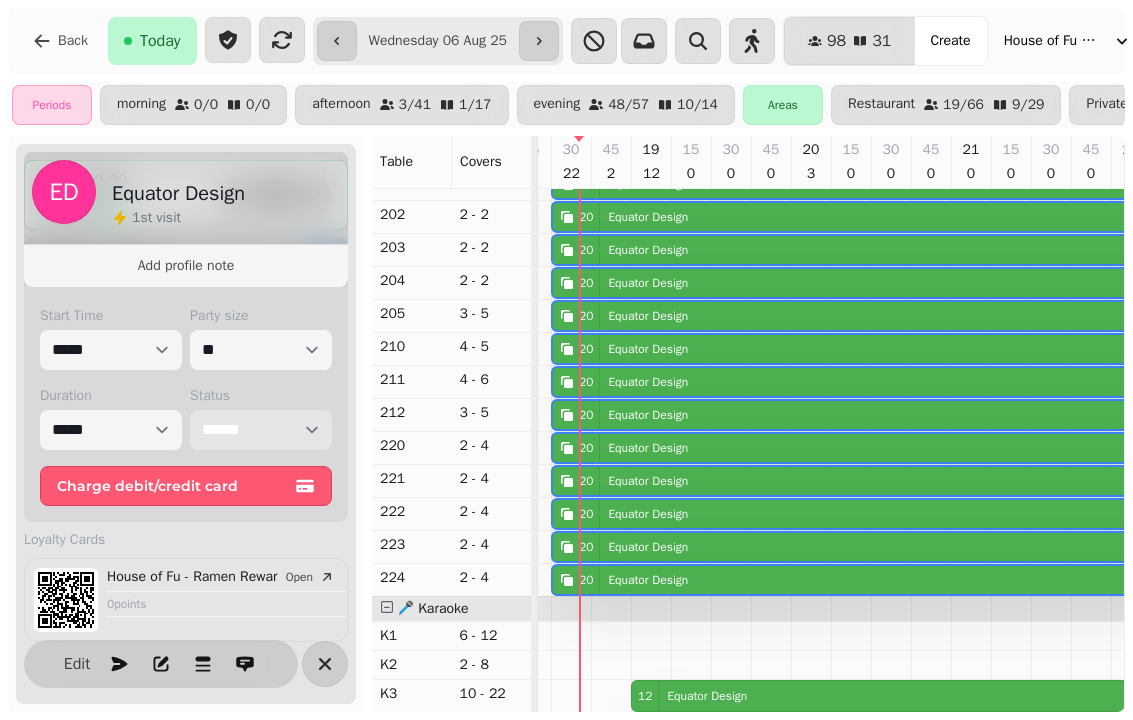 click on "**********" at bounding box center [261, 430] 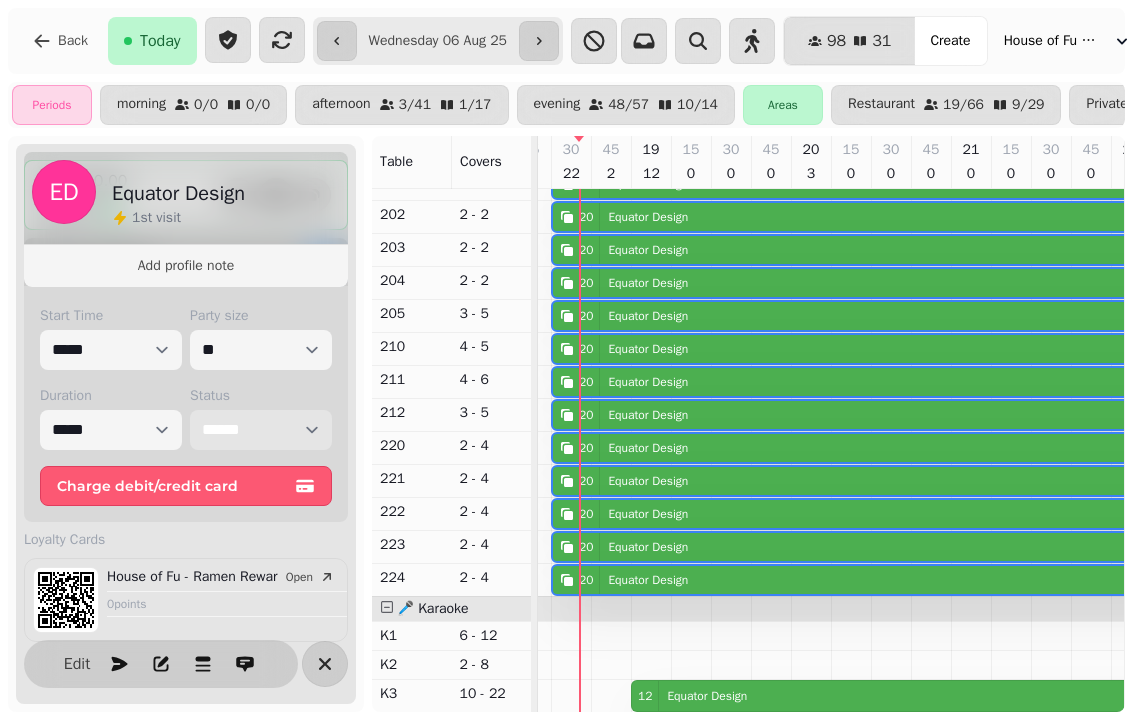 select on "******" 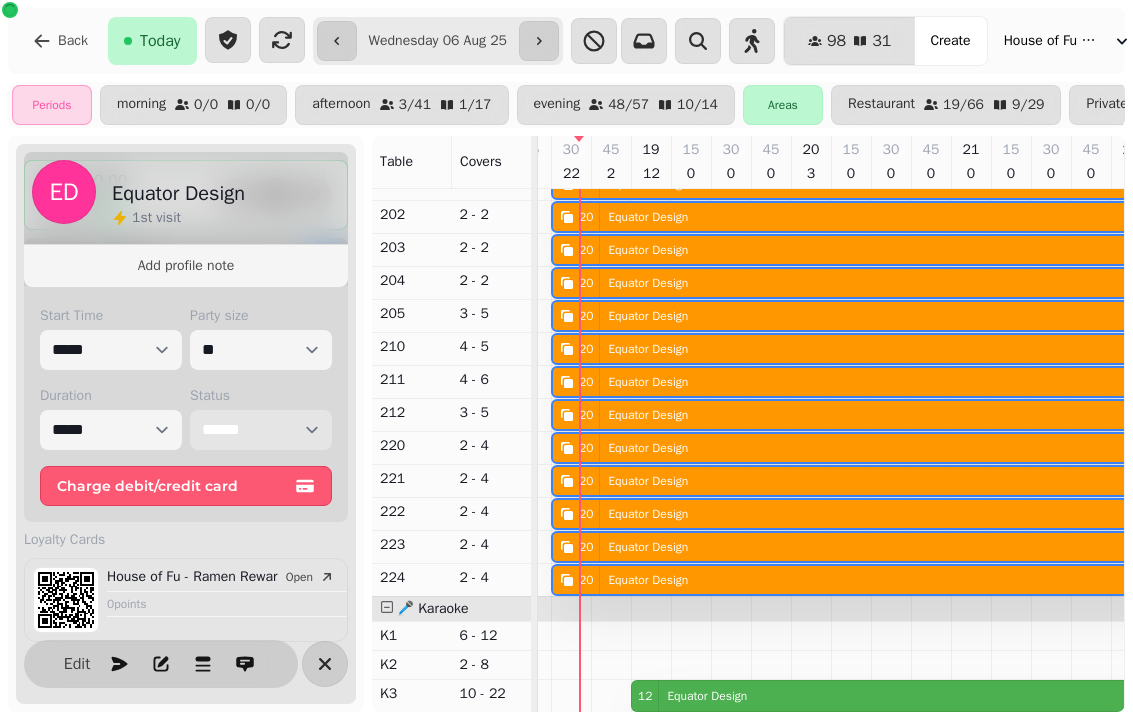 scroll, scrollTop: 590, scrollLeft: 1206, axis: both 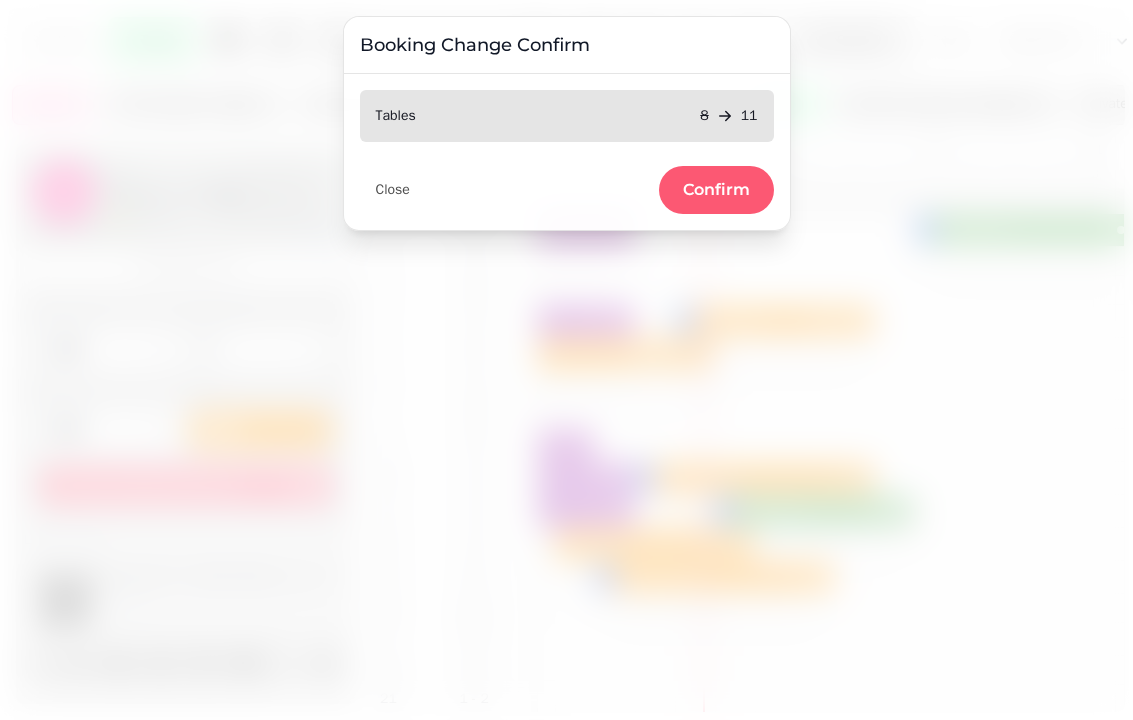 click on "Confirm" at bounding box center (716, 190) 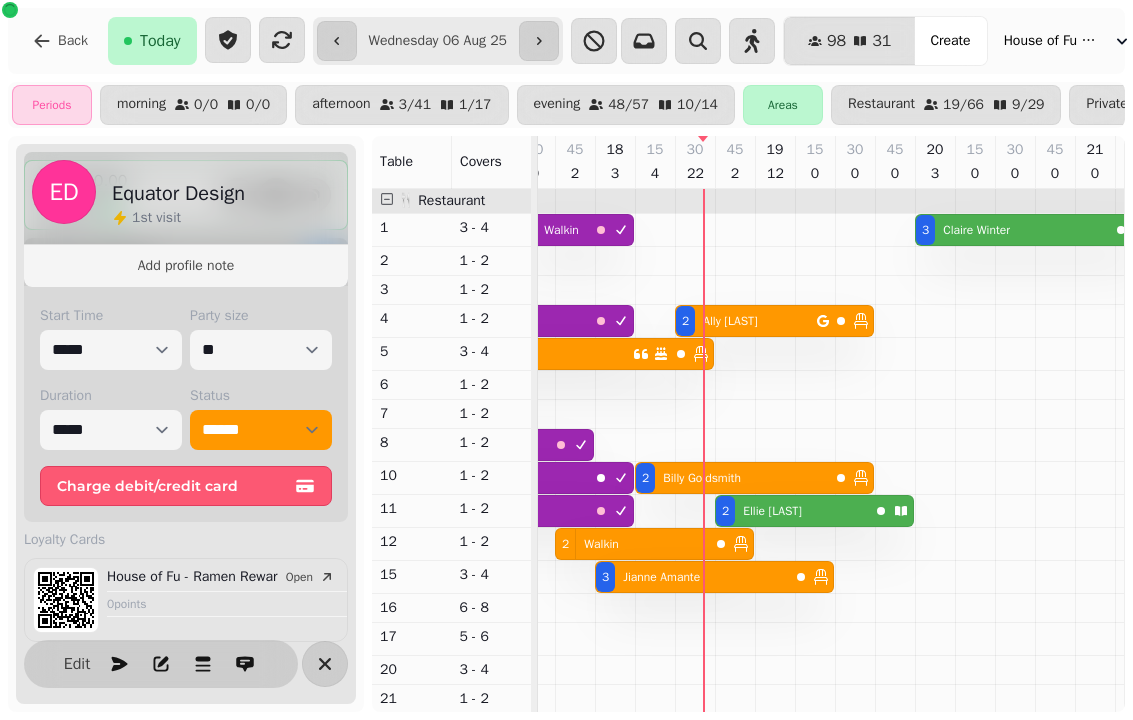 select on "**********" 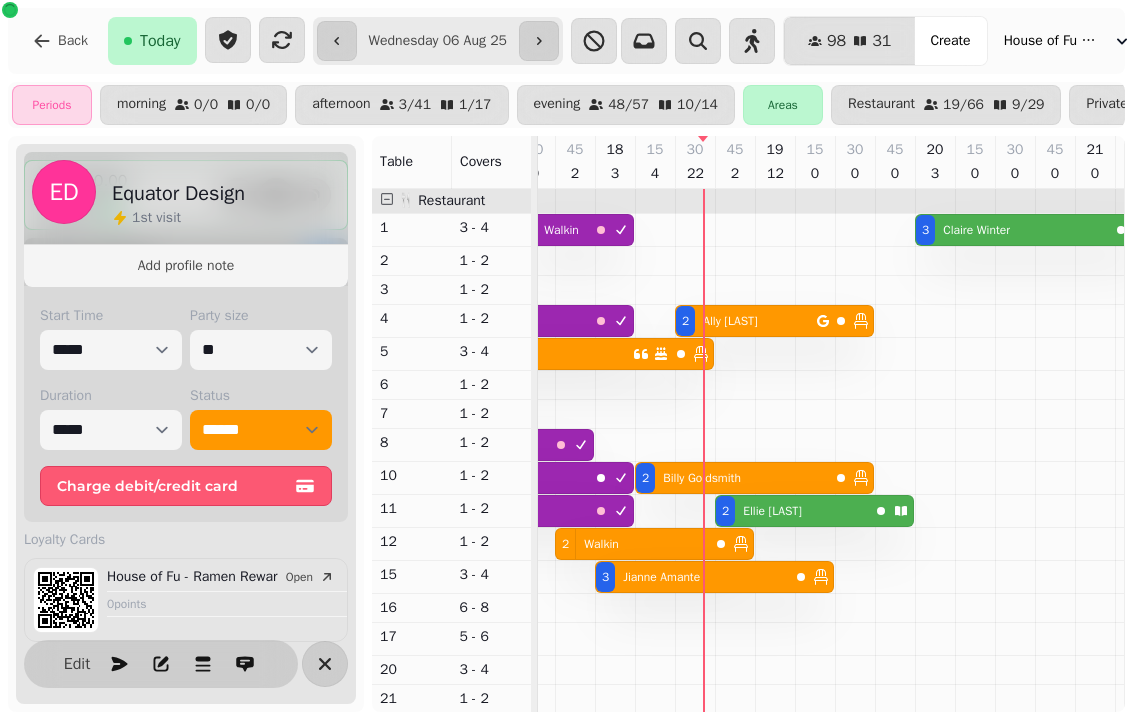 select on "*" 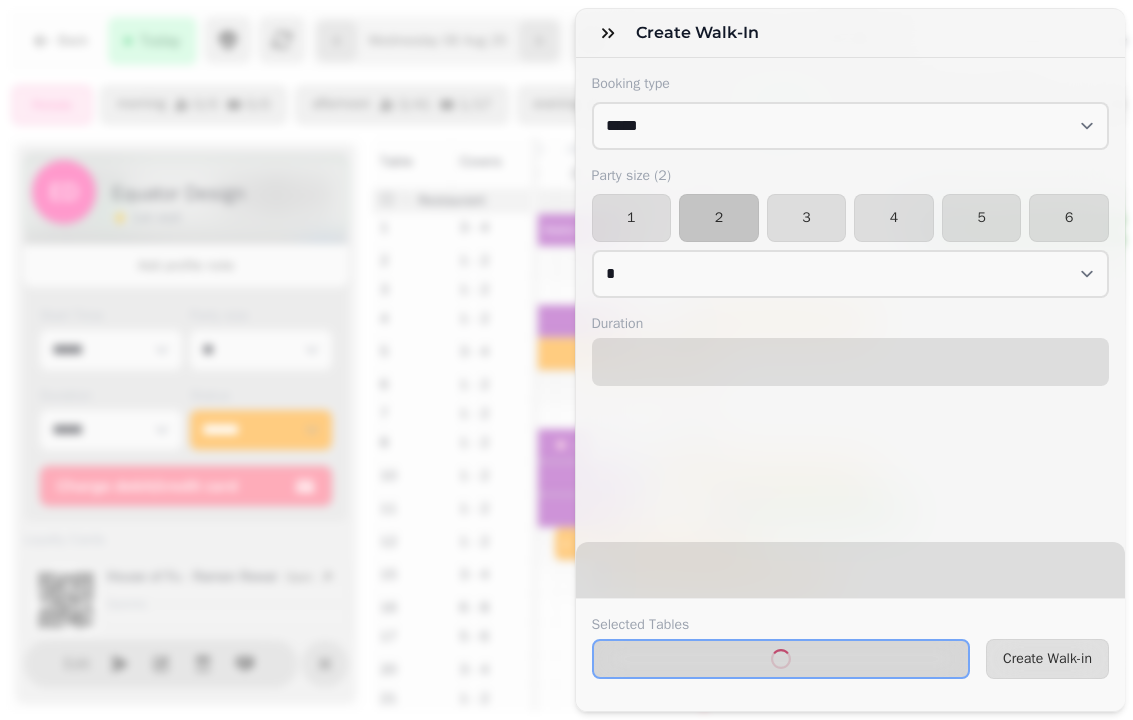 select on "****" 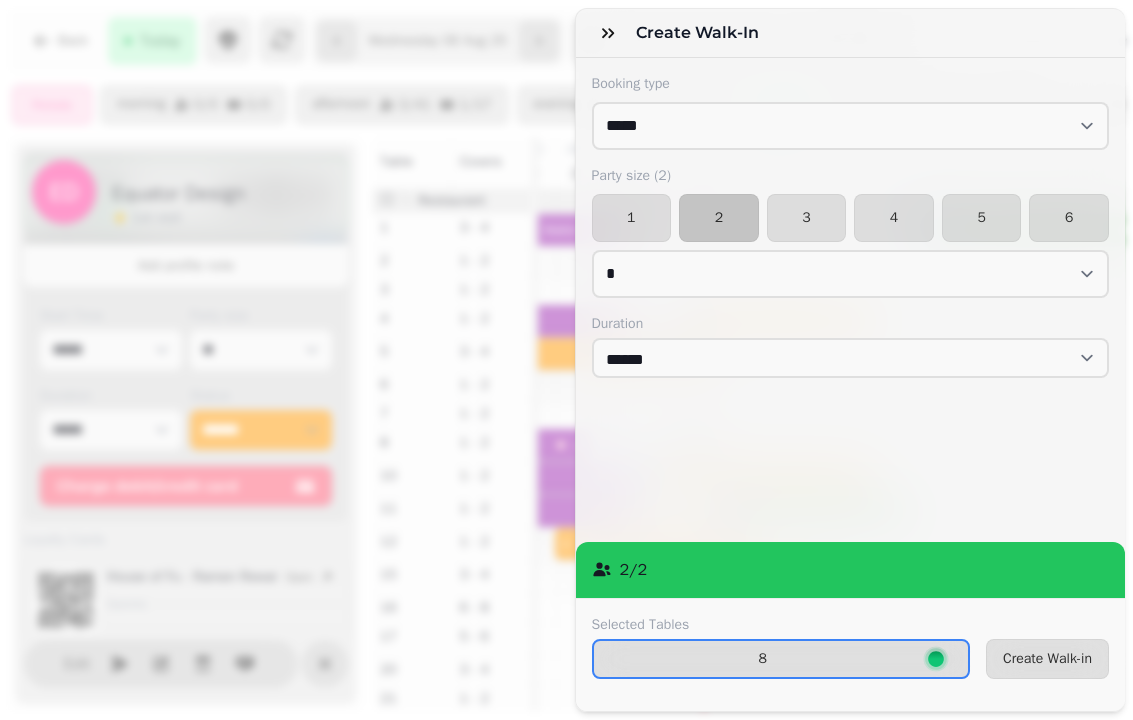 click on "Create Walk-in" at bounding box center (1047, 659) 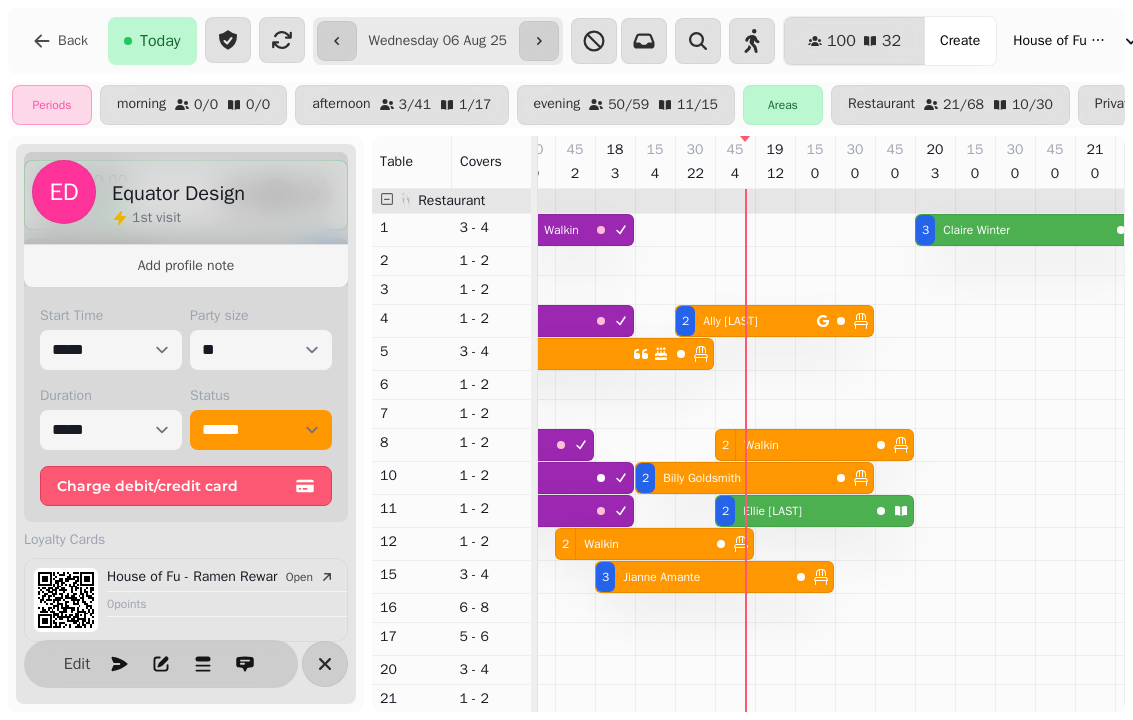 click on "2 Walkin" at bounding box center [632, 544] 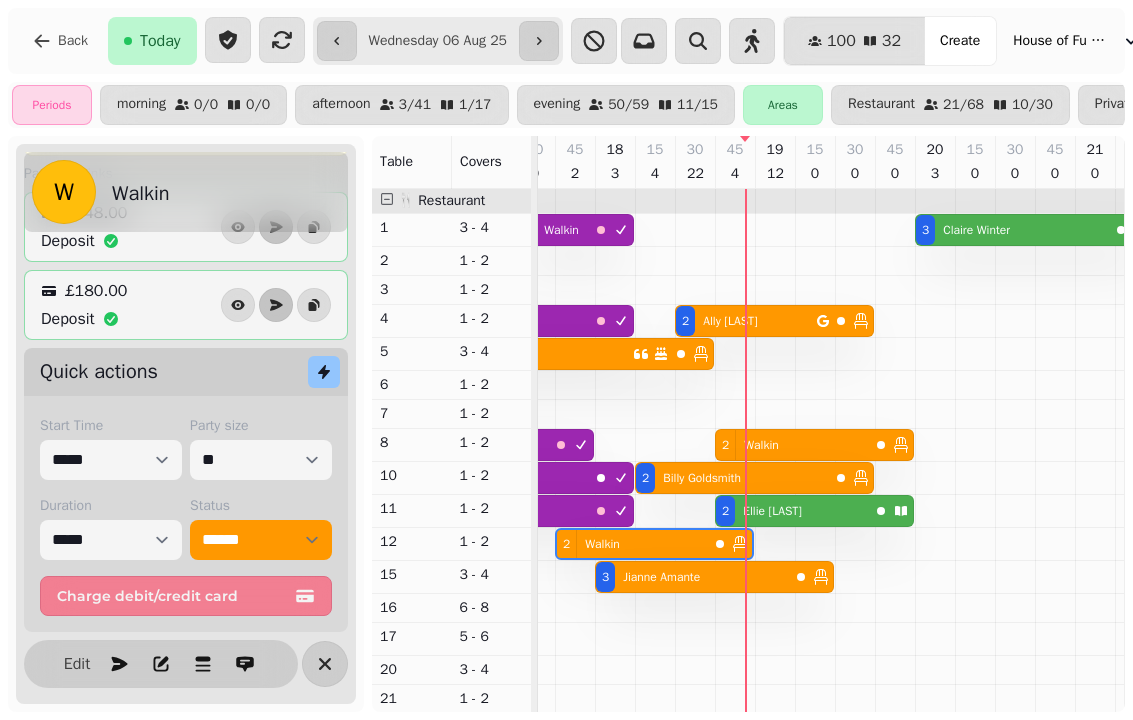 select on "**********" 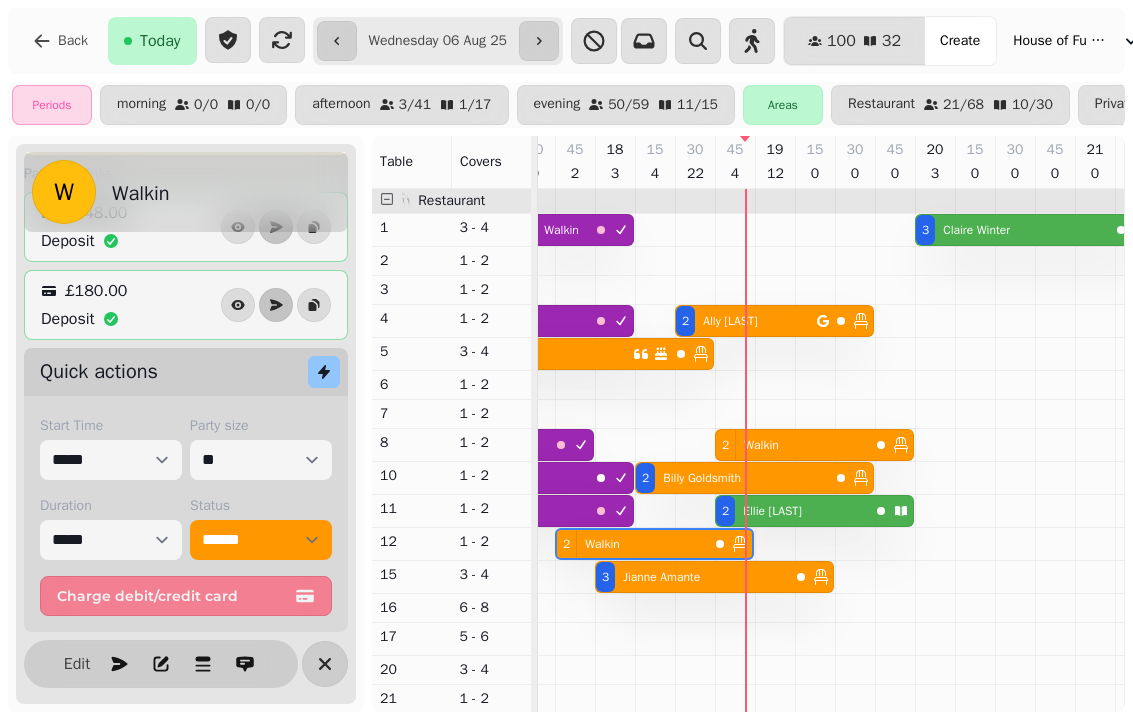 select on "*" 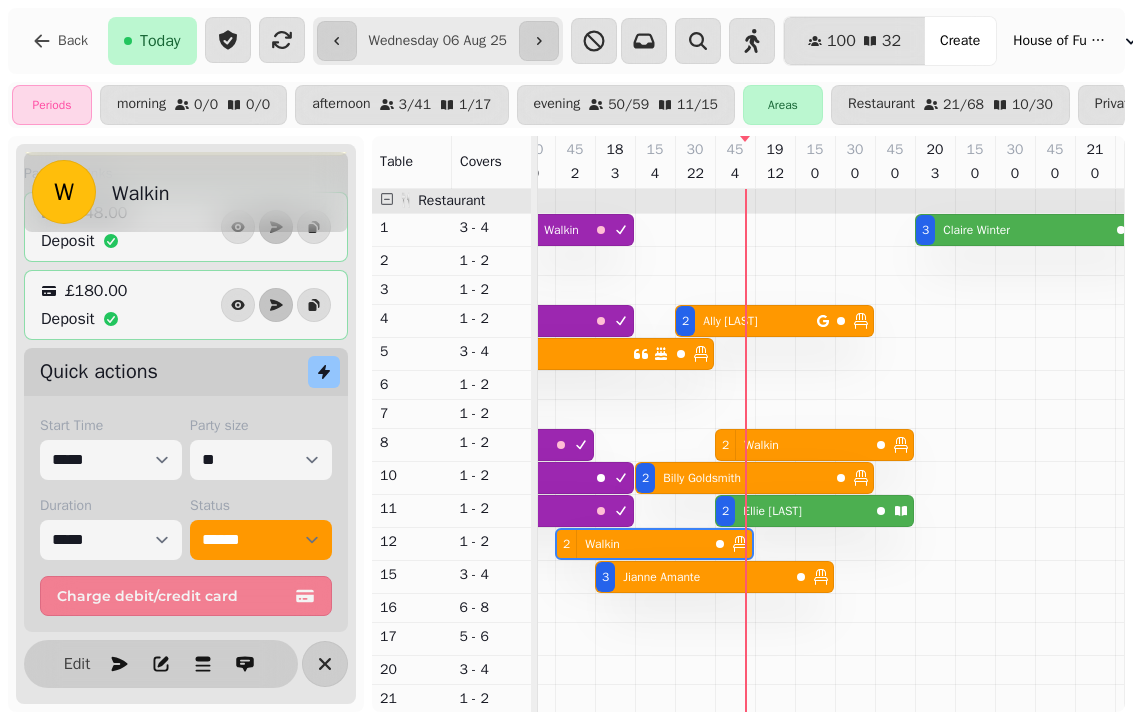 select on "****" 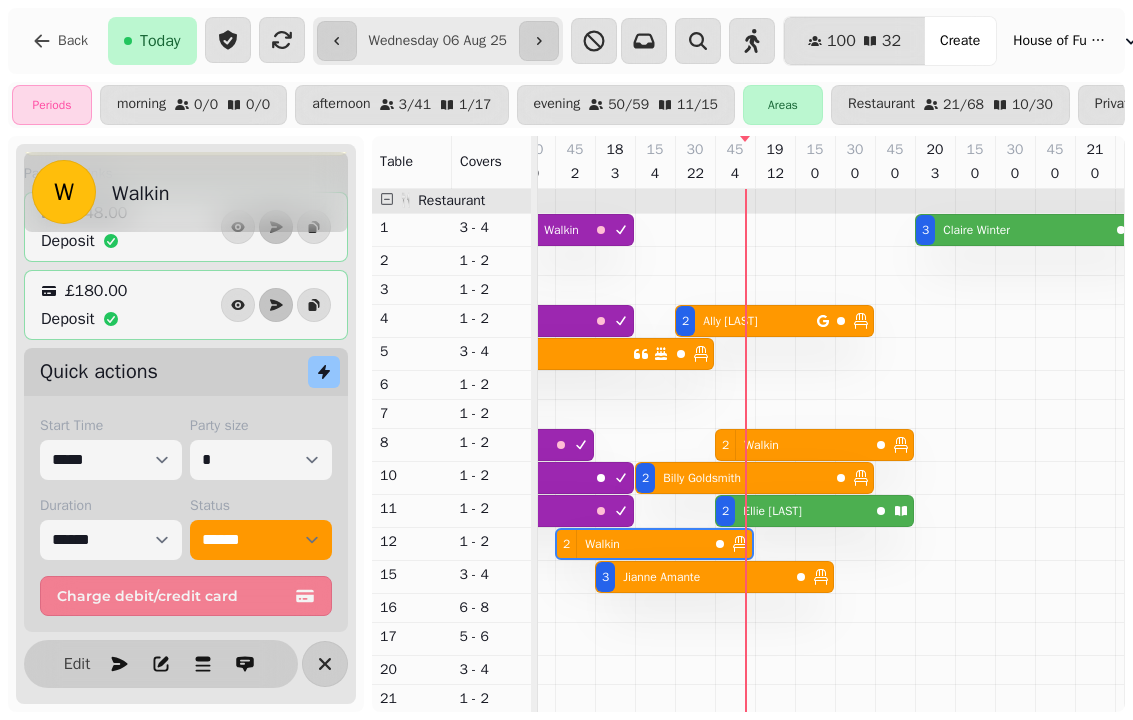 scroll, scrollTop: 402, scrollLeft: 0, axis: vertical 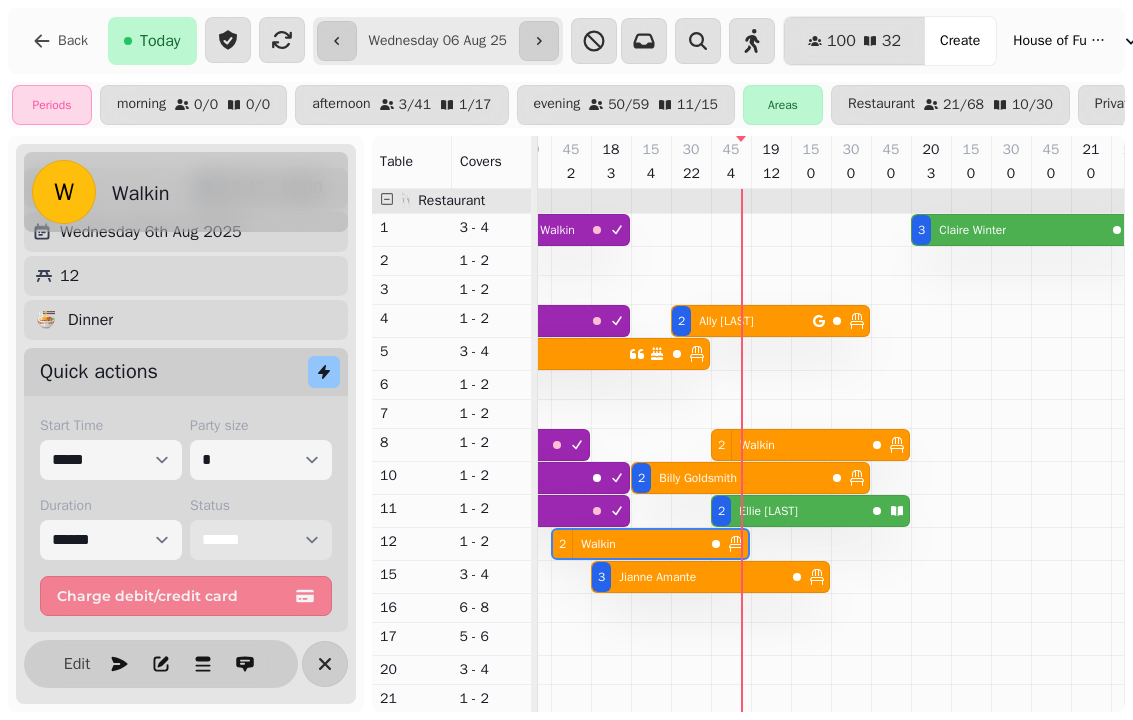 click on "**********" at bounding box center [261, 540] 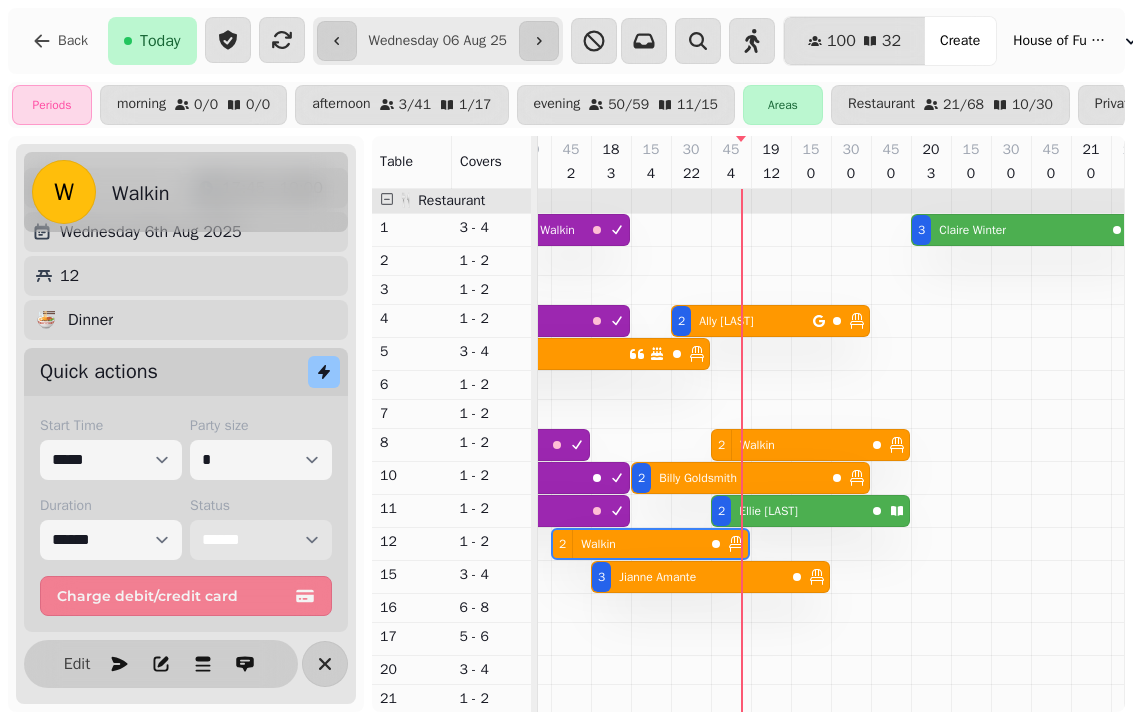 select on "********" 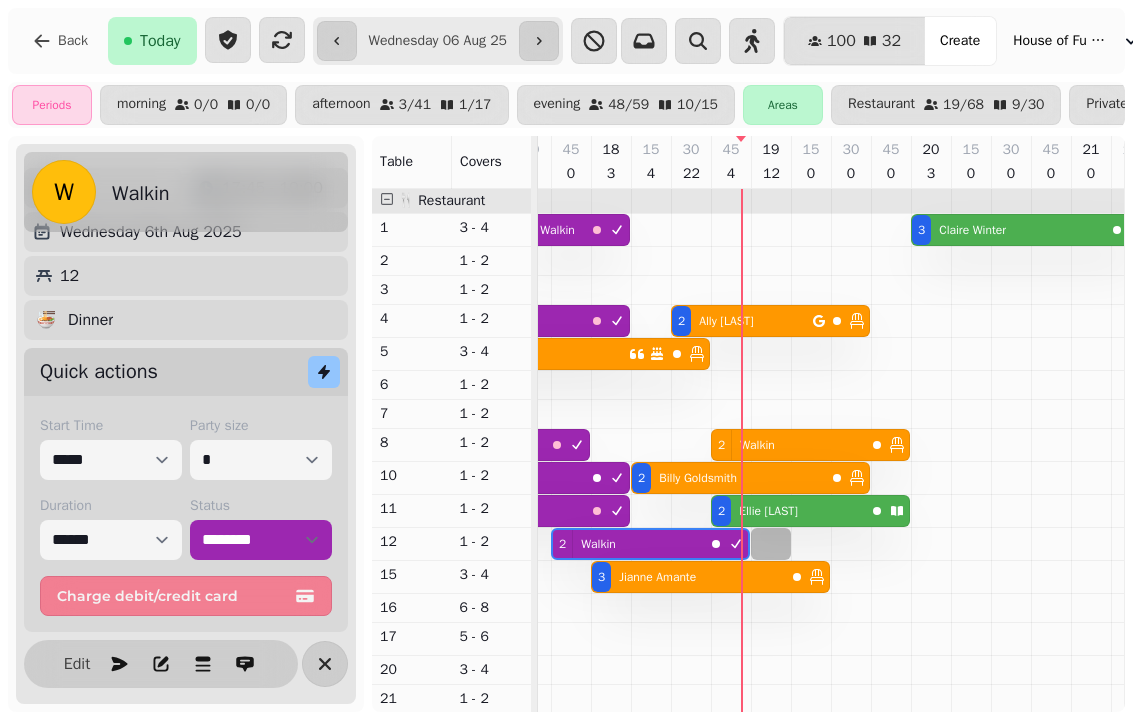 select on "**********" 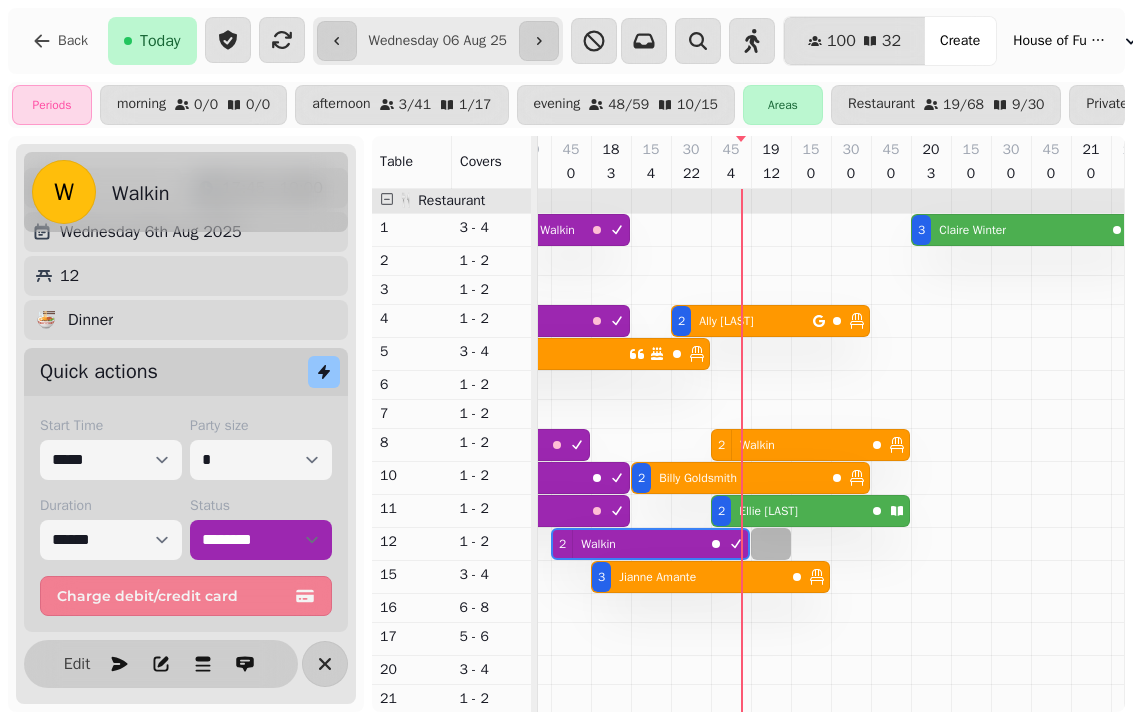 select on "*" 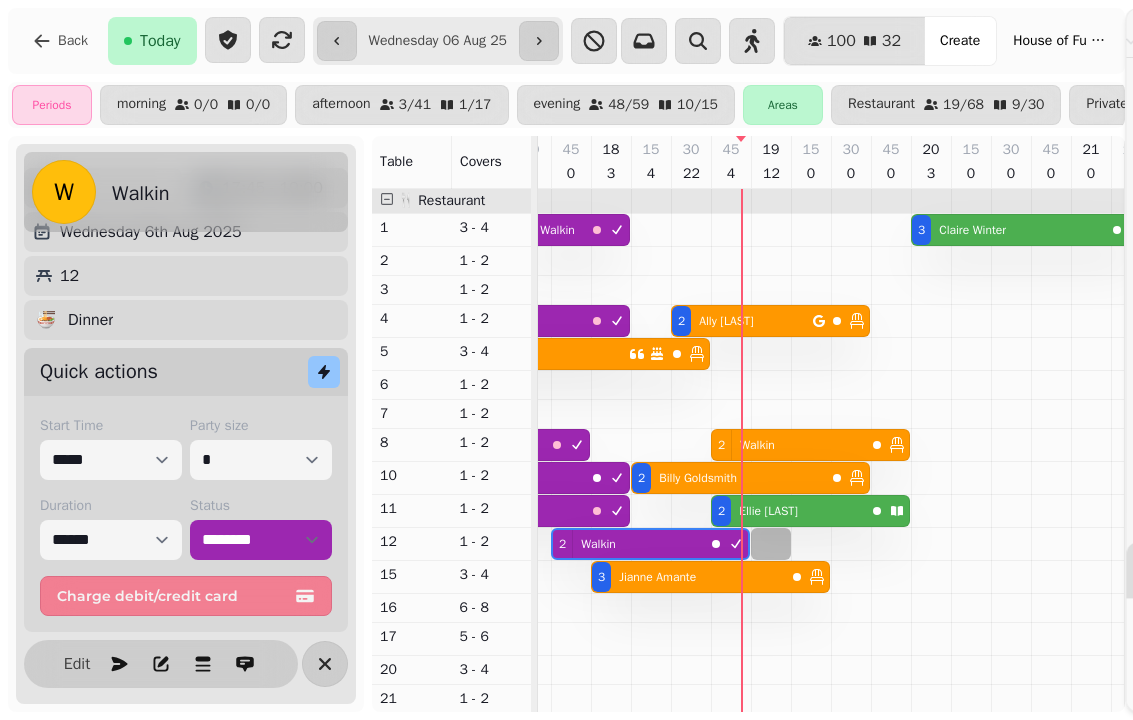 select on "****" 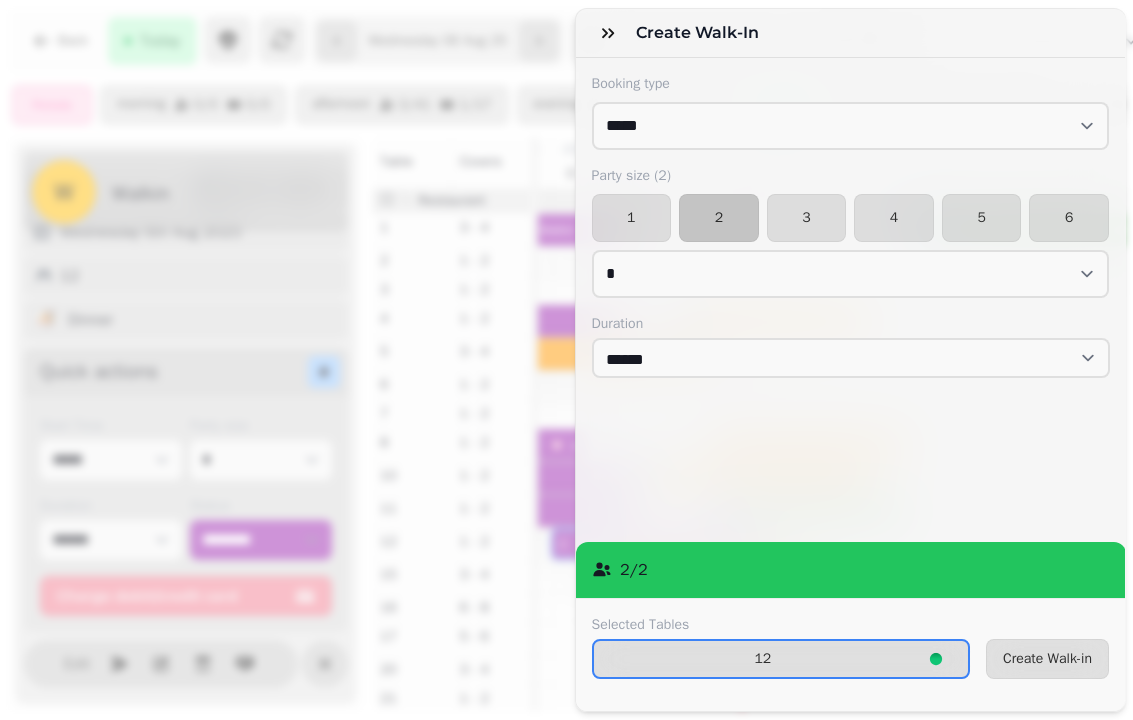click on "1" at bounding box center (632, 218) 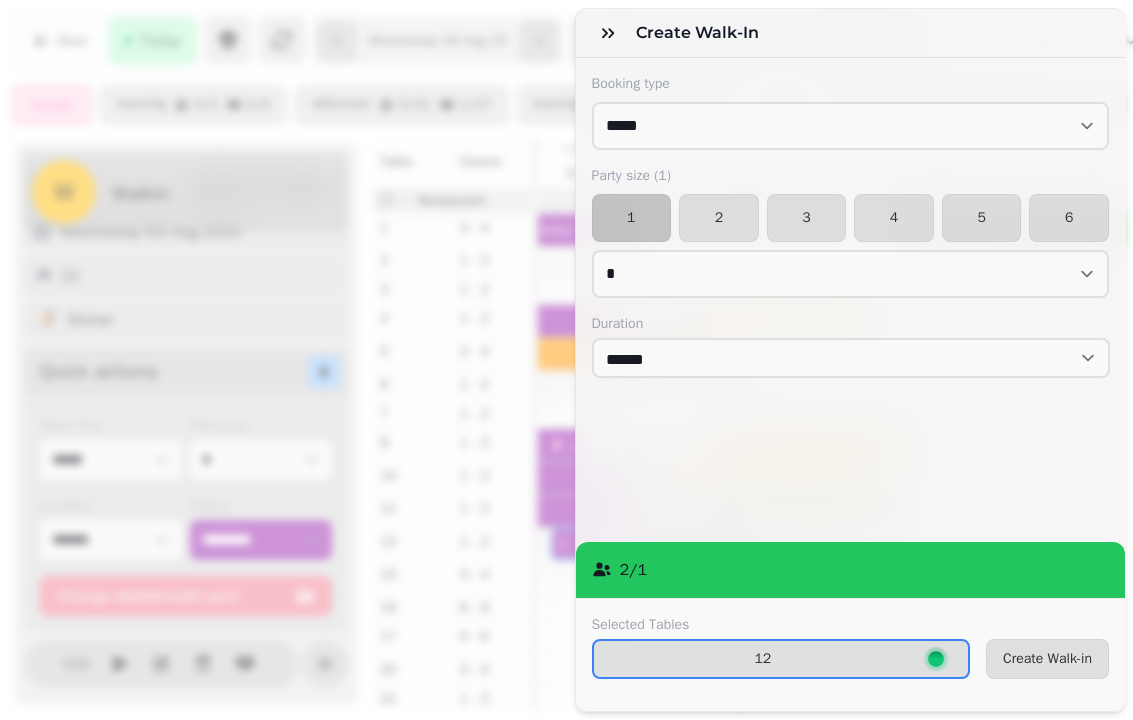 click on "Create Walk-in" at bounding box center [1047, 659] 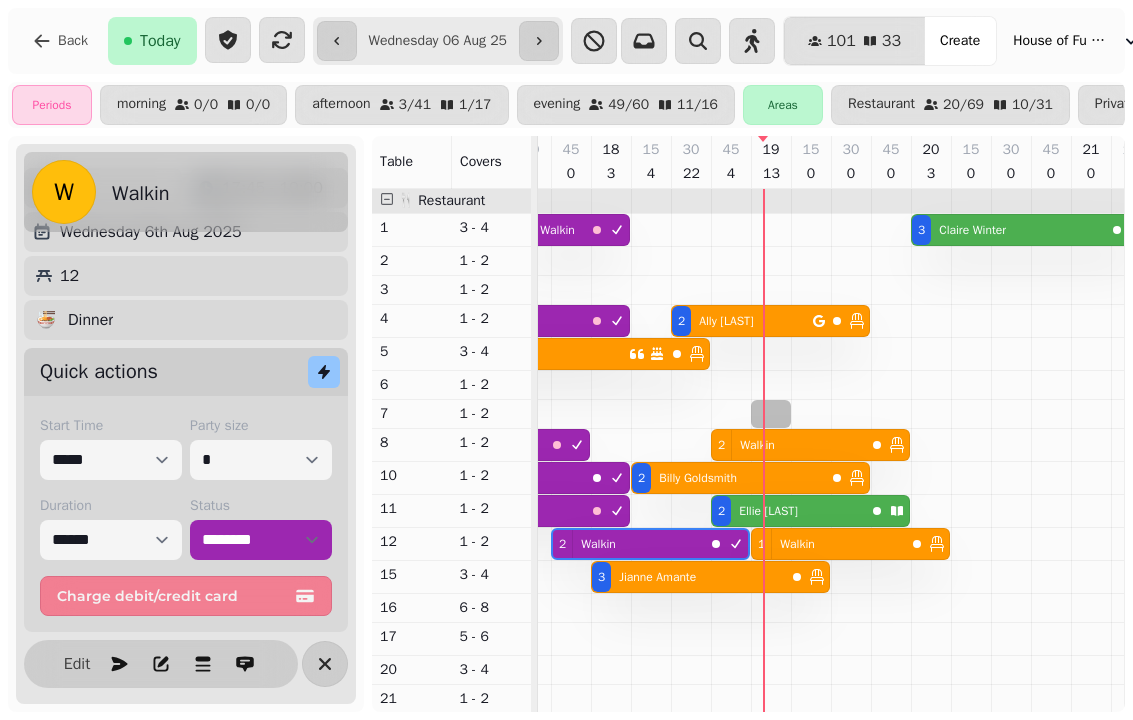 select on "**********" 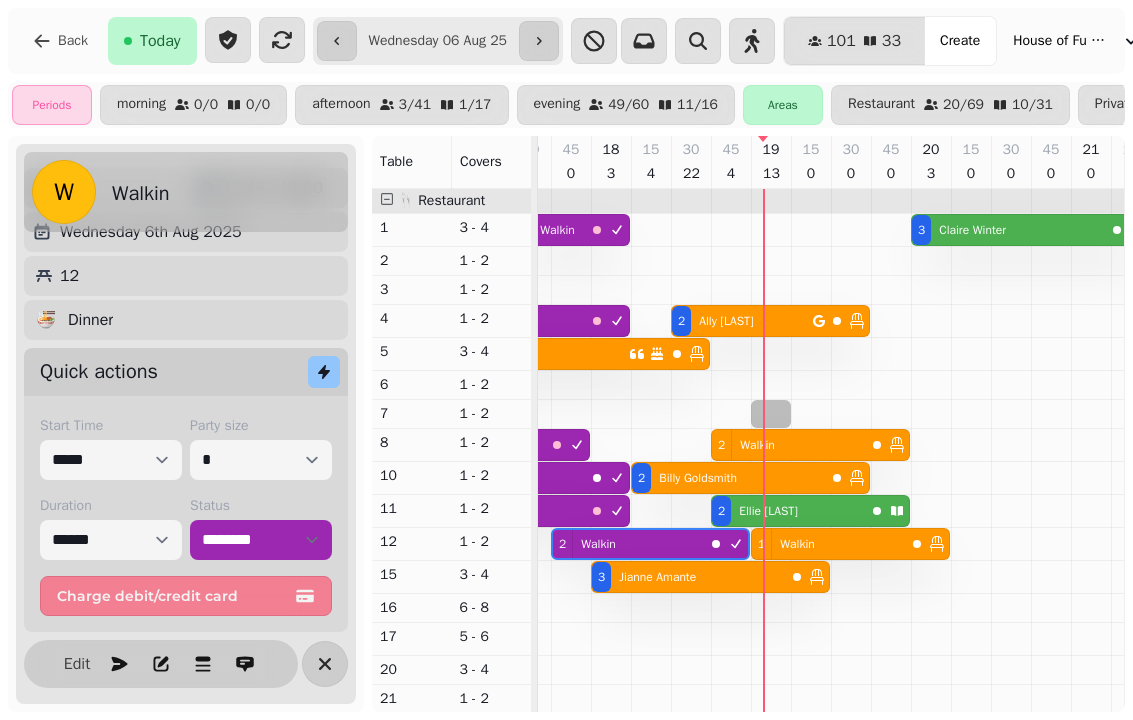 select on "*" 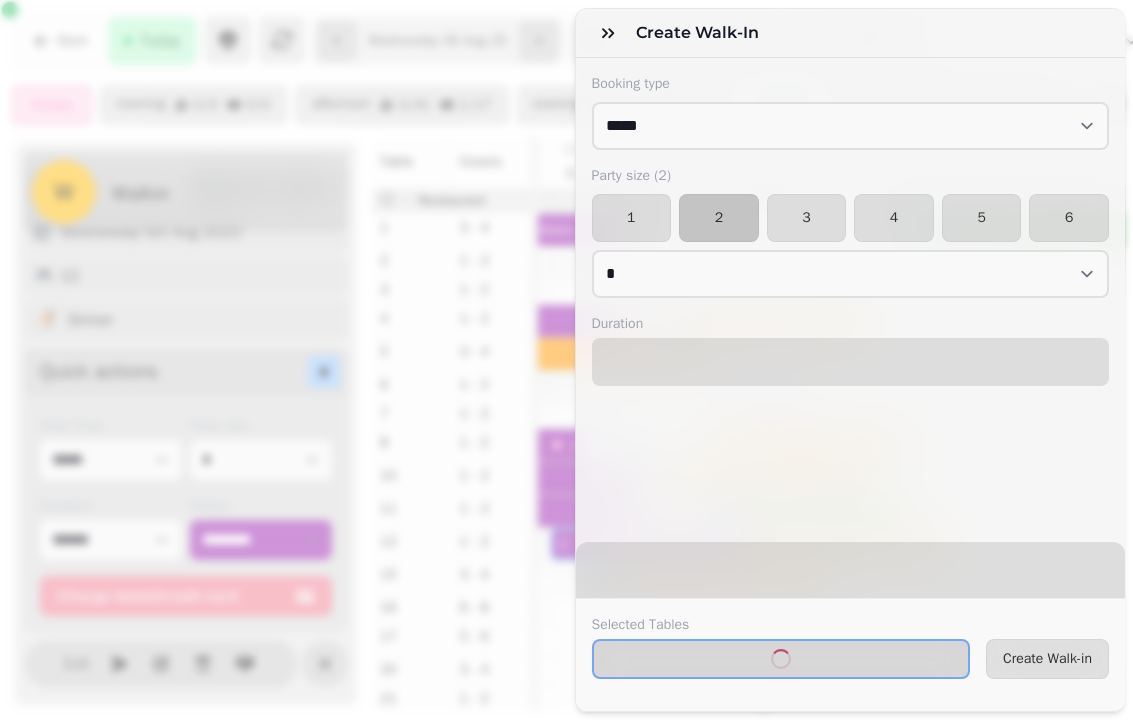 select on "****" 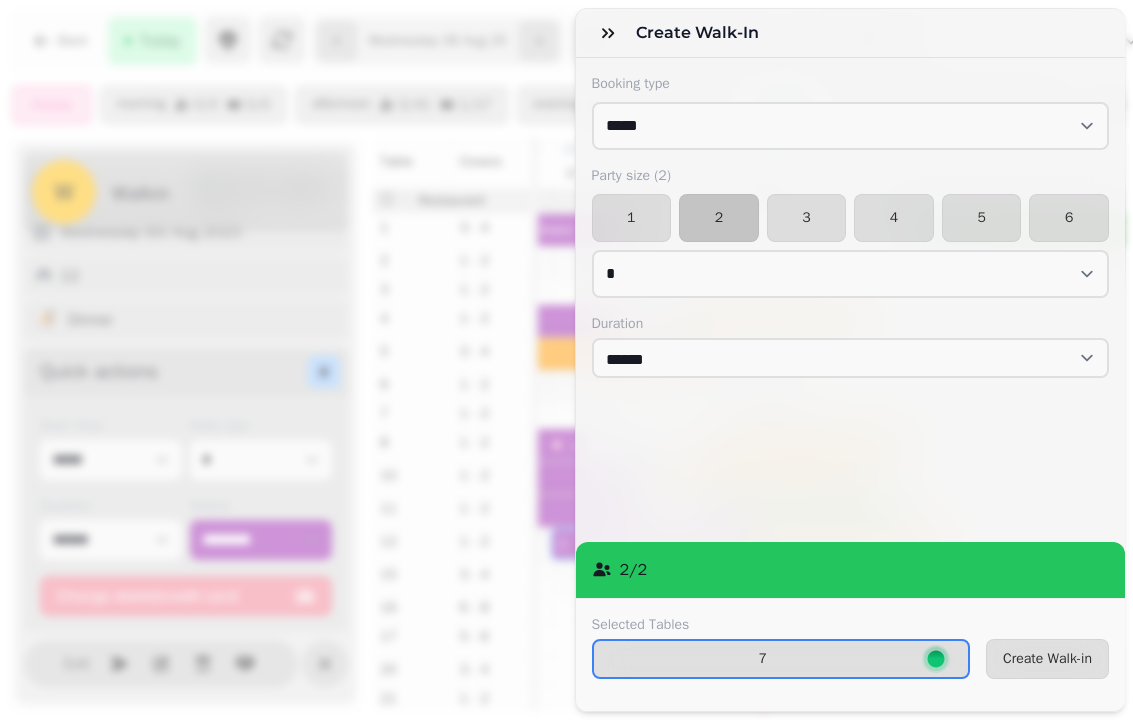 click on "Create Walk-in" at bounding box center [1047, 659] 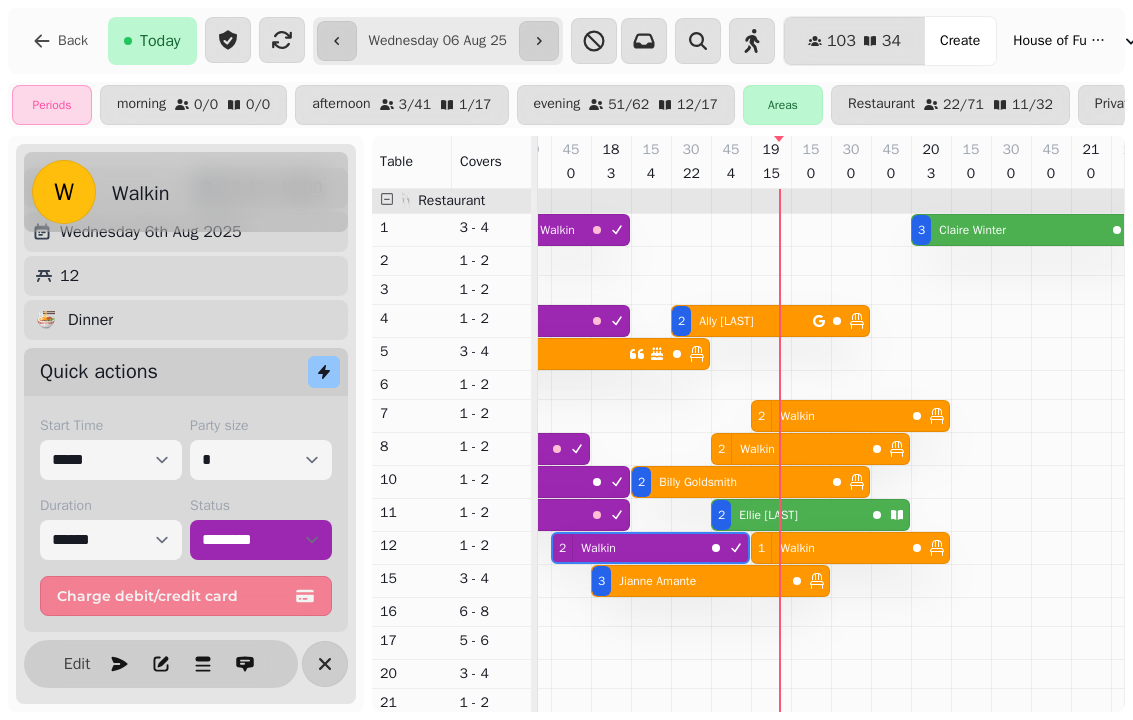 click on "[FIRST] [LAST]" at bounding box center (768, 515) 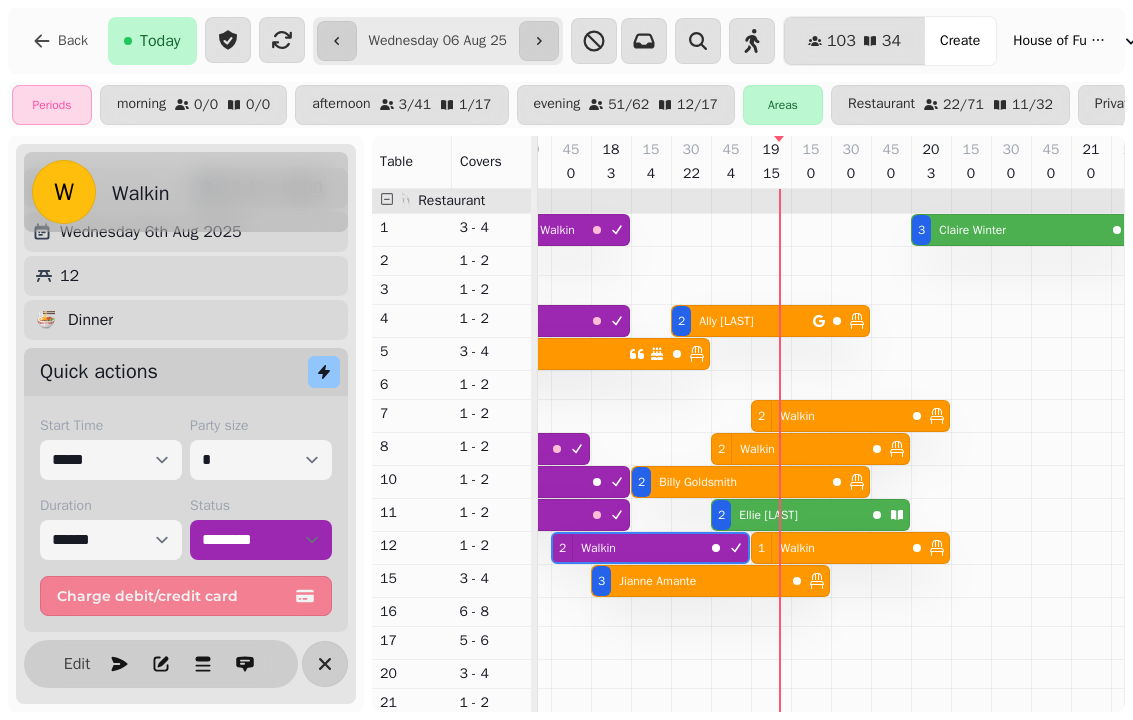 select on "******" 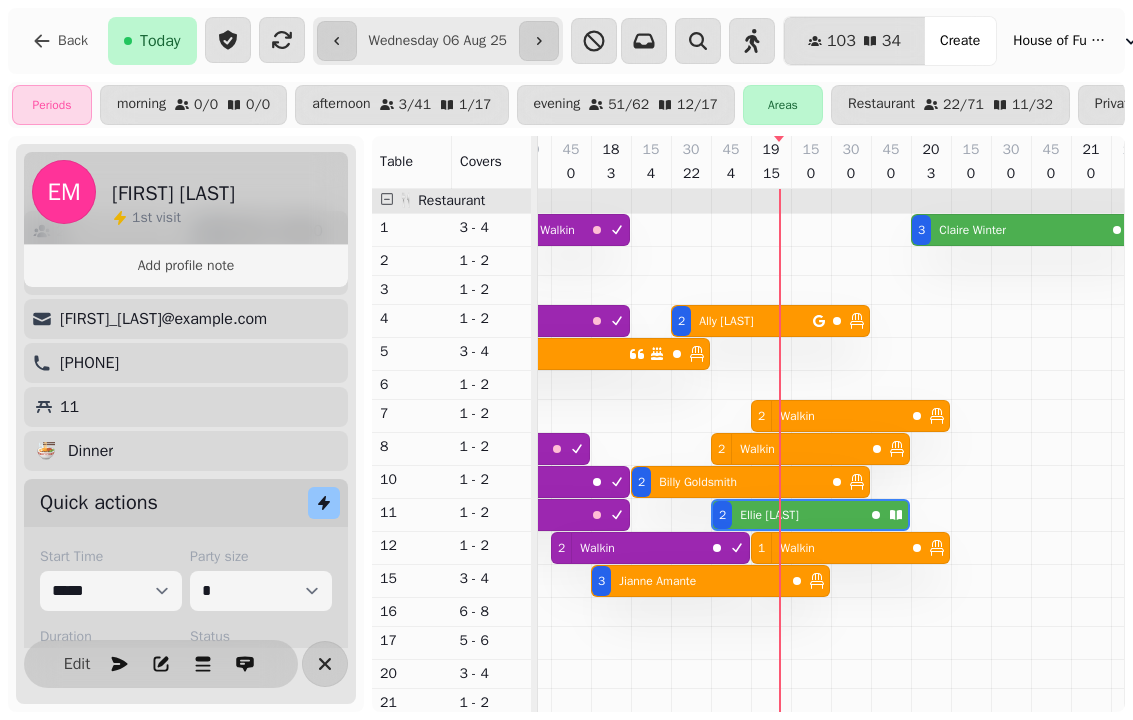 select on "**********" 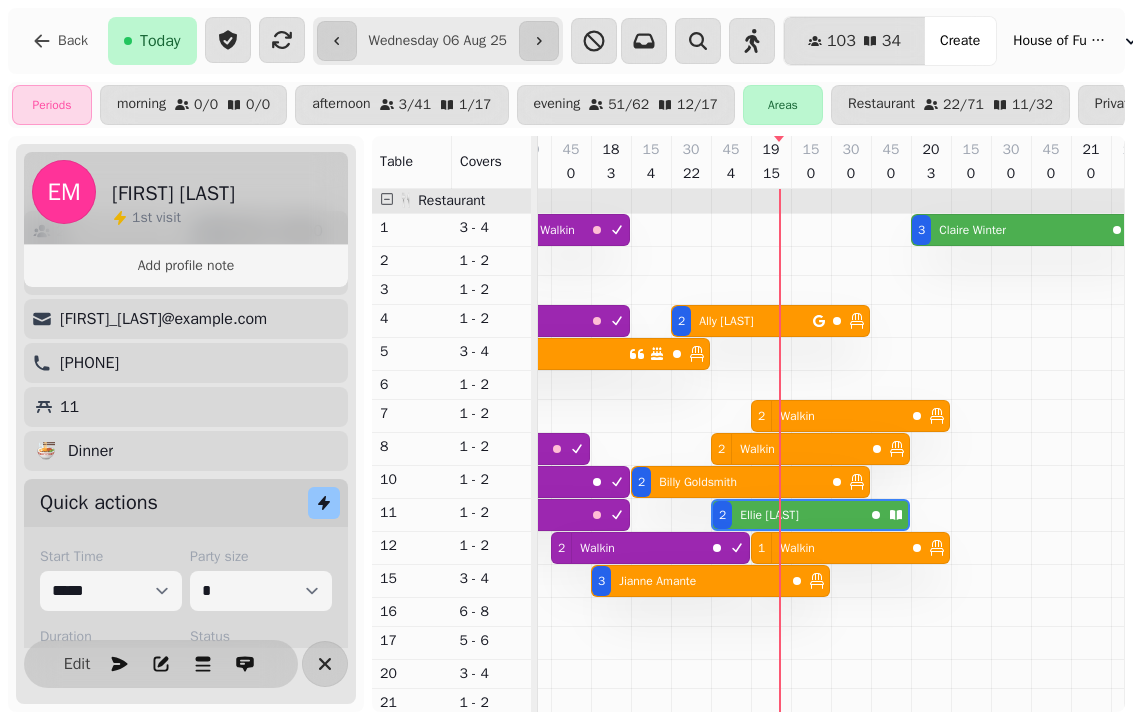 scroll, scrollTop: 0, scrollLeft: 1147, axis: horizontal 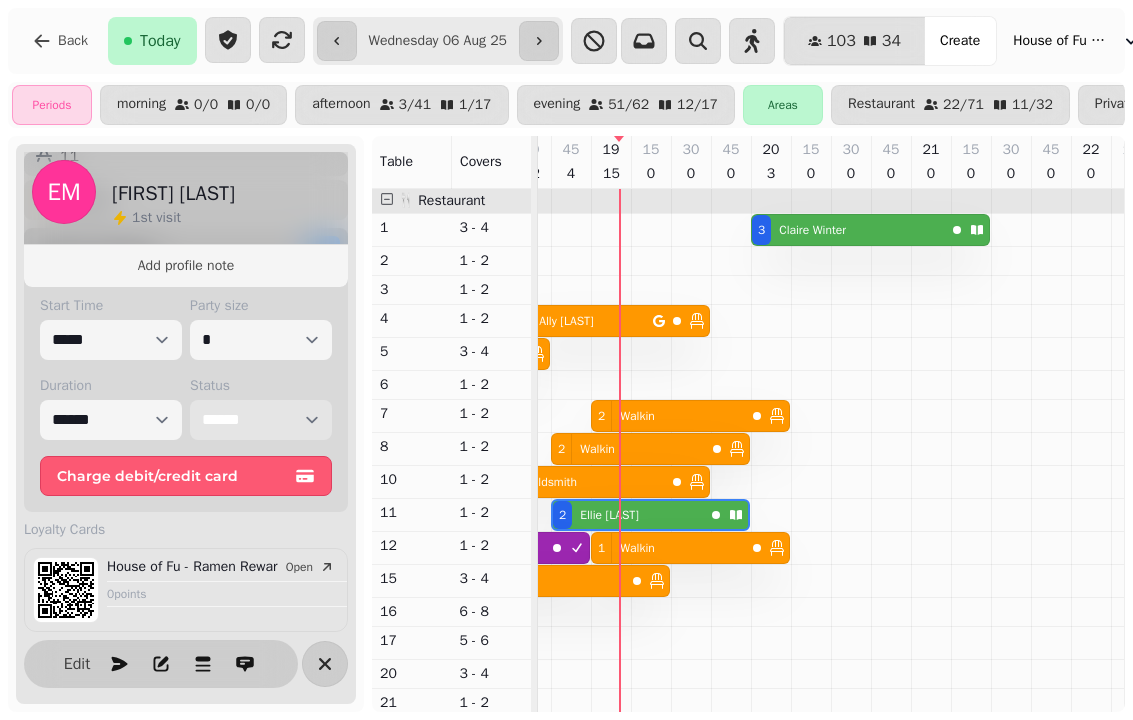 click on "**********" at bounding box center [261, 420] 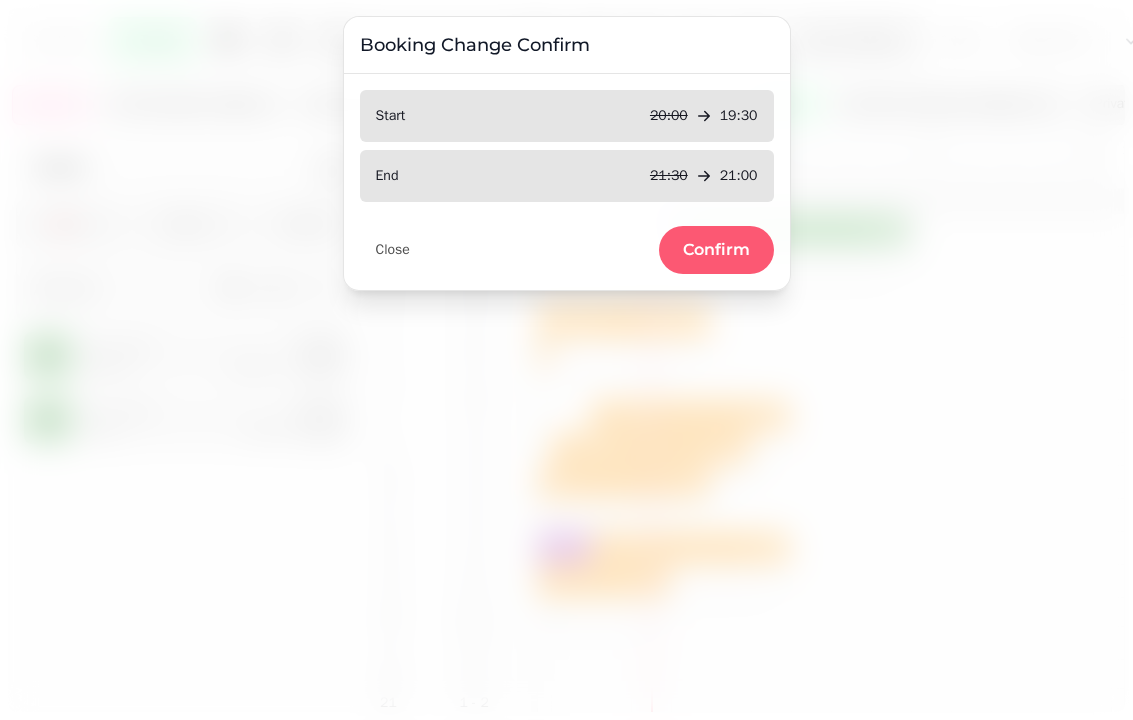 click on "Confirm" at bounding box center (716, 250) 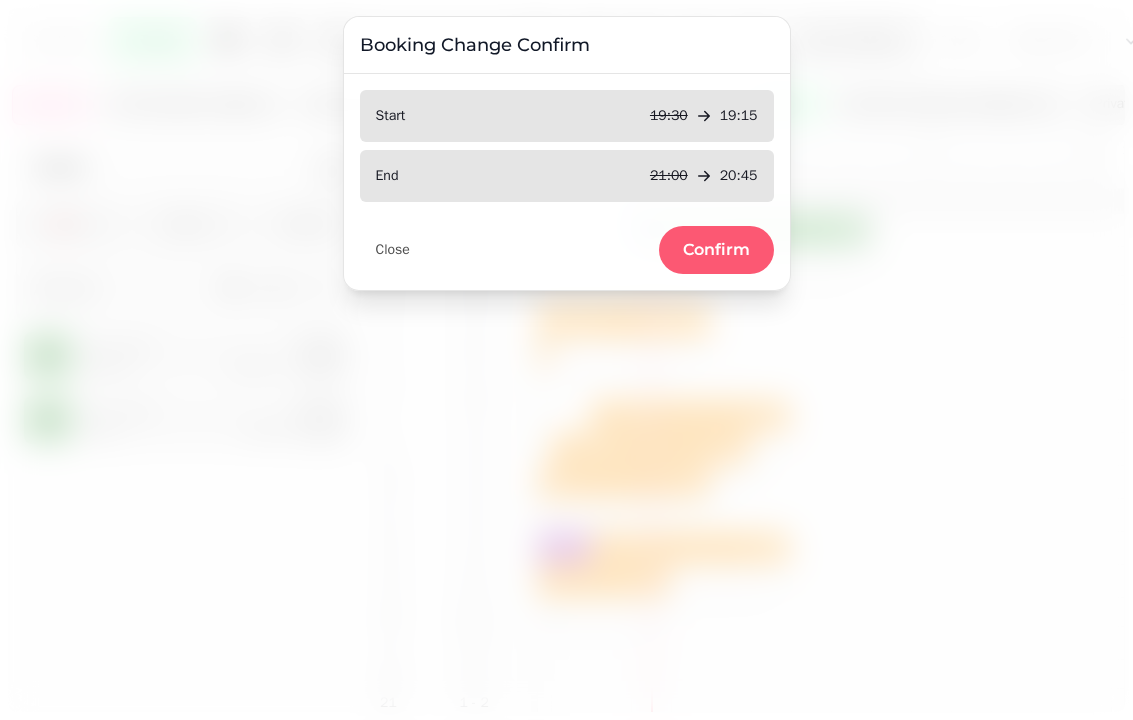 click on "Confirm" at bounding box center (716, 250) 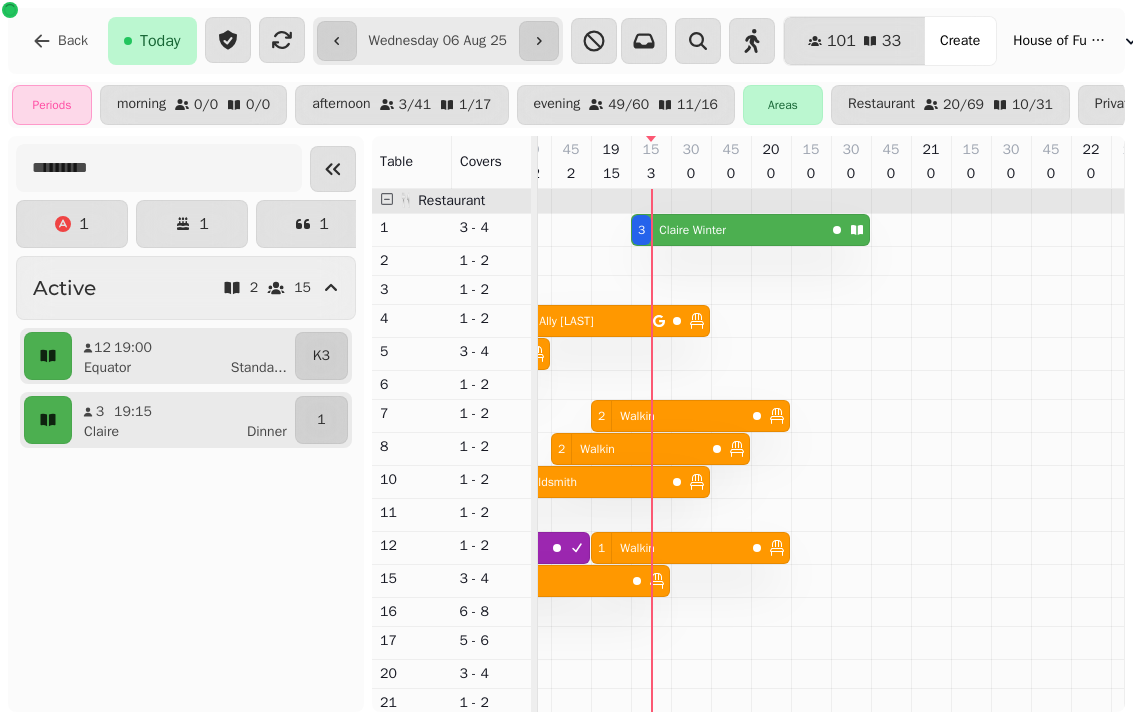 click on "[NUMBER] [FIRST] [LAST]" at bounding box center [728, 230] 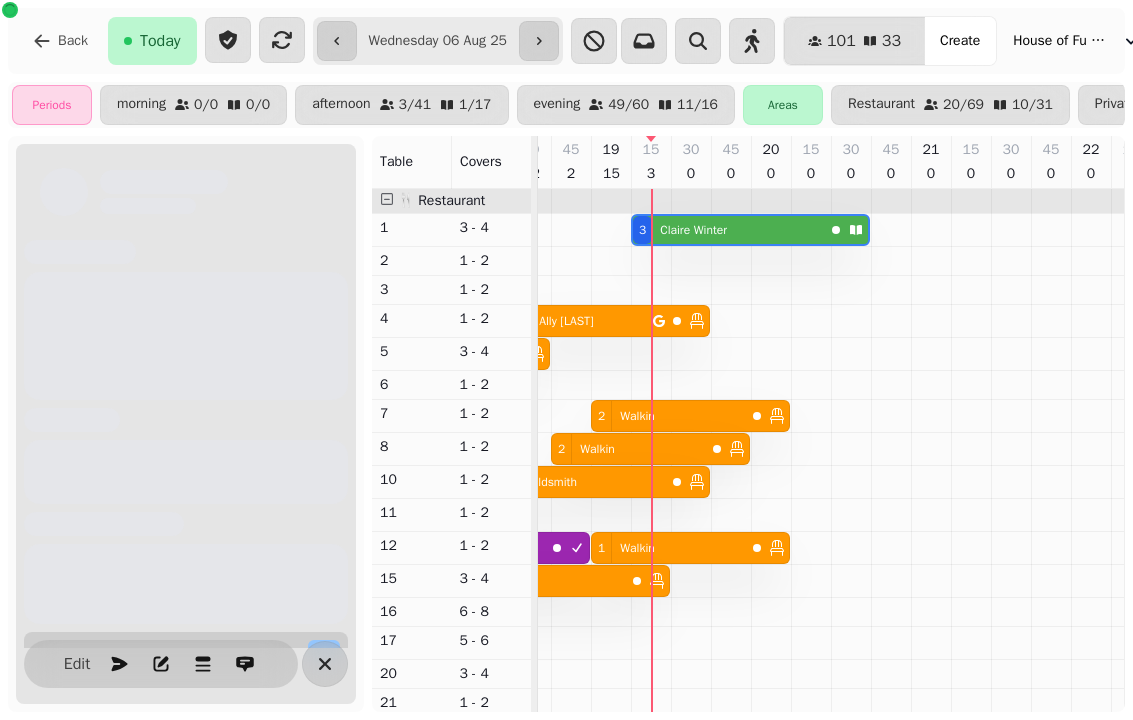 scroll, scrollTop: 0, scrollLeft: 1347, axis: horizontal 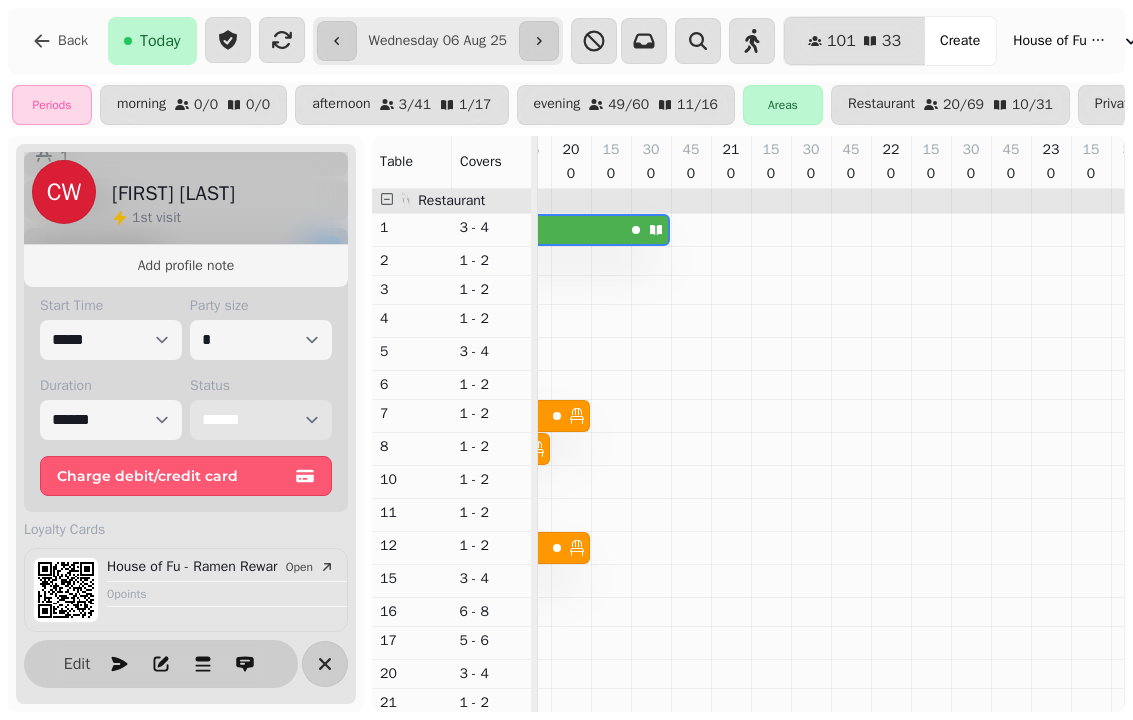 click on "**********" at bounding box center (261, 420) 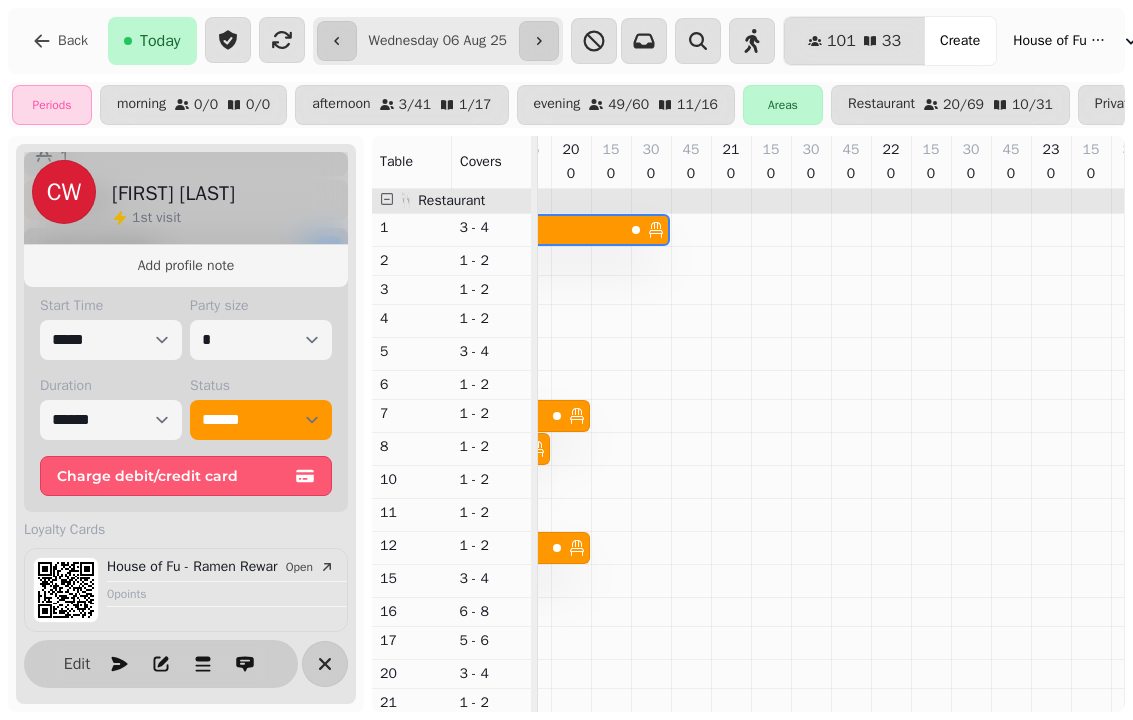 click at bounding box center [325, 664] 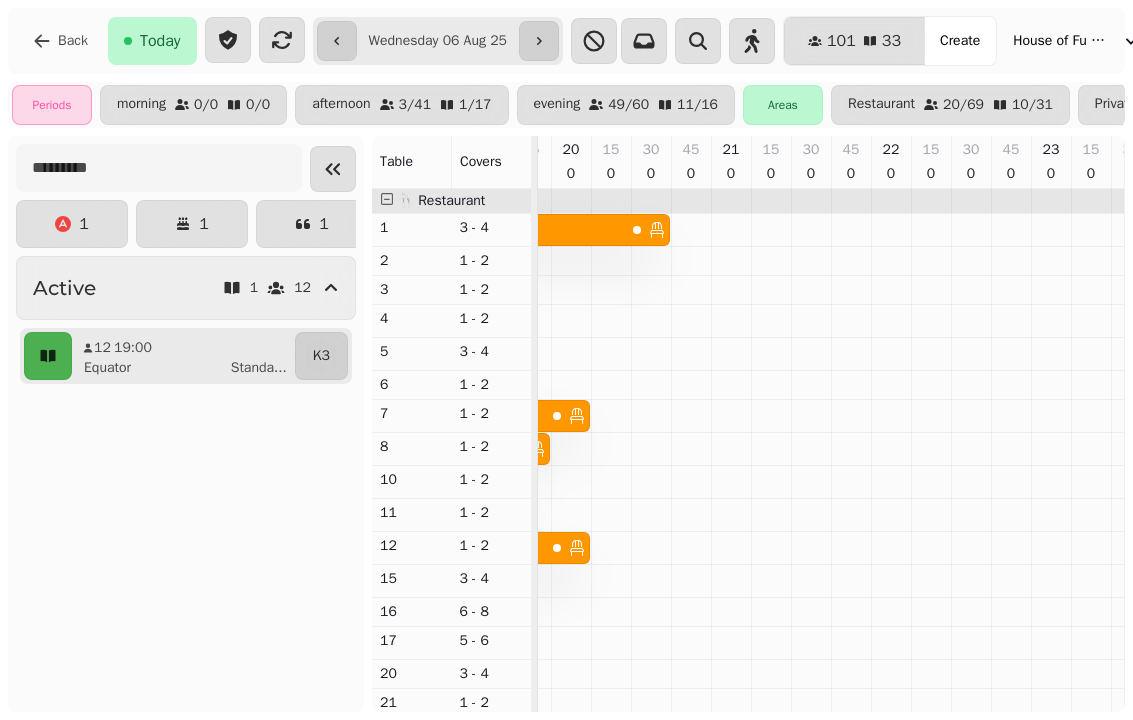 scroll, scrollTop: 0, scrollLeft: 1157, axis: horizontal 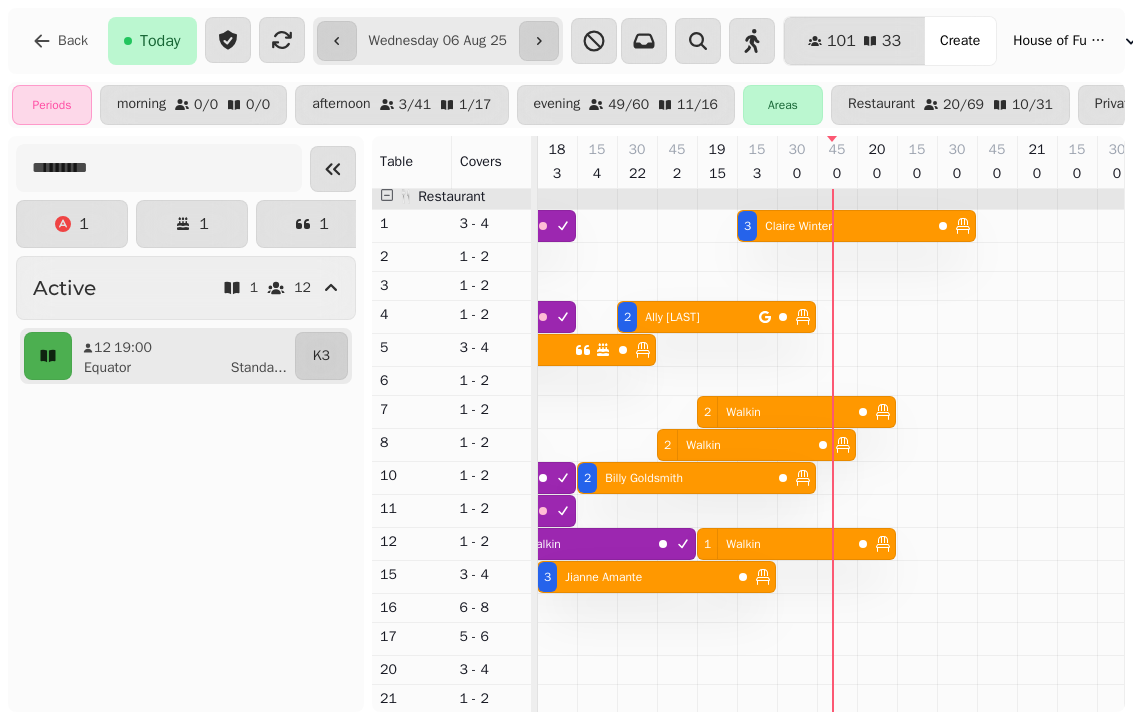 select on "**********" 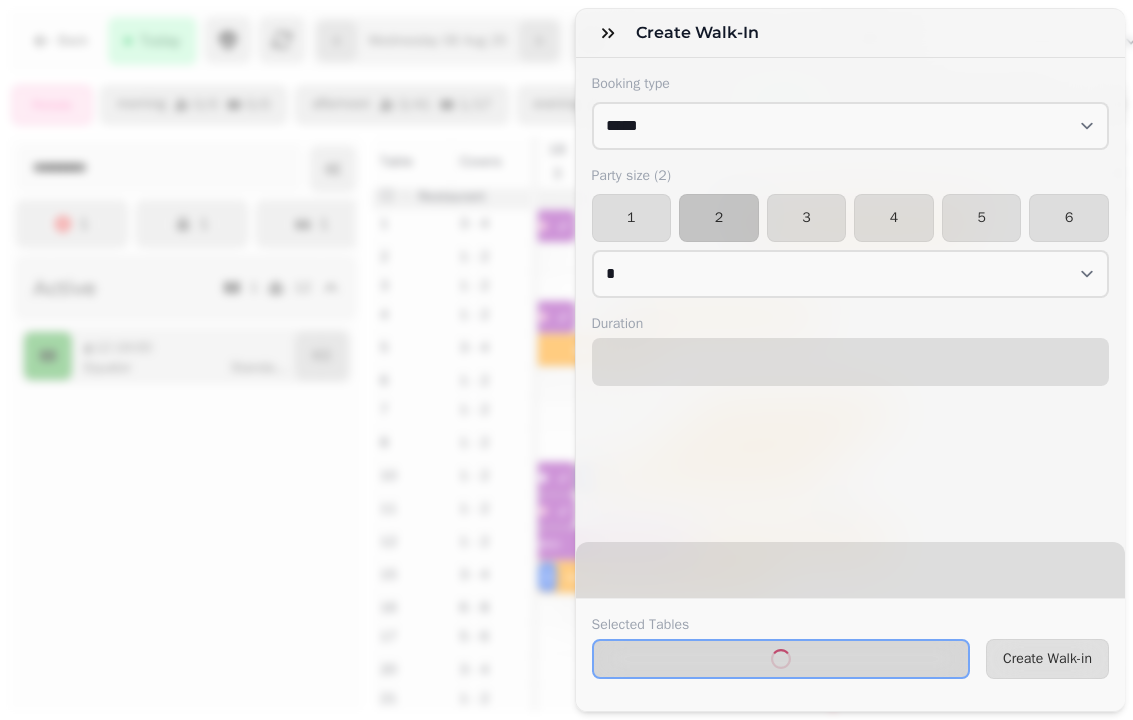 select on "****" 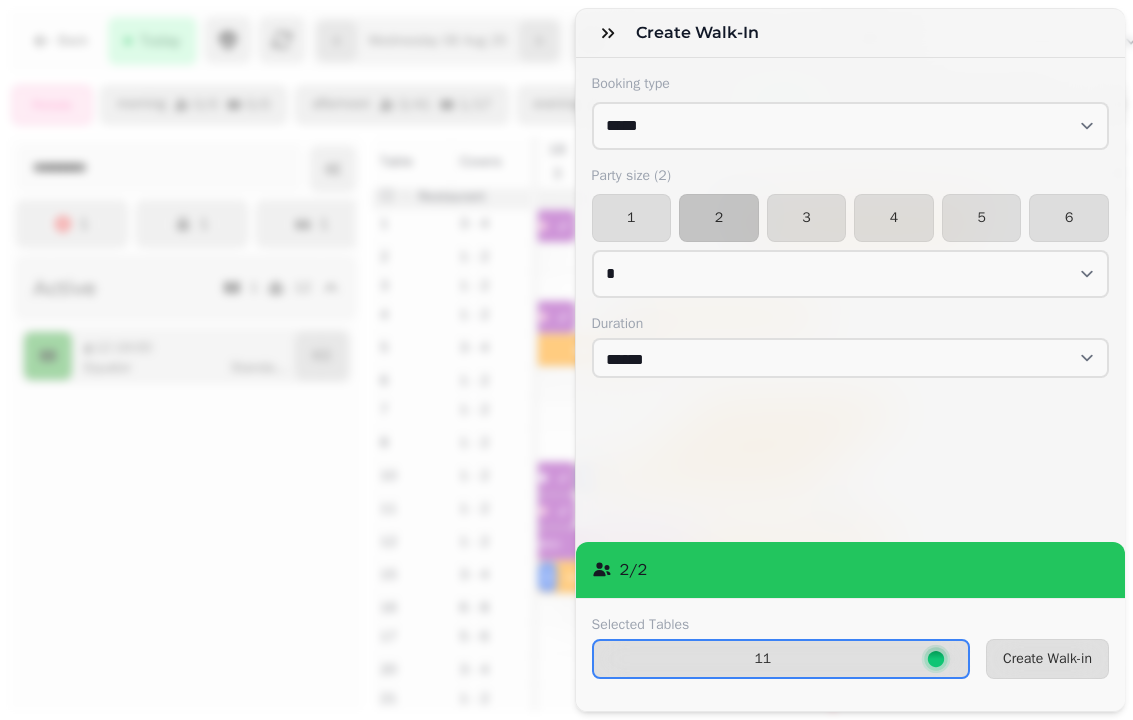 click on "1" at bounding box center (632, 218) 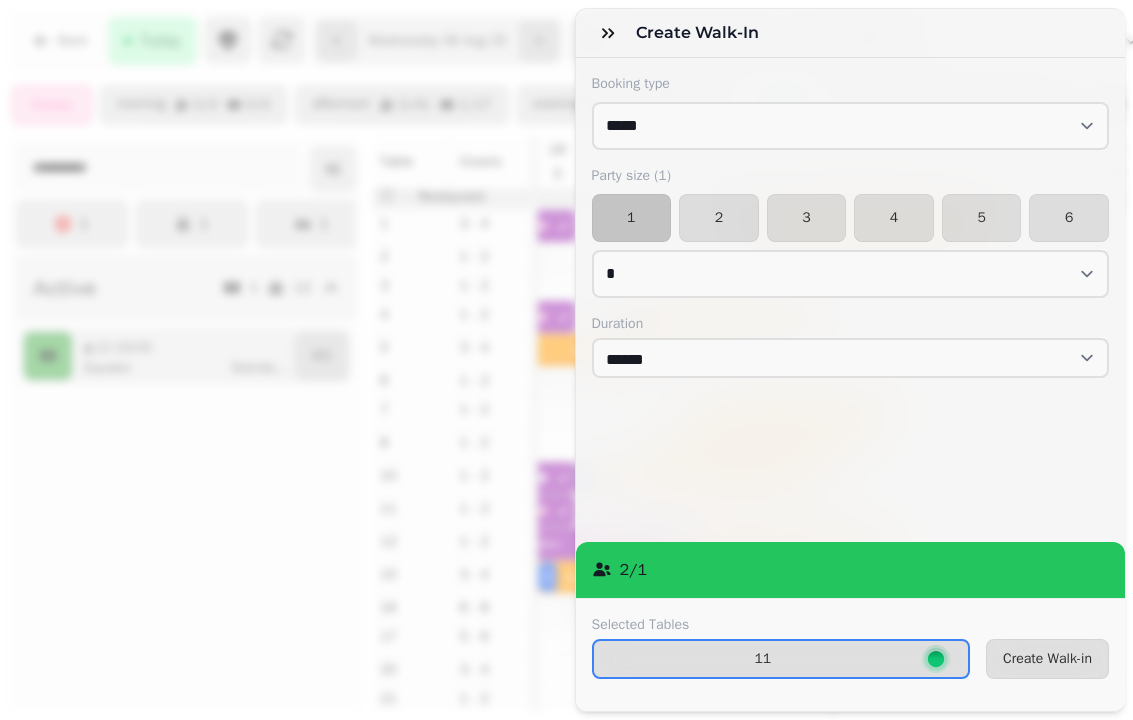 click on "Create Walk-in" at bounding box center (1047, 659) 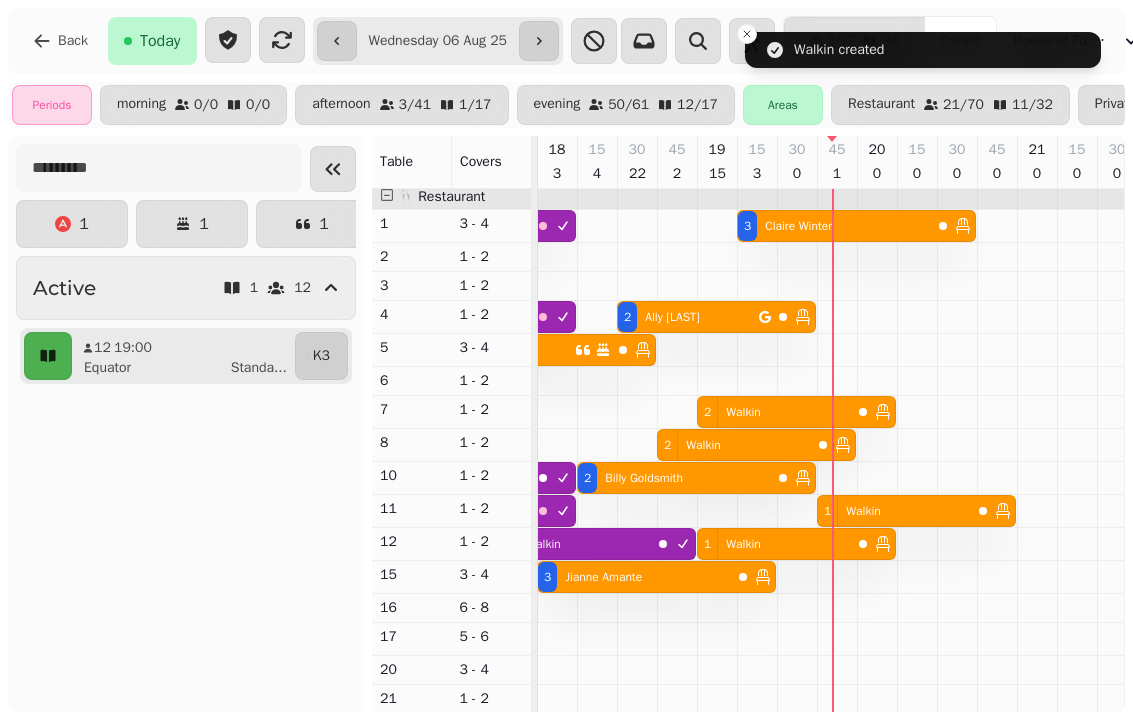 scroll, scrollTop: 2, scrollLeft: 974, axis: both 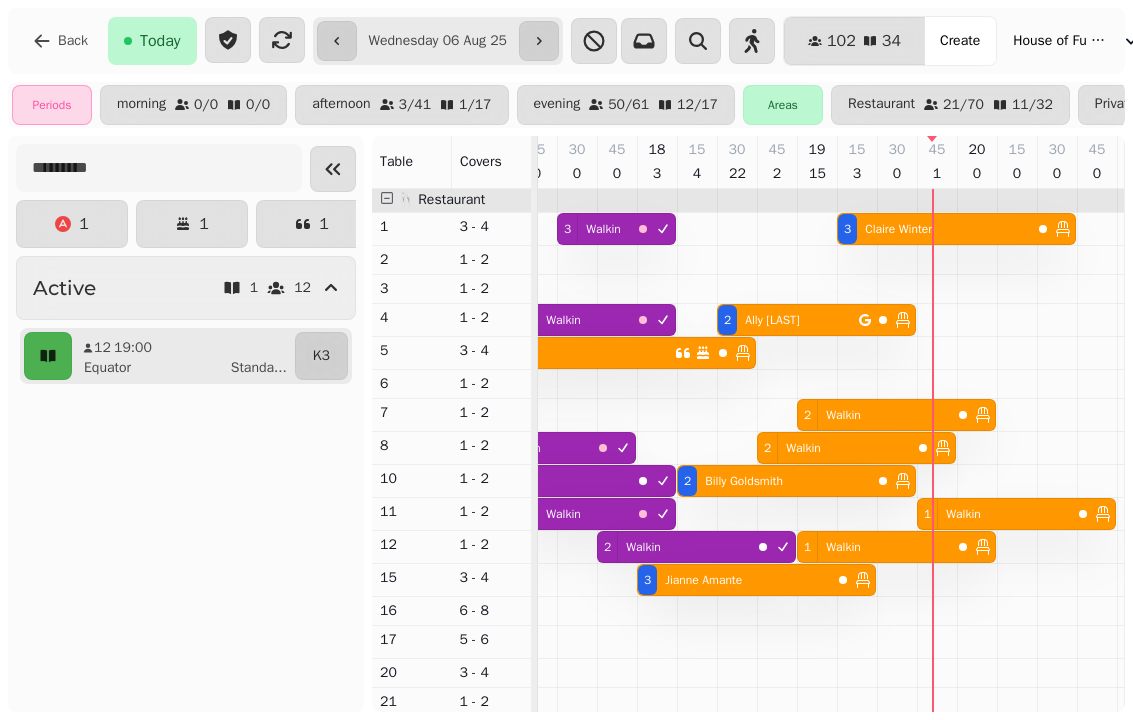 click 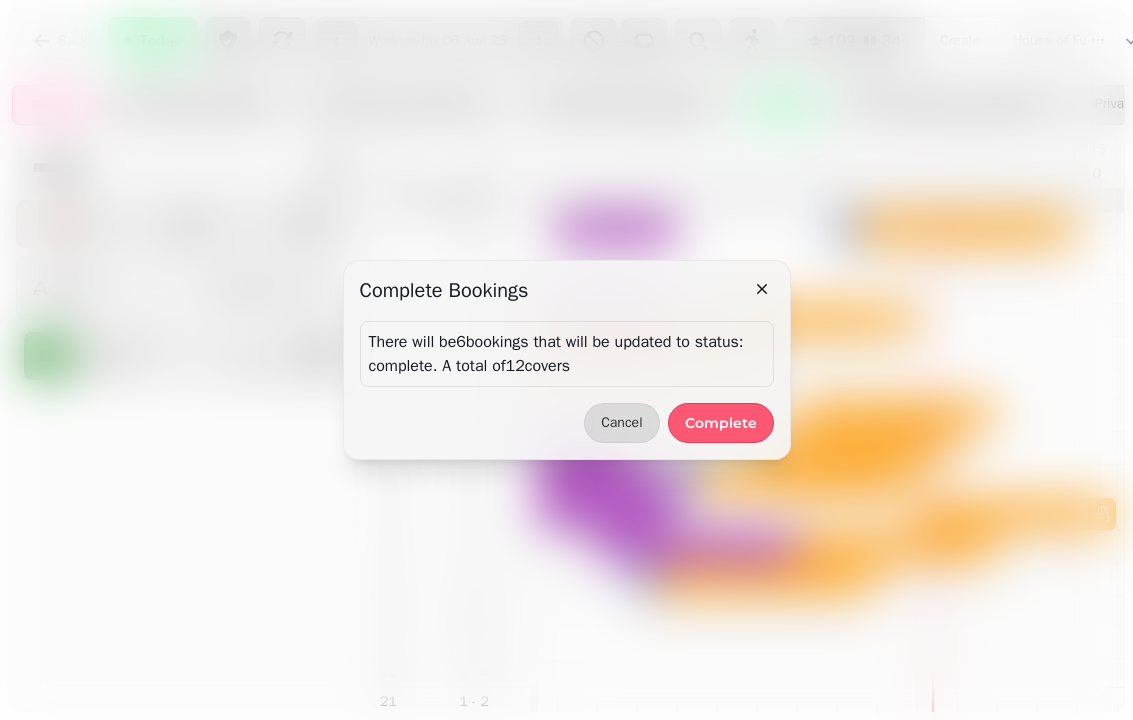 click on "Complete" at bounding box center [721, 423] 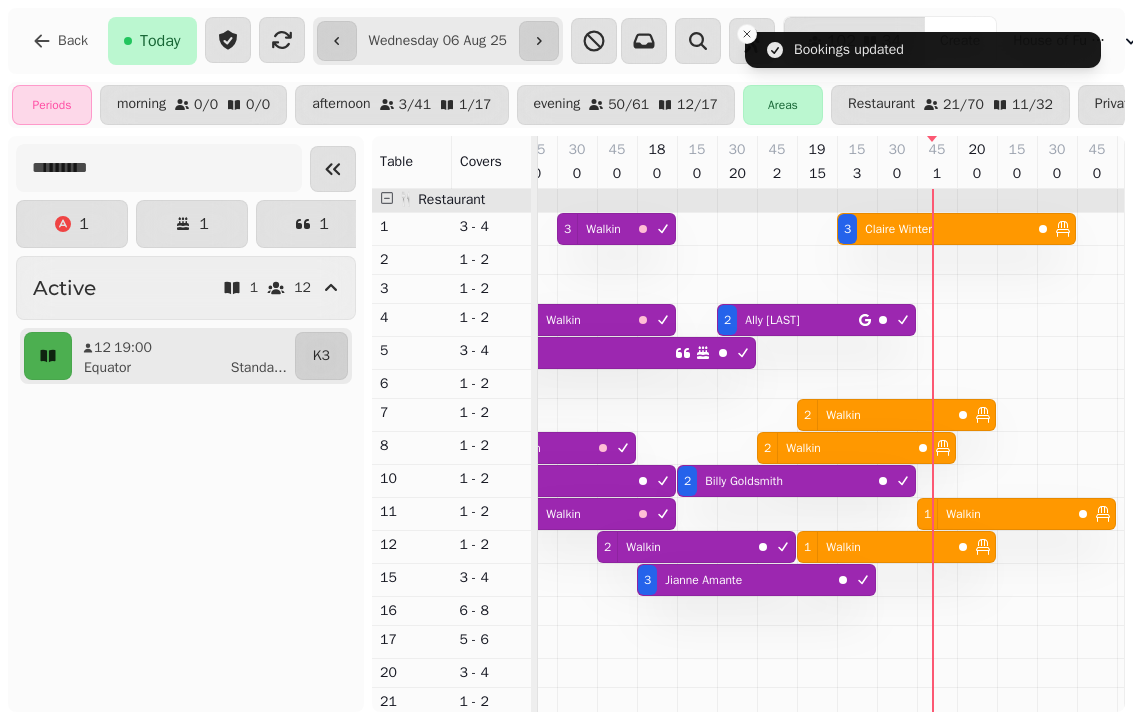 click on "[NUMBER] [FIRST] [LAST]" at bounding box center (734, 580) 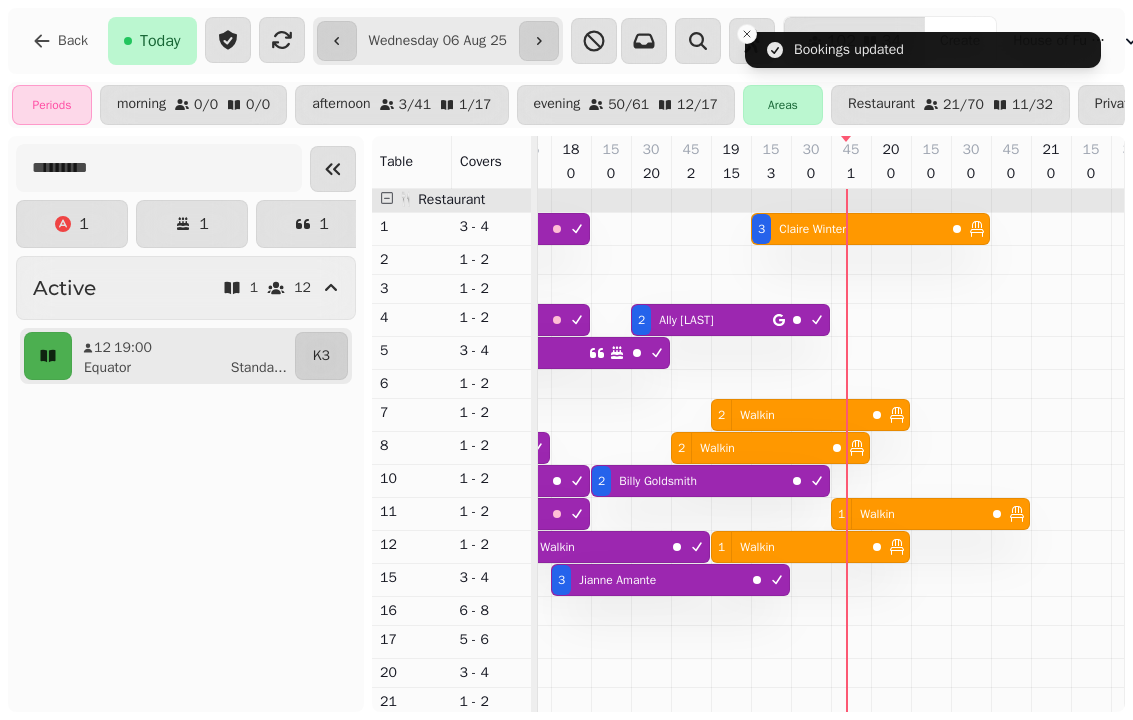 select on "**********" 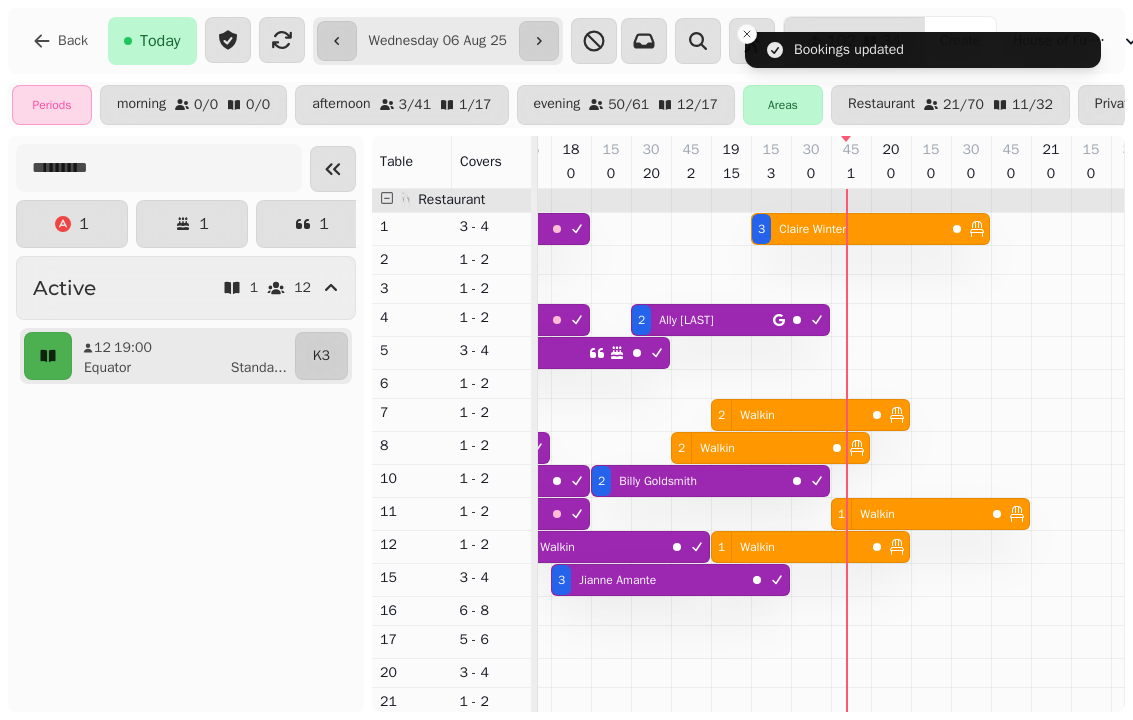 select on "*" 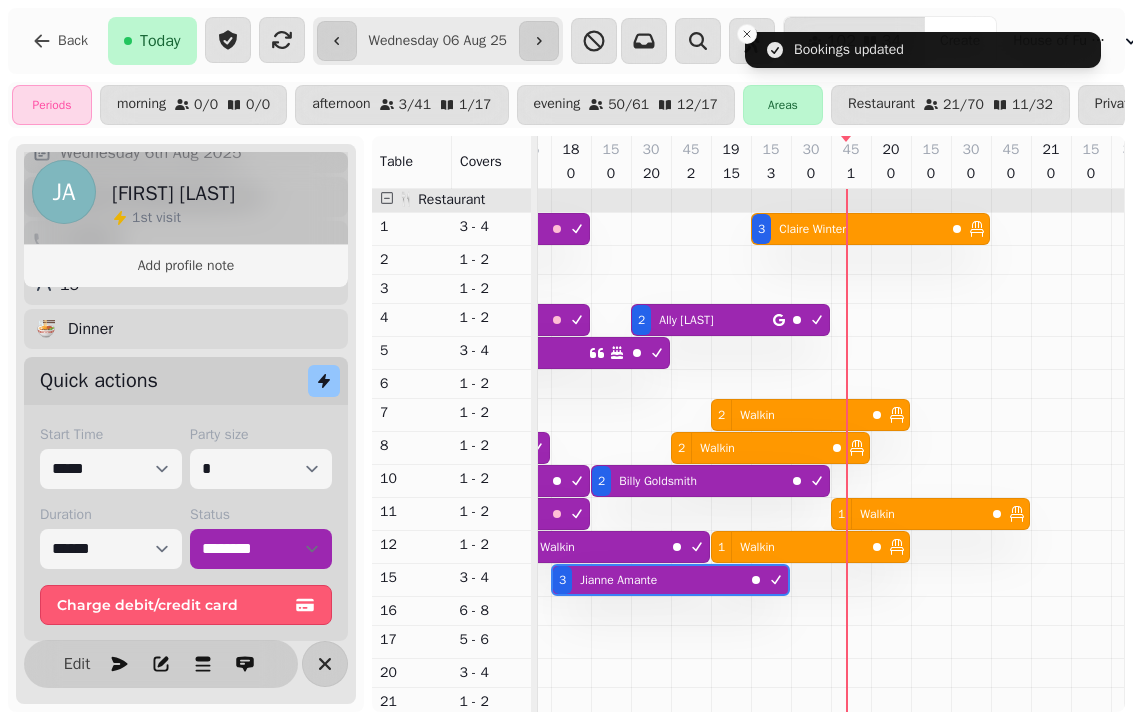 scroll, scrollTop: 205, scrollLeft: 0, axis: vertical 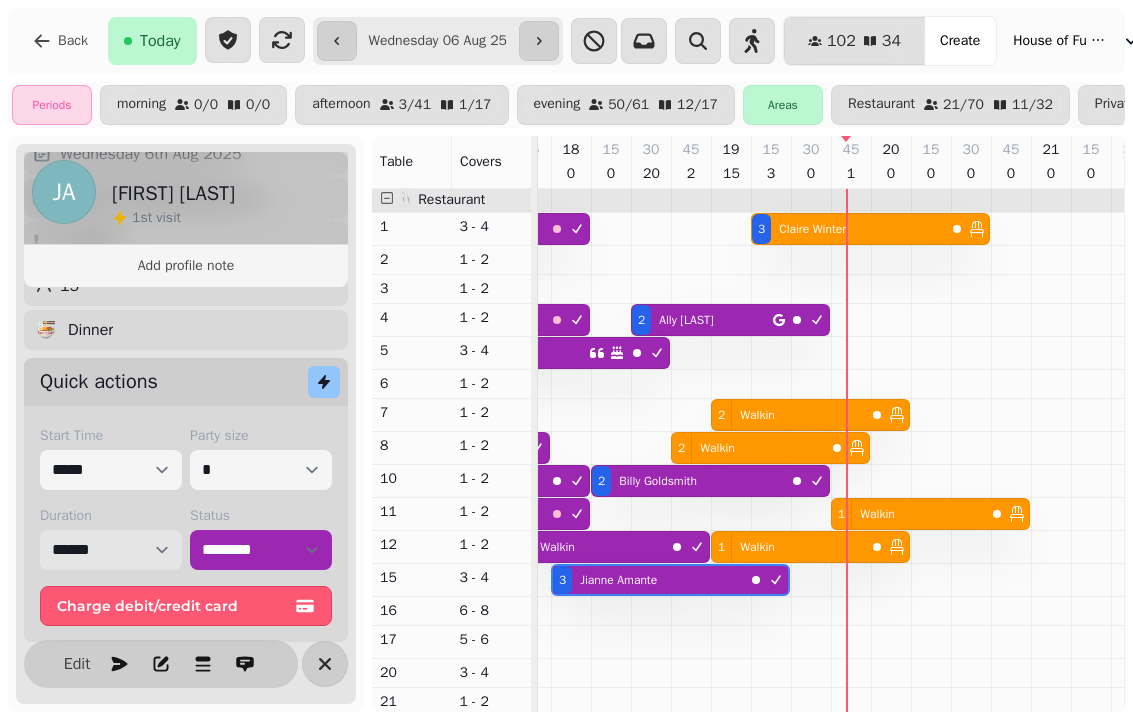 click on "****** ****** ****** ***** ****** ****** ****** ***** ****** ****** ****** ***** ****** ****** ****** ***** ****** ****** ****** ***** ****** ****** ****** ***** ****** ****** ****** ***** ****** ****** ****** ***** ****** ****** ****** ***** ****** ****** ****** ****** ******* ******* ******* ****** ******* ******* ******* ****** ******* ******* ******* ****** ******* ******* ******* ****** ******* ******* ******* ****** ******* ******* ******* ****** ******* ******* ******* ****** ******* ******* ******* ****** ******* ******* ******* ****** ******* ******* ******* ****** ******* ******* ******* ****** ******* ******* ******* ****** ******* ******* ******* ****** ******* ******* ******* ******" at bounding box center (111, 550) 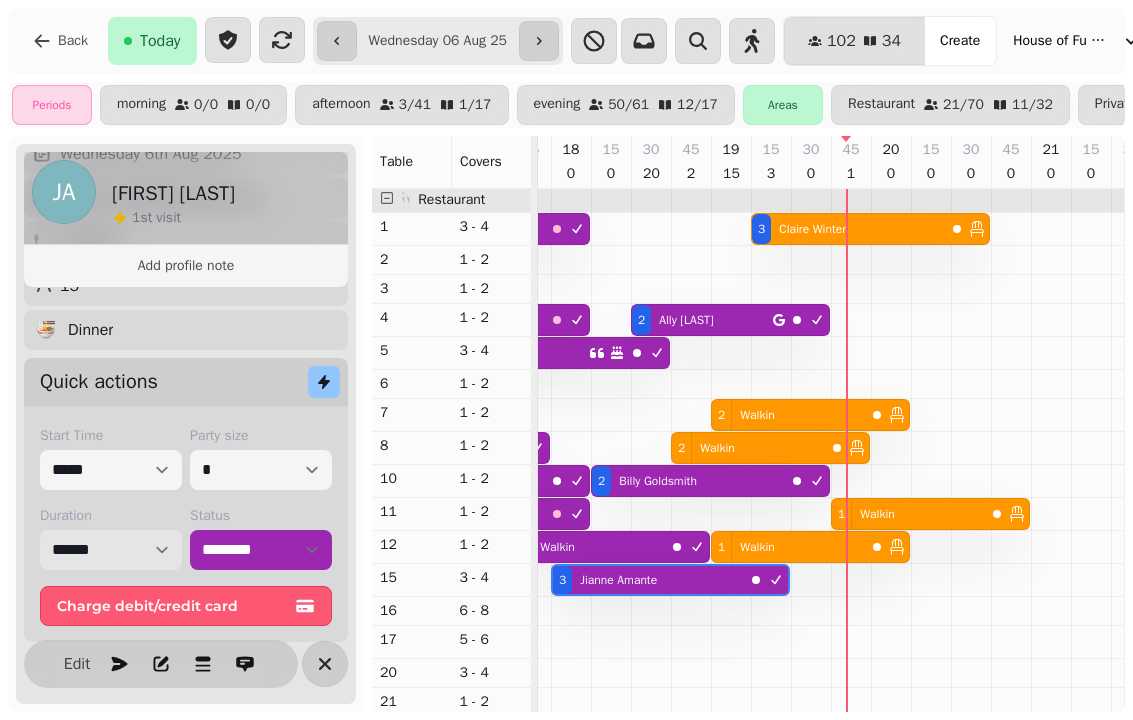 select on "****" 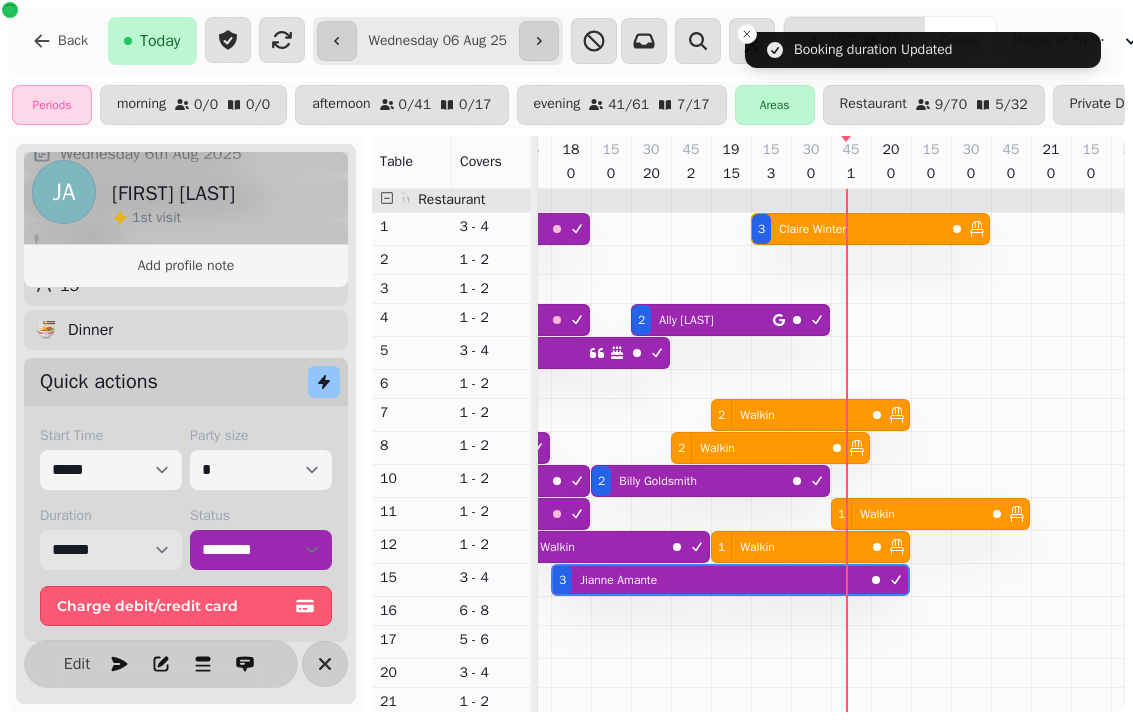 scroll, scrollTop: 0, scrollLeft: 1033, axis: horizontal 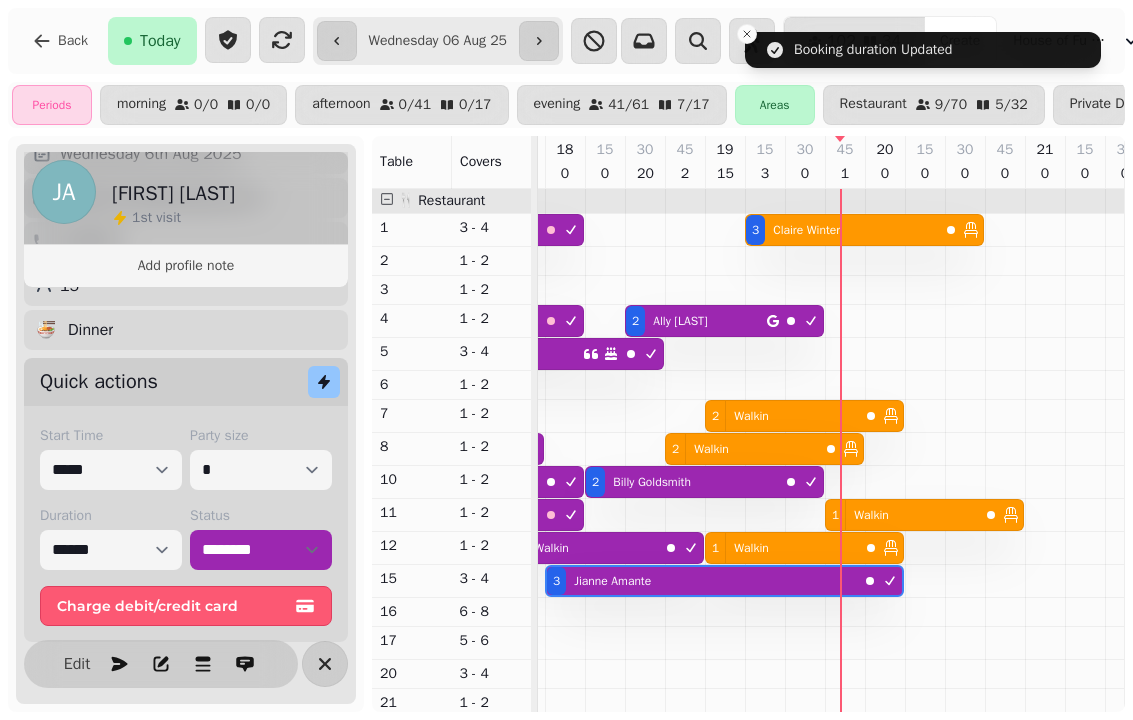 click on "2 Walkin" at bounding box center [742, 449] 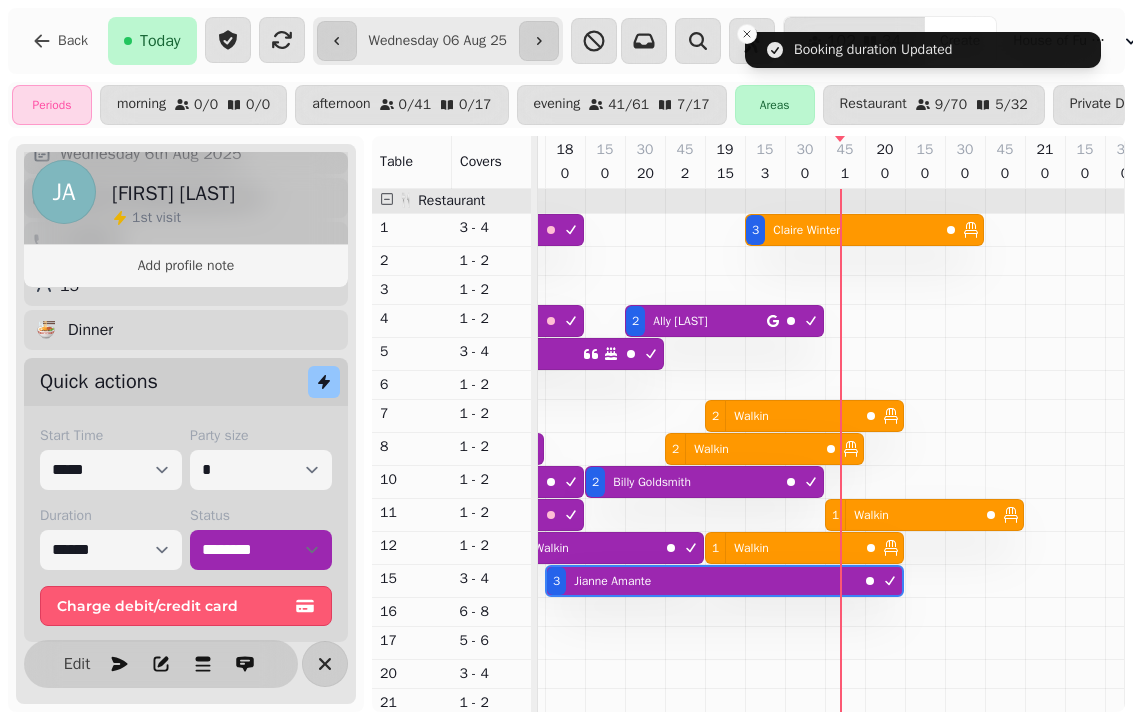 select on "******" 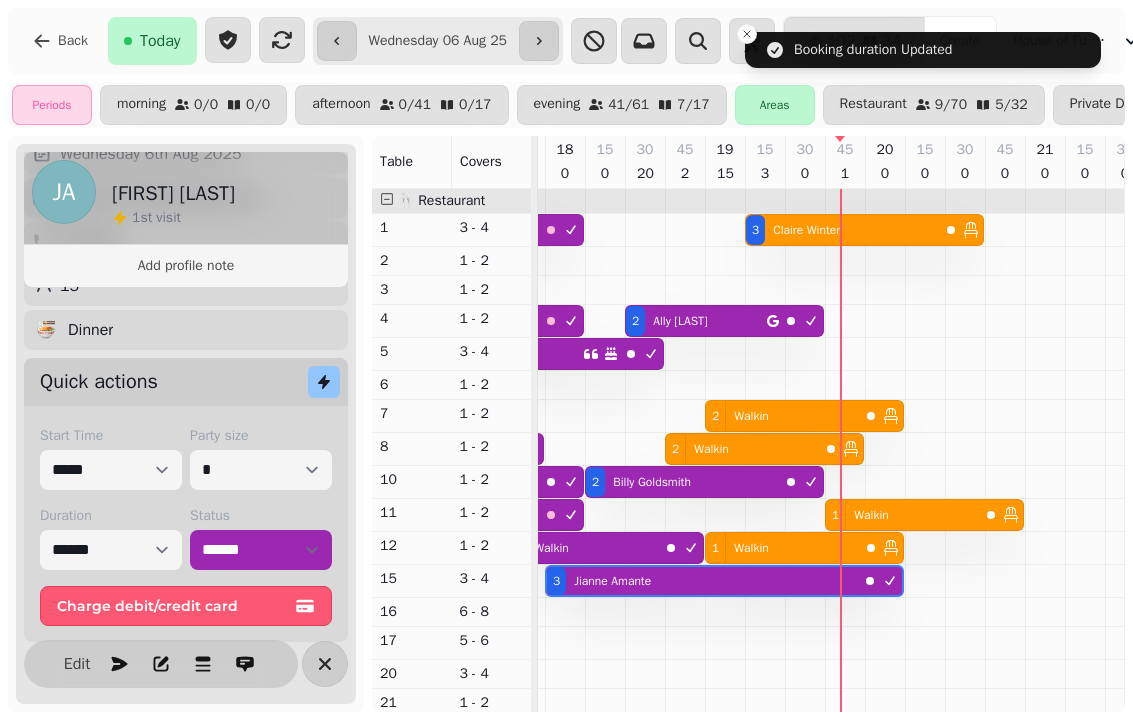 select on "**********" 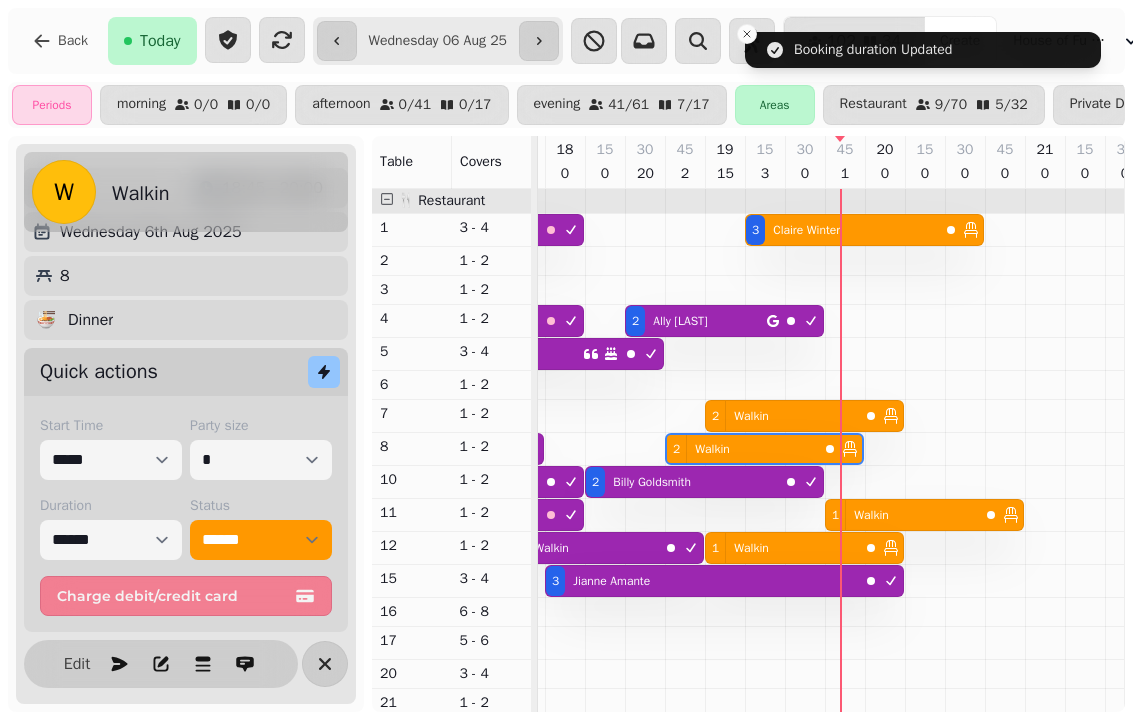 scroll, scrollTop: 84, scrollLeft: 0, axis: vertical 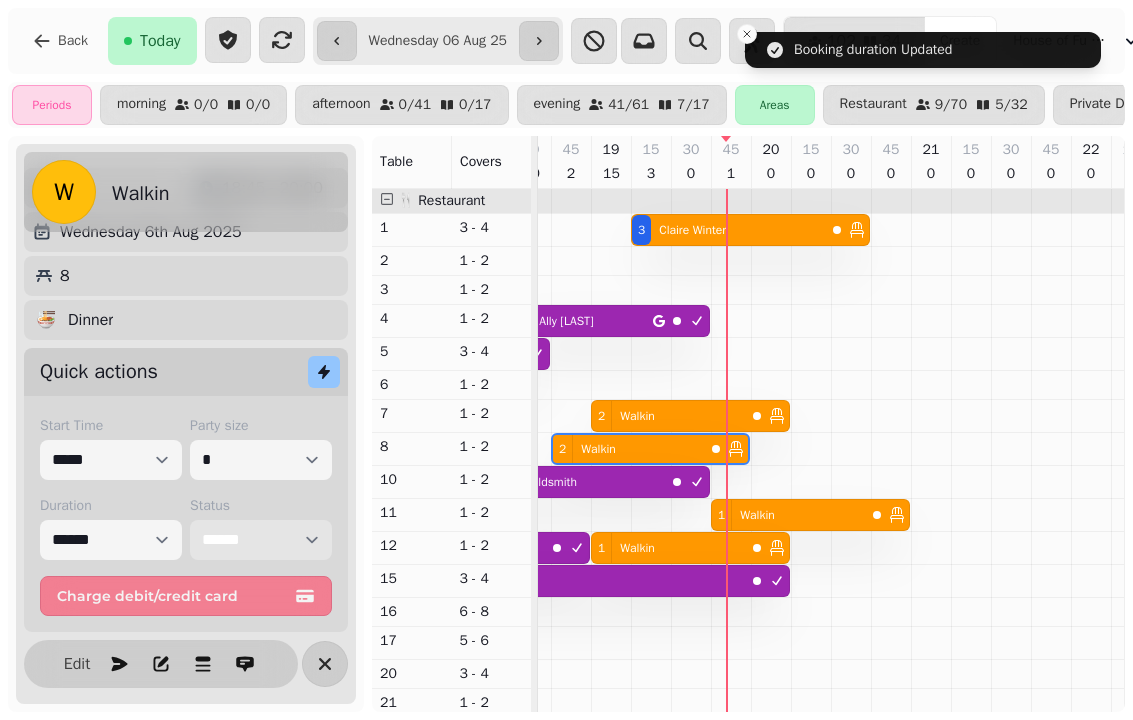 click on "**********" at bounding box center [261, 540] 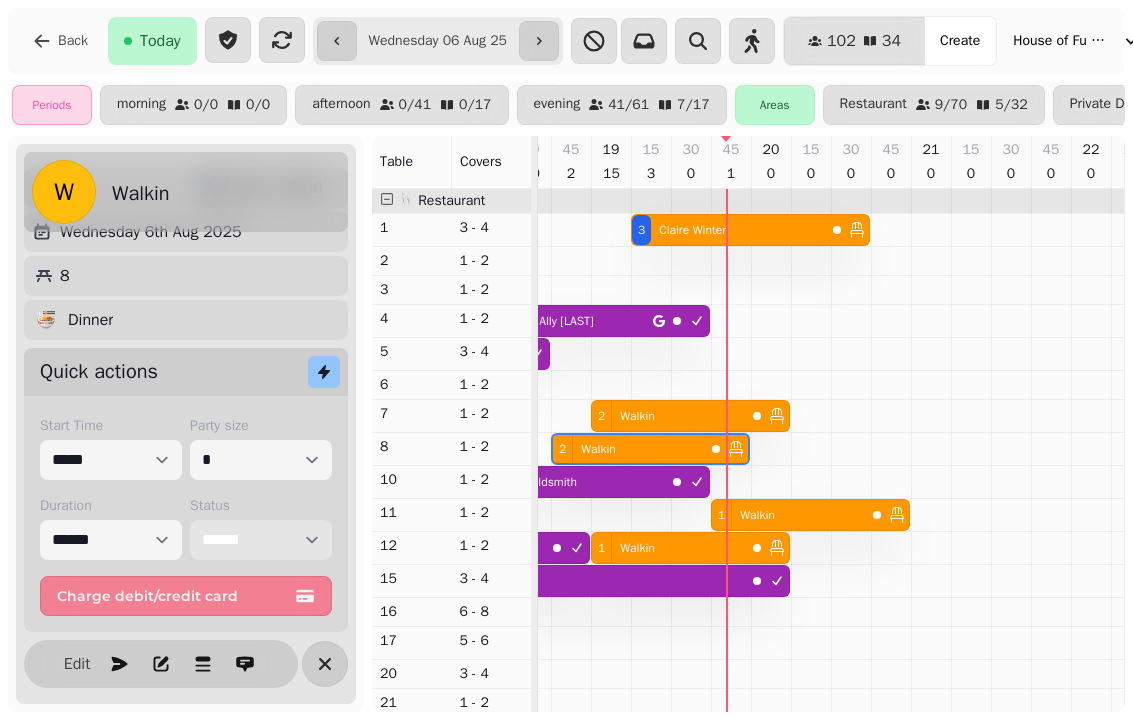 select on "********" 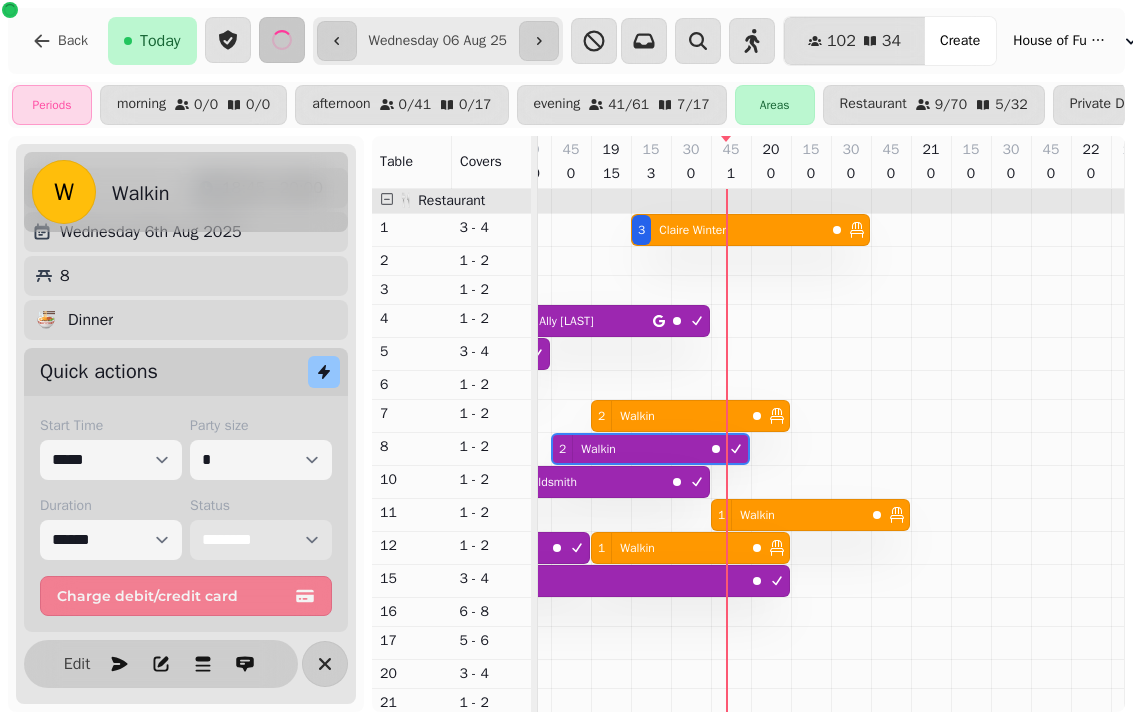 scroll, scrollTop: 111, scrollLeft: 1132, axis: both 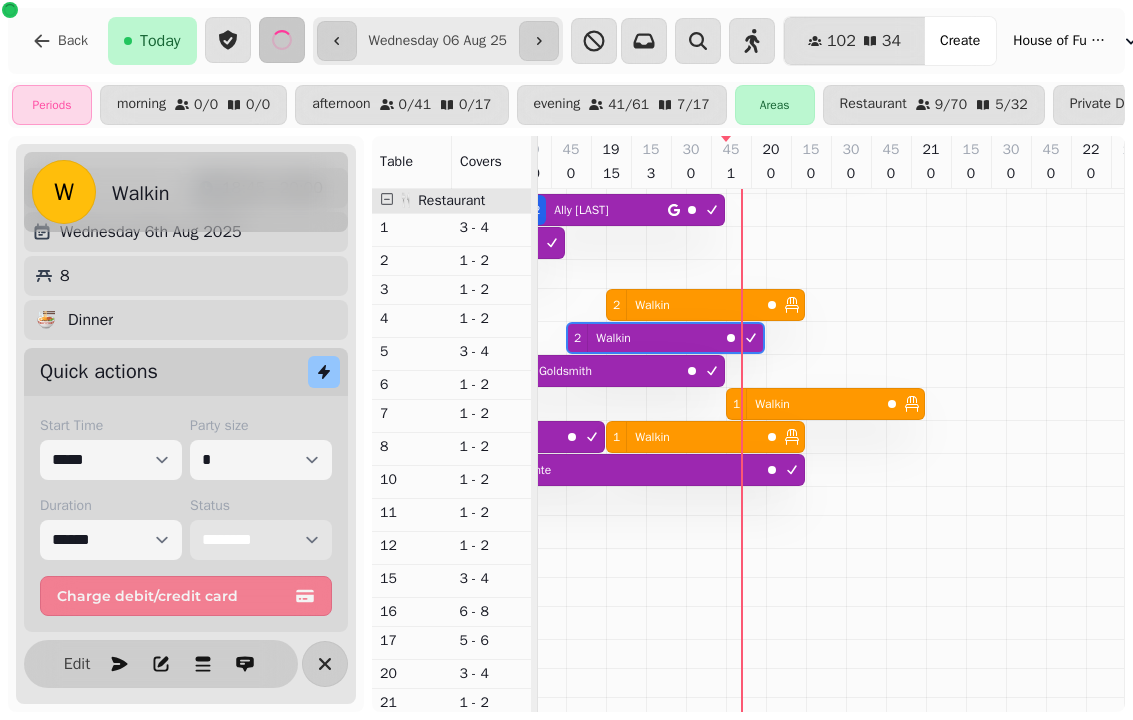 select on "****" 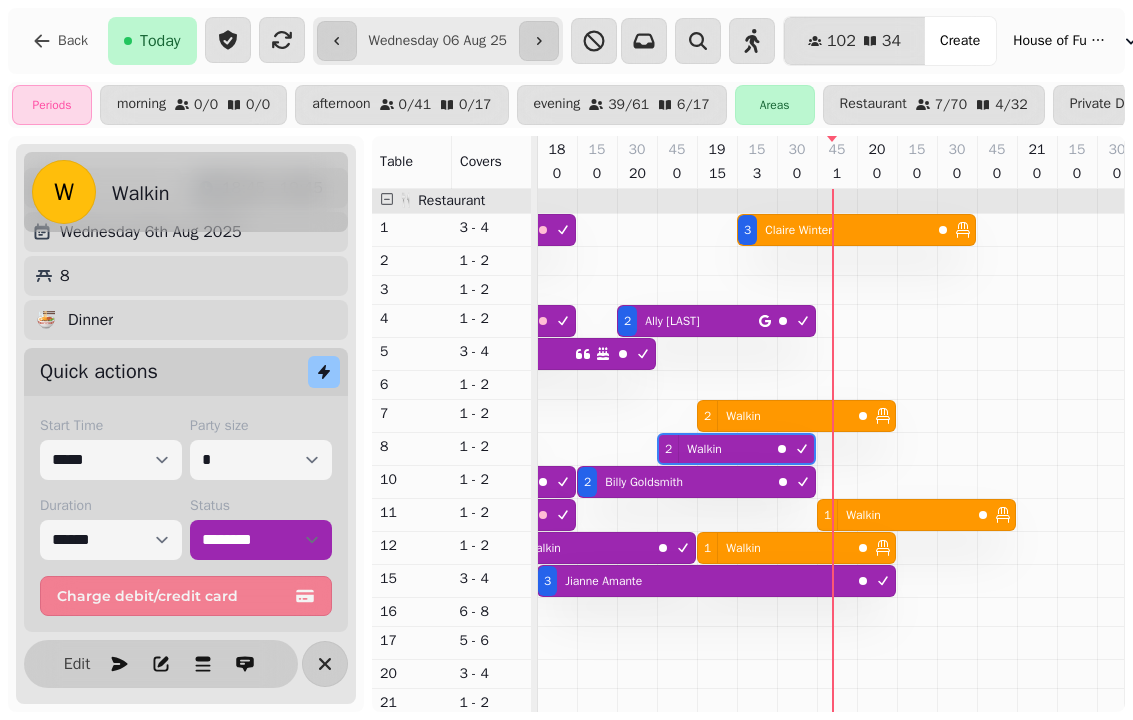 click at bounding box center (325, 664) 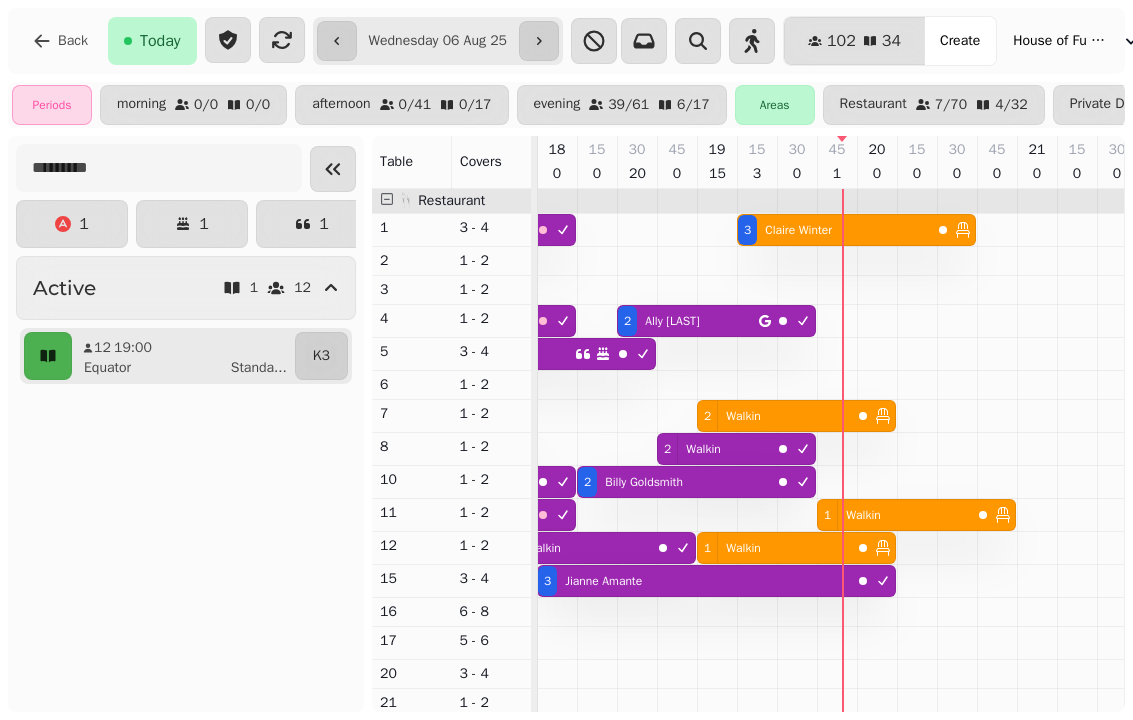 click on "[NUMBER] [FIRST] [LAST]" at bounding box center [674, 482] 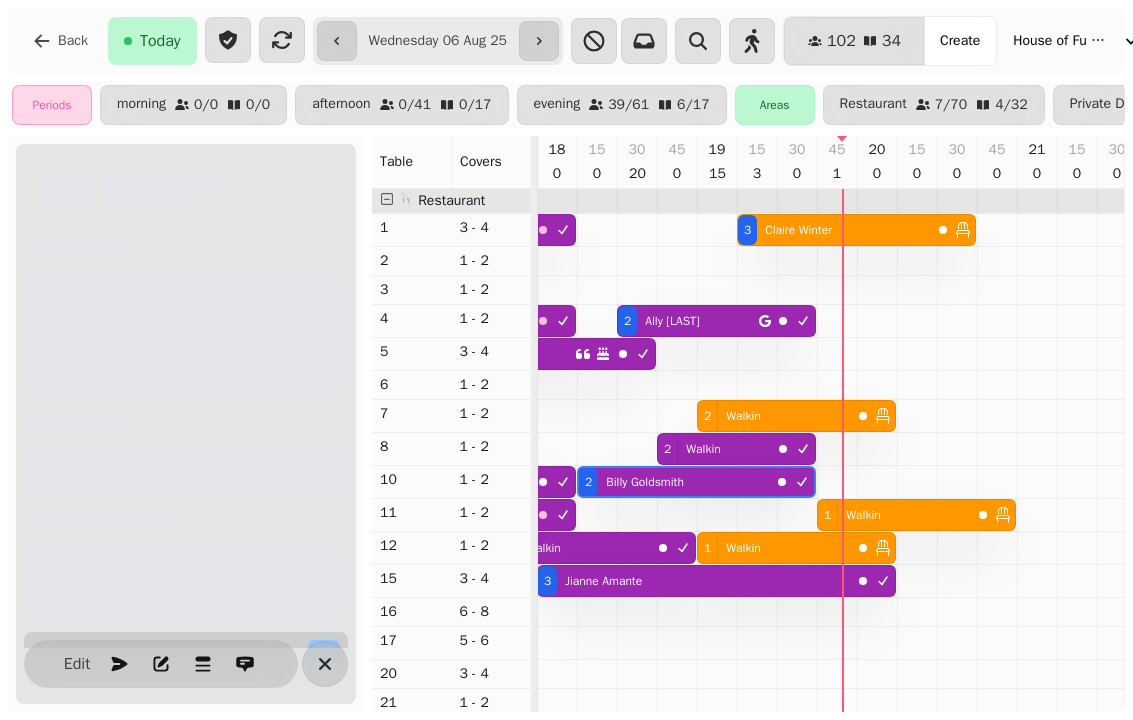 scroll, scrollTop: 0, scrollLeft: 1067, axis: horizontal 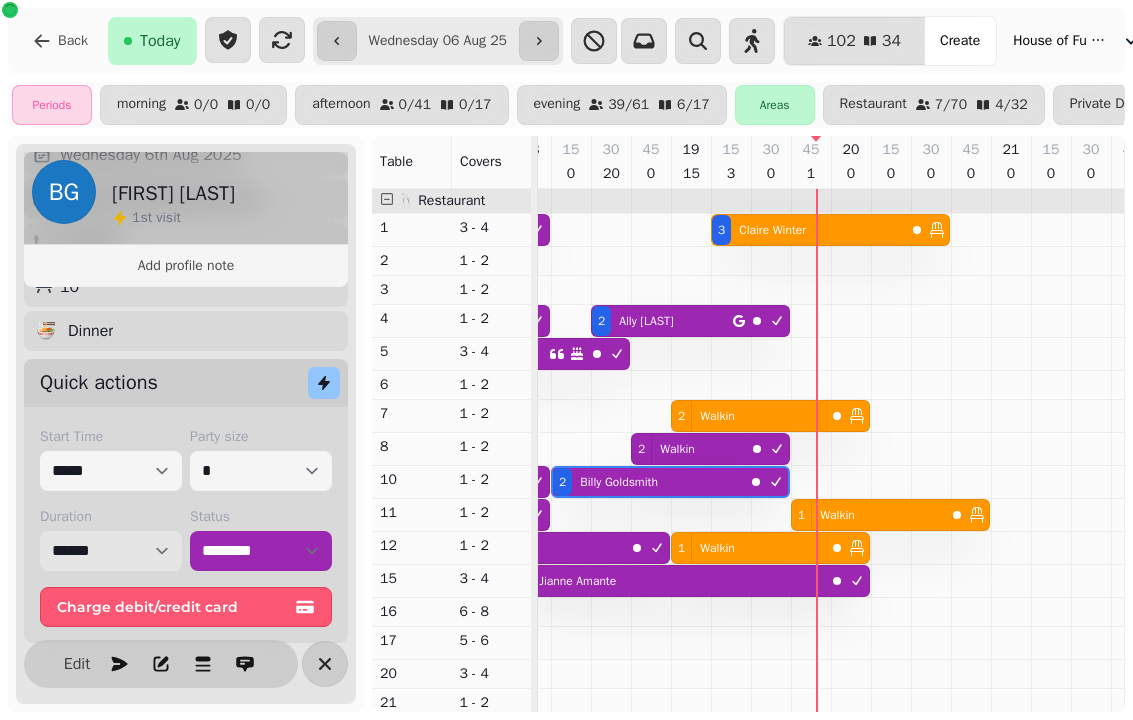 click on "****** ****** ****** ***** ****** ****** ****** ***** ****** ****** ****** ***** ****** ****** ****** ***** ****** ****** ****** ***** ****** ****** ****** ***** ****** ****** ****** ***** ****** ****** ****** ***** ****** ****** ****** ***** ****** ****** ****** ****** ******* ******* ******* ****** ******* ******* ******* ****** ******* ******* ******* ****** ******* ******* ******* ****** ******* ******* ******* ****** ******* ******* ******* ****** ******* ******* ******* ****** ******* ******* ******* ****** ******* ******* ******* ****** ******* ******* ******* ****** ******* ******* ******* ****** ******* ******* ******* ****** ******* ******* ******* ****** ******* ******* ******* ******" at bounding box center (111, 551) 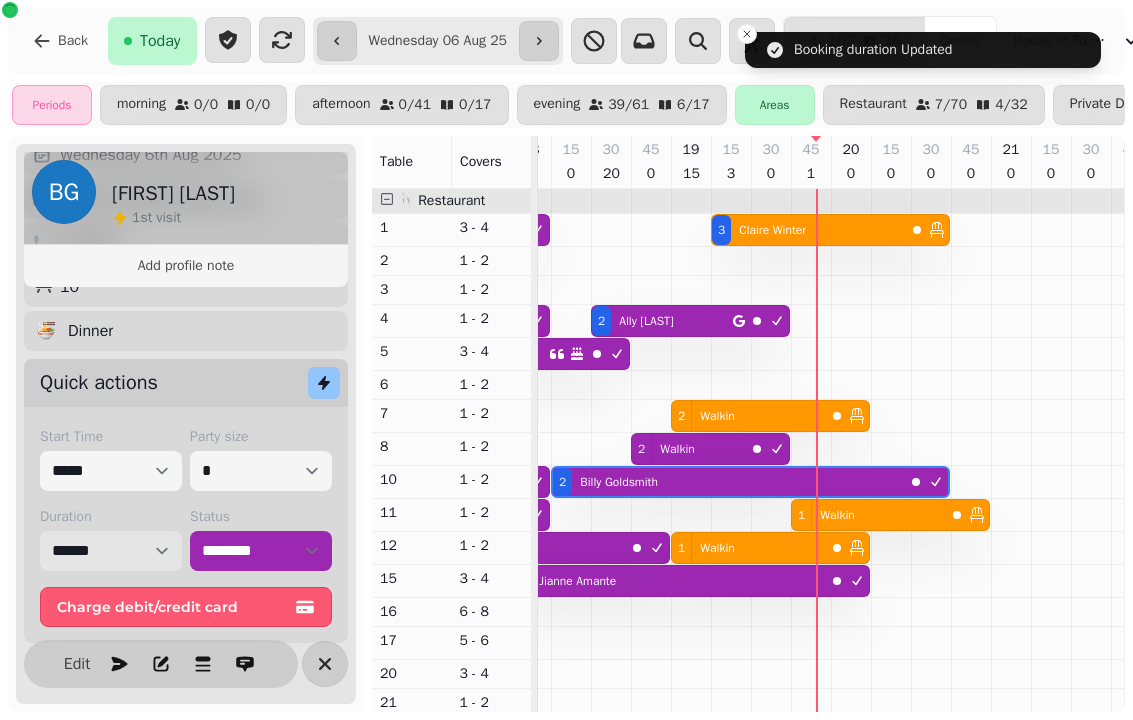 click on "****** ****** ****** ***** ****** ****** ****** ***** ****** ****** ****** ***** ****** ****** ****** ***** ****** ****** ****** ***** ****** ****** ****** ***** ****** ****** ****** ***** ****** ****** ****** ***** ****** ****** ****** ***** ****** ****** ****** ****** ******* ******* ******* ****** ******* ******* ******* ****** ******* ******* ******* ****** ******* ******* ******* ****** ******* ******* ******* ****** ******* ******* ******* ****** ******* ******* ******* ****** ******* ******* ******* ****** ******* ******* ******* ****** ******* ******* ******* ****** ******* ******* ******* ****** ******* ******* ******* ****** ******* ******* ******* ****** ******* ******* ******* ******" at bounding box center [111, 551] 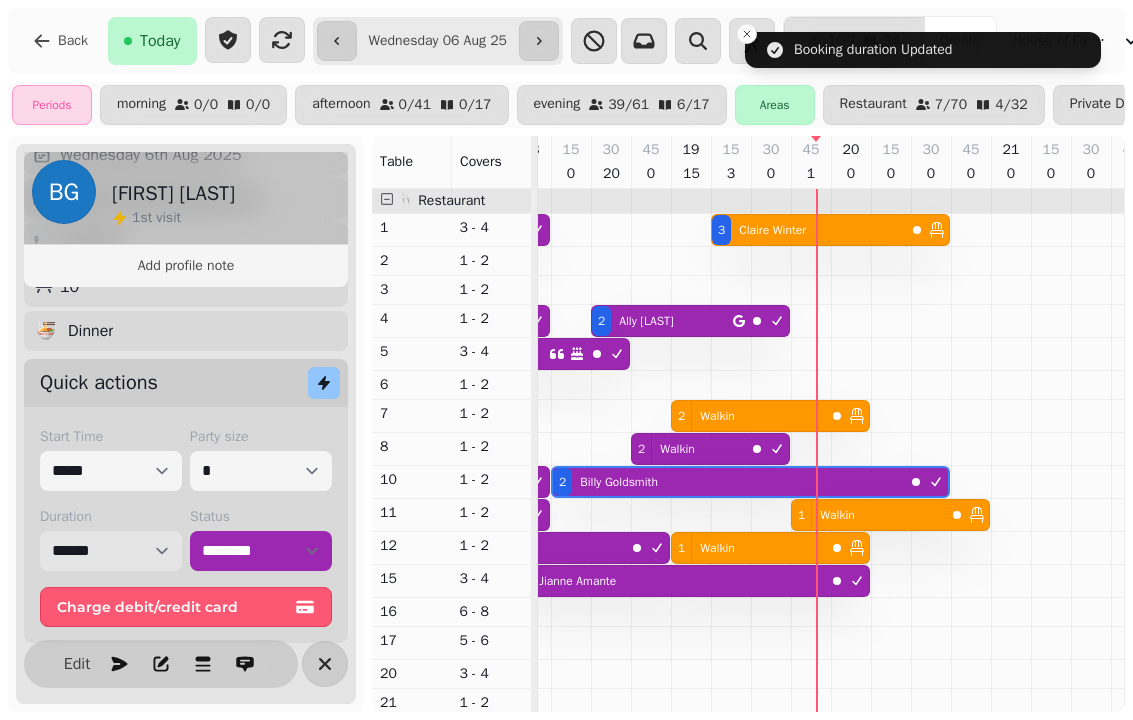 select on "****" 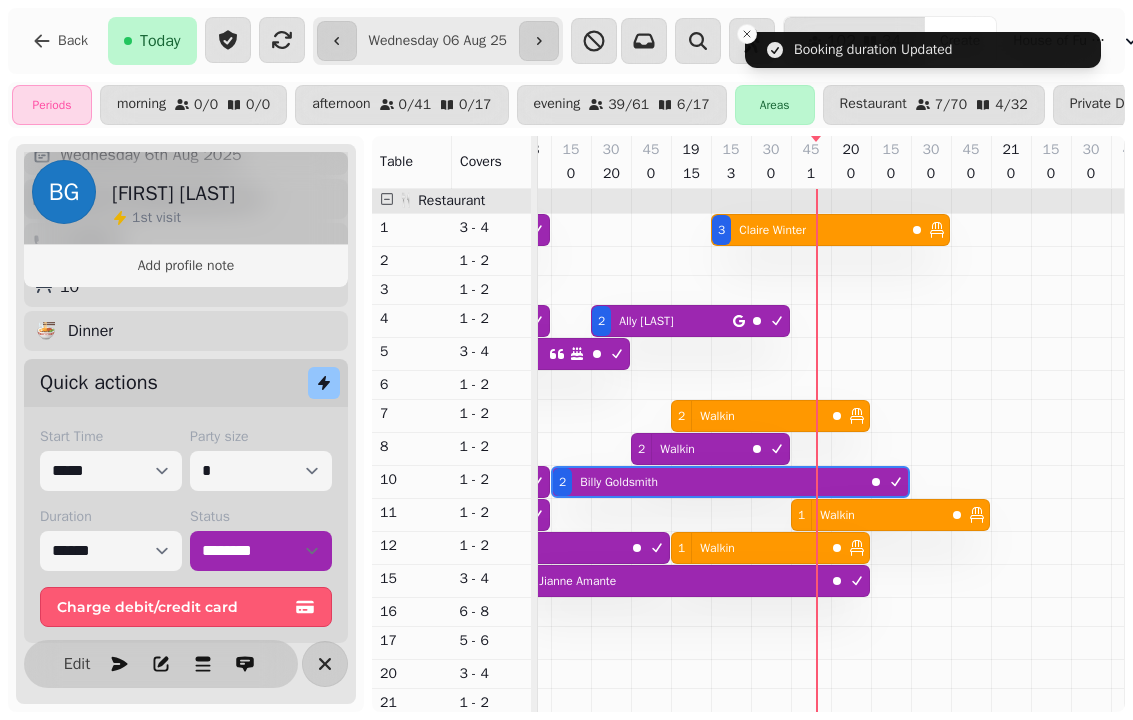 click 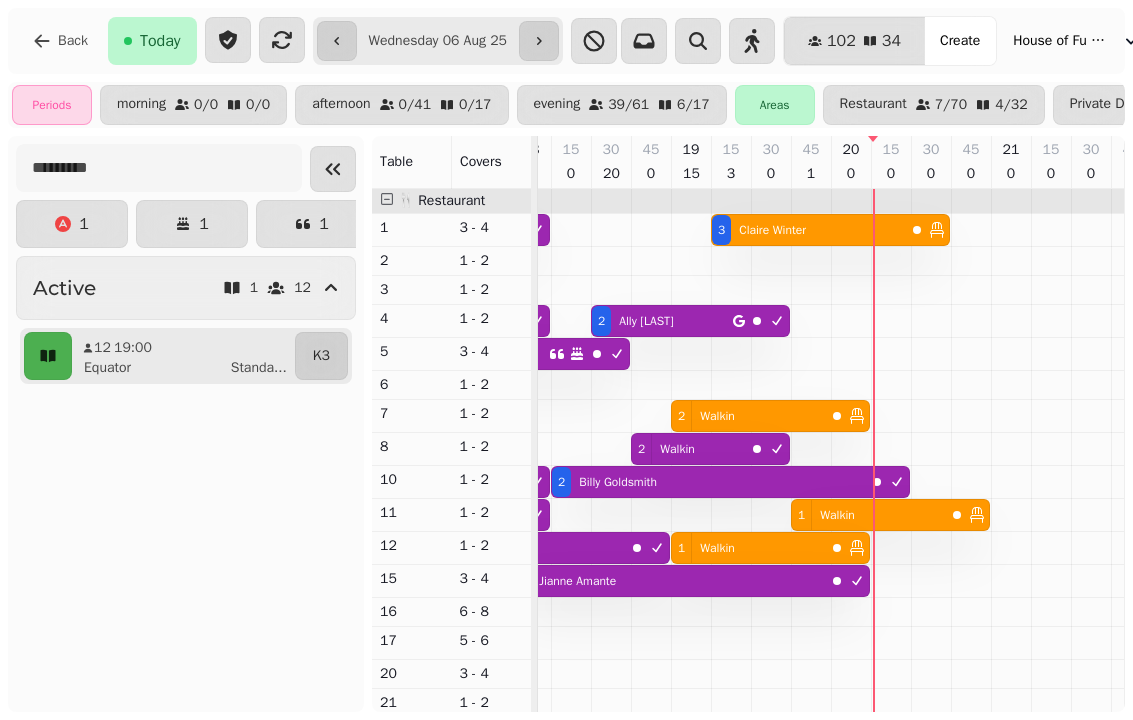 click on "1 Walkin" at bounding box center [748, 548] 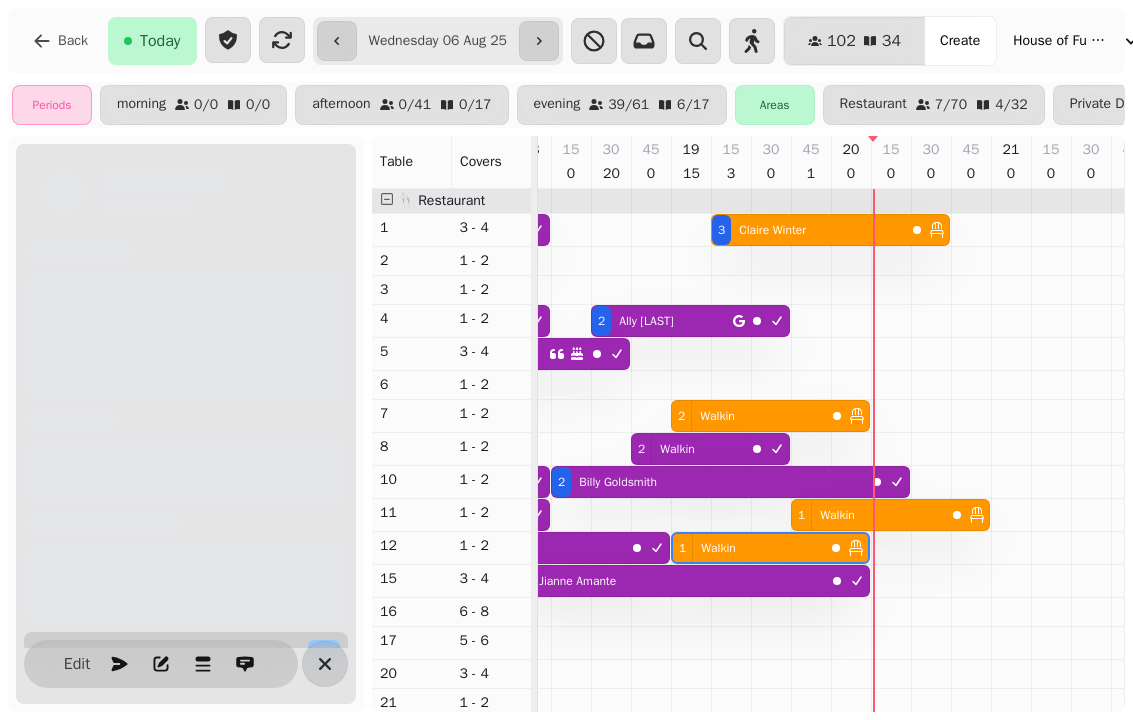 scroll, scrollTop: 0, scrollLeft: 1187, axis: horizontal 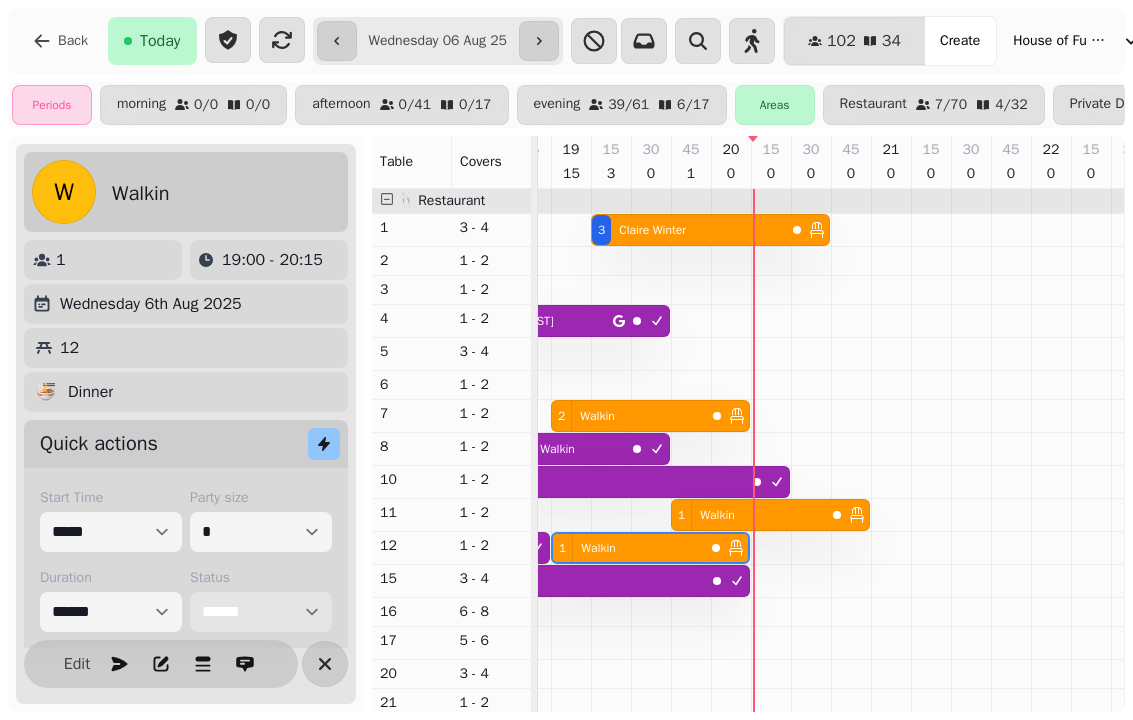click on "**********" at bounding box center (261, 612) 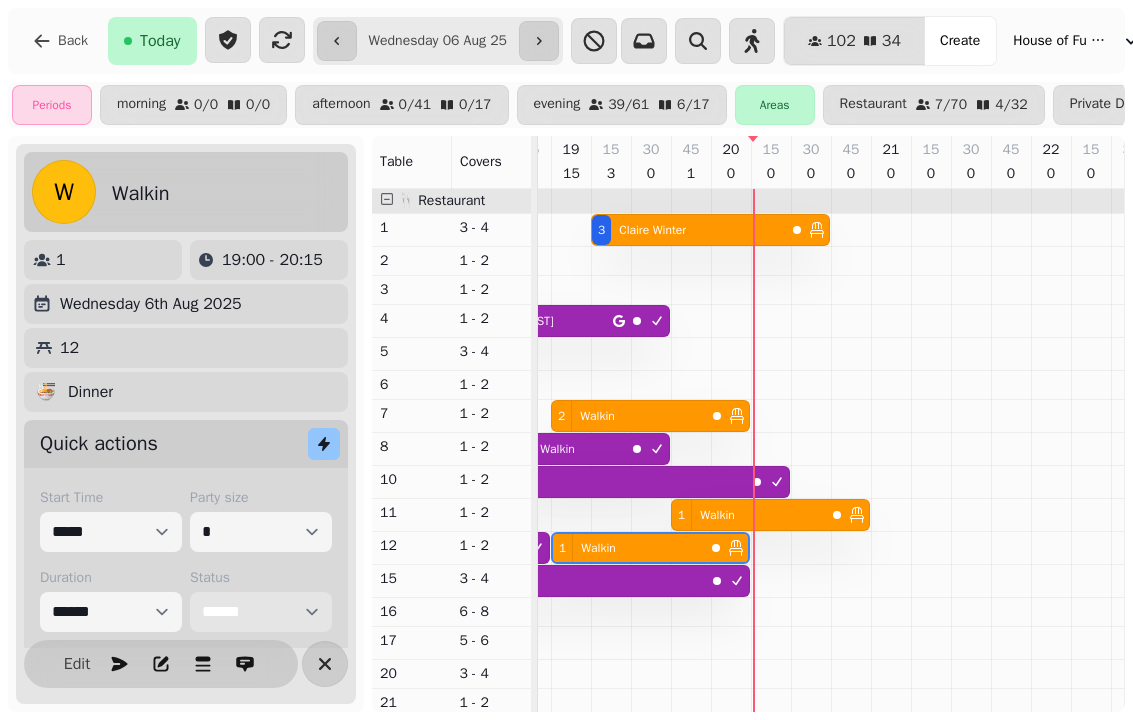 select on "********" 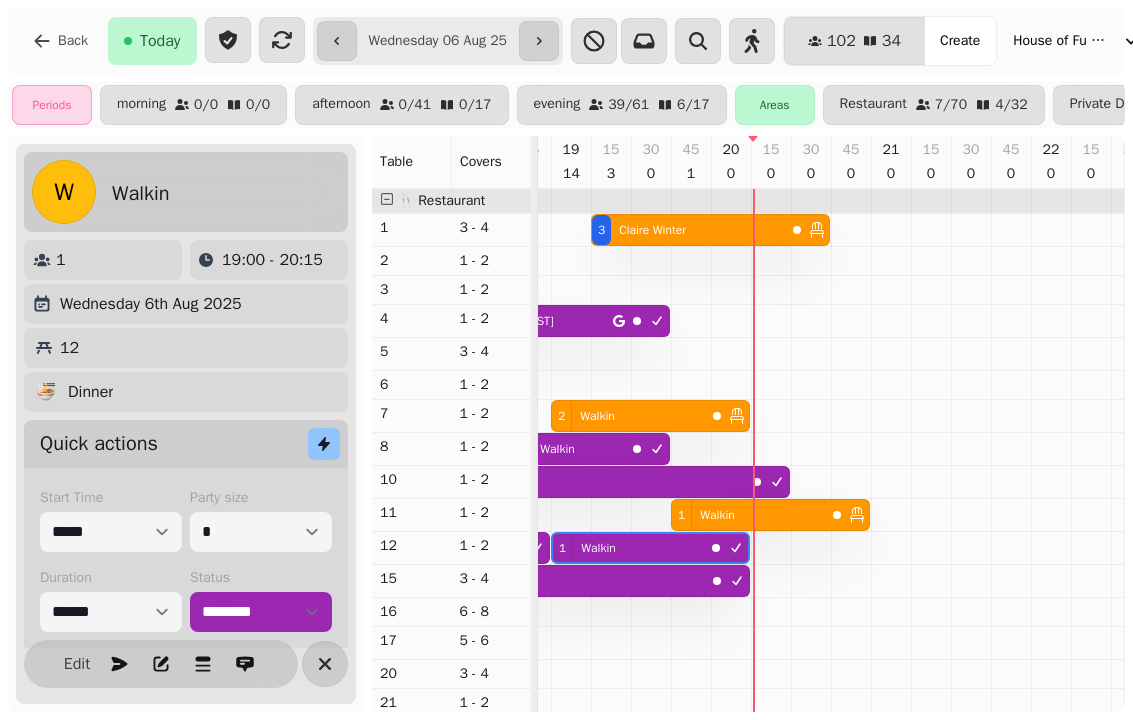 click at bounding box center [325, 664] 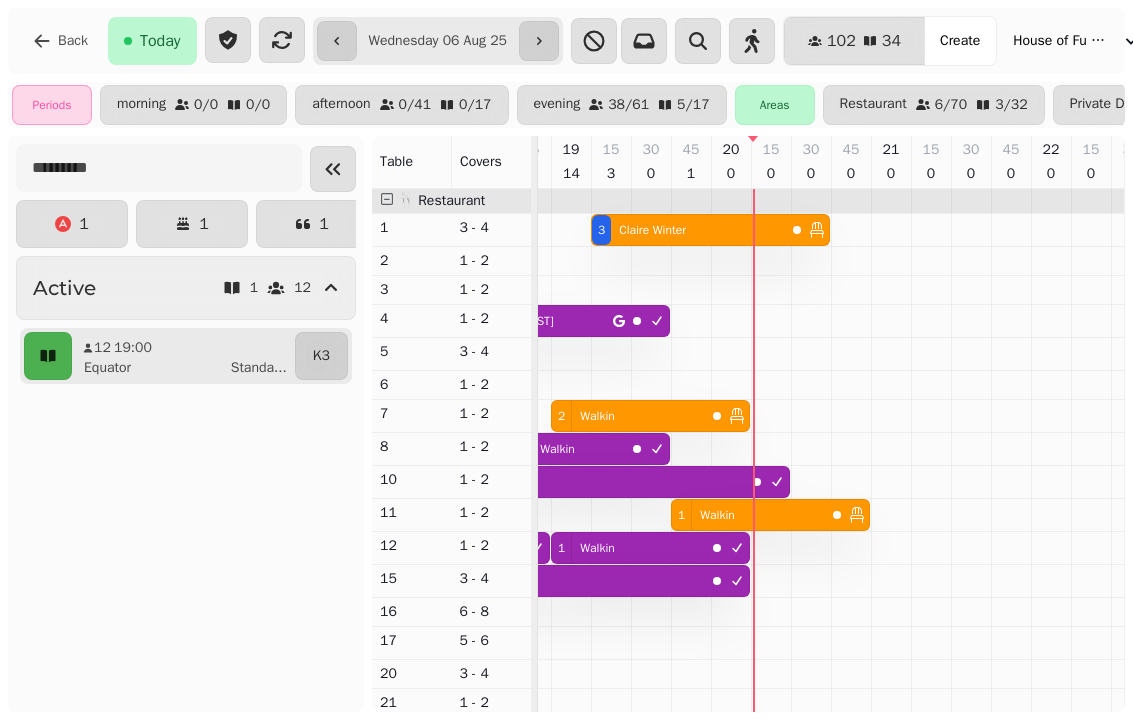 scroll, scrollTop: 138, scrollLeft: 1363, axis: both 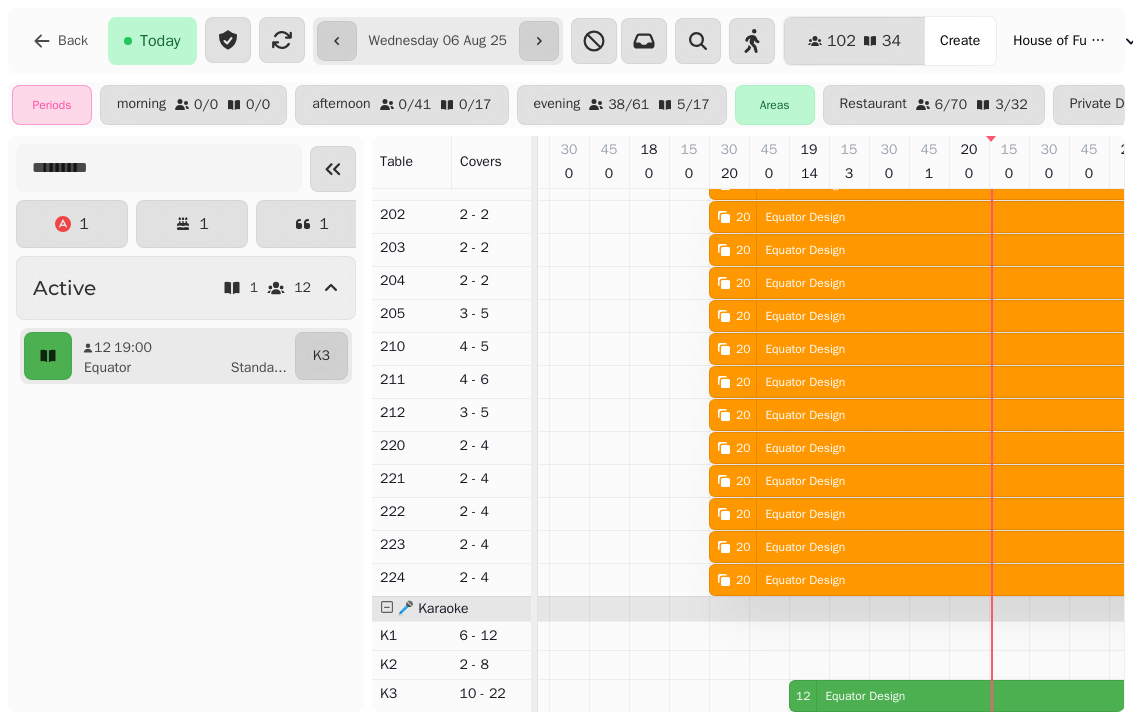 click on "12 Equator   Design" at bounding box center [1162, 696] 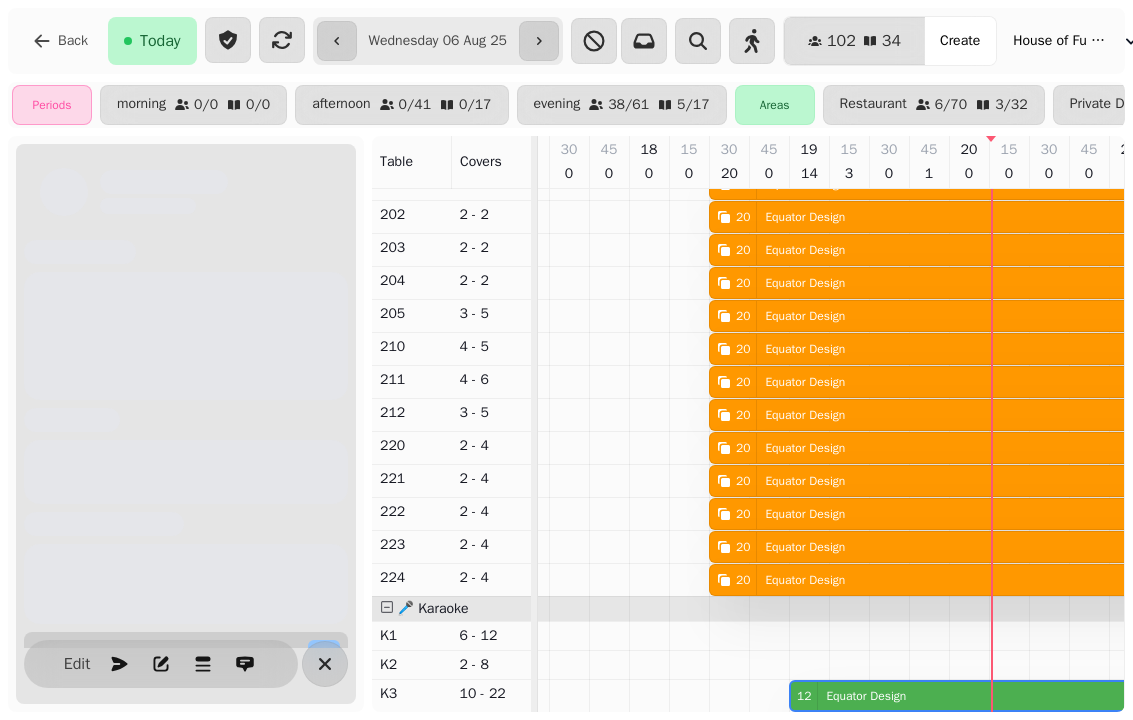 scroll, scrollTop: 0, scrollLeft: 1187, axis: horizontal 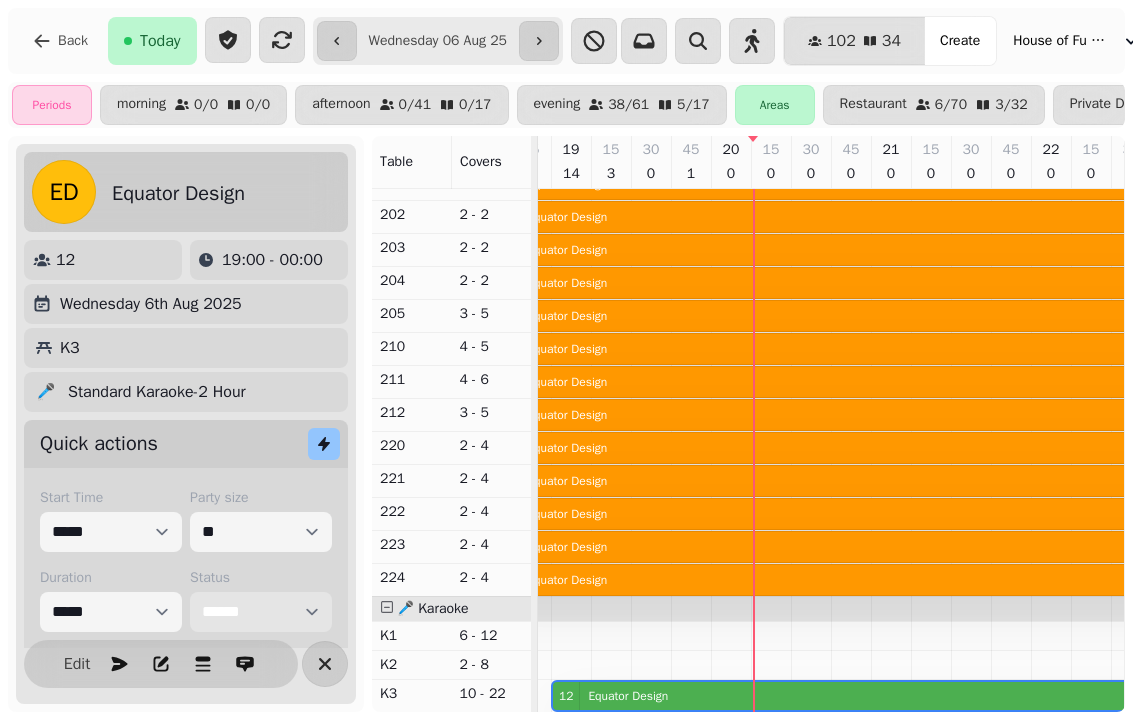 click on "**********" at bounding box center (261, 612) 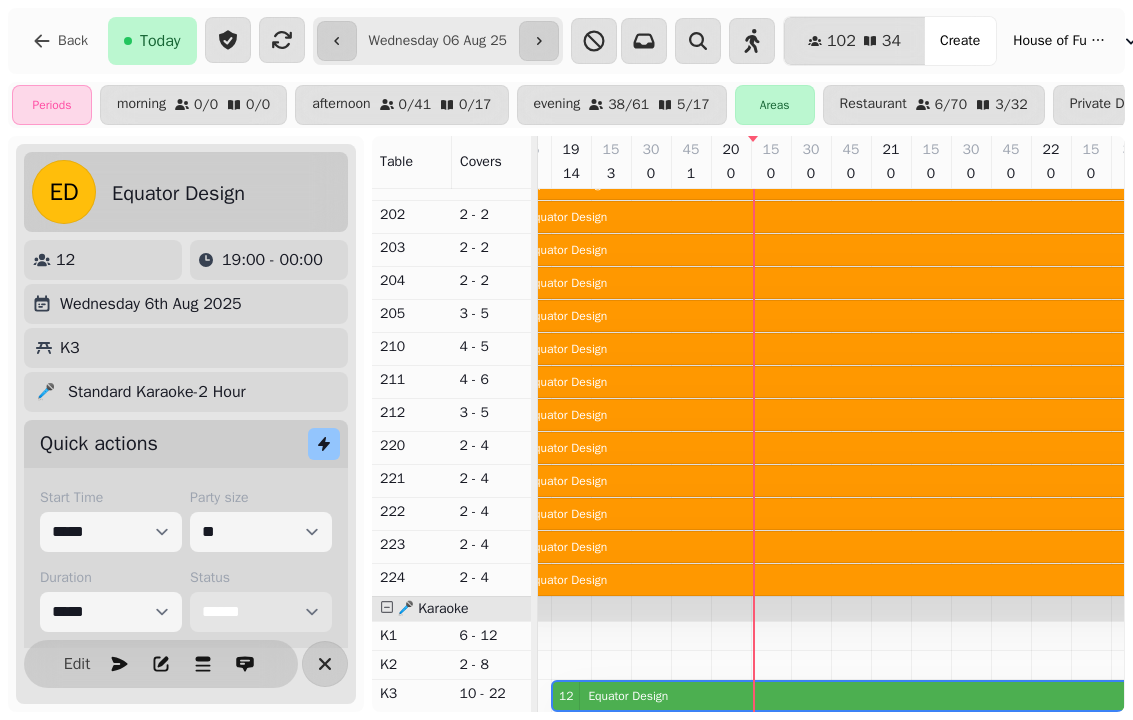 select on "******" 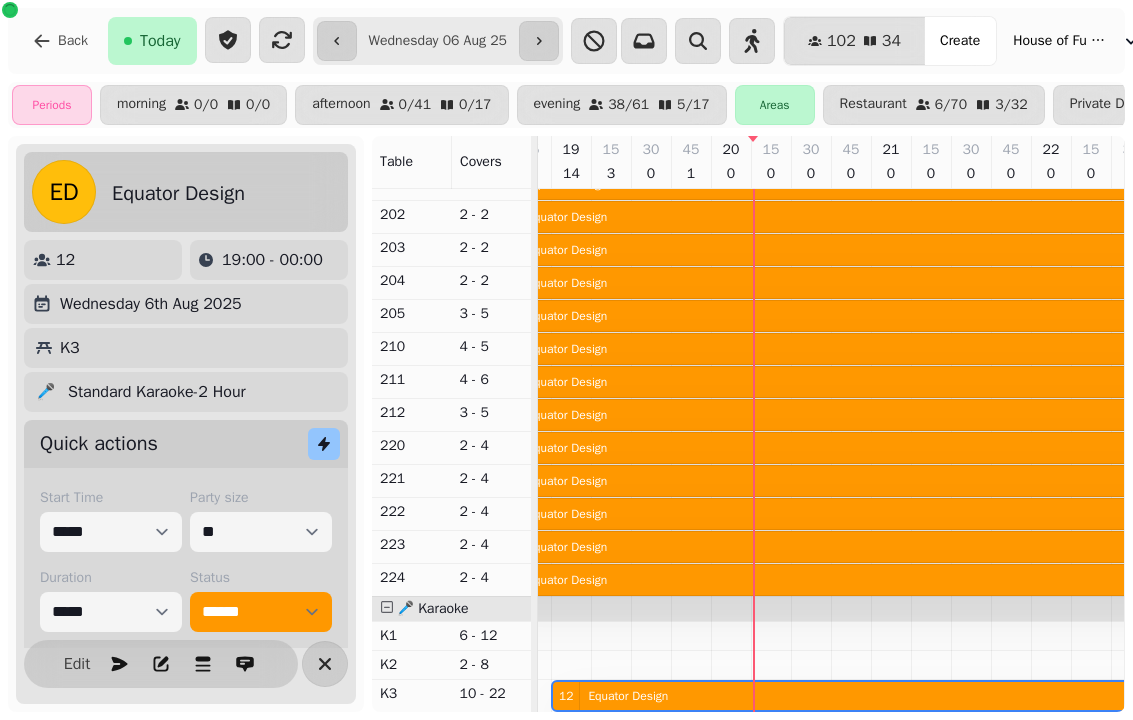 click 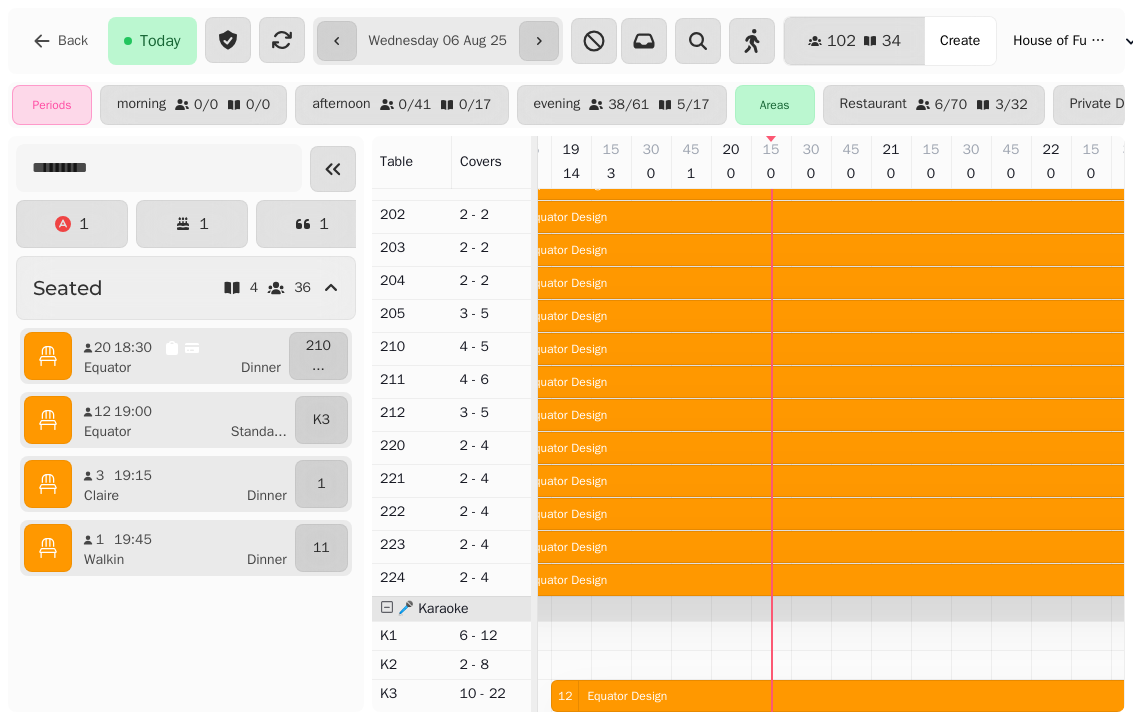 scroll, scrollTop: 543, scrollLeft: 1055, axis: both 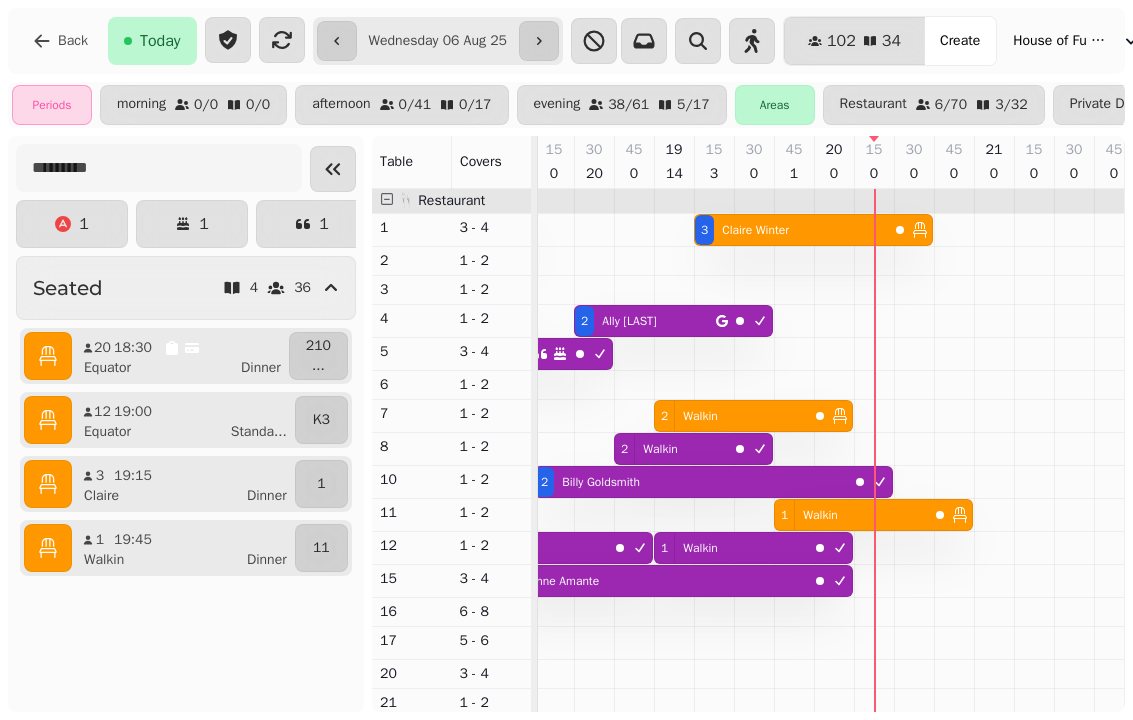click at bounding box center (874, 1075) 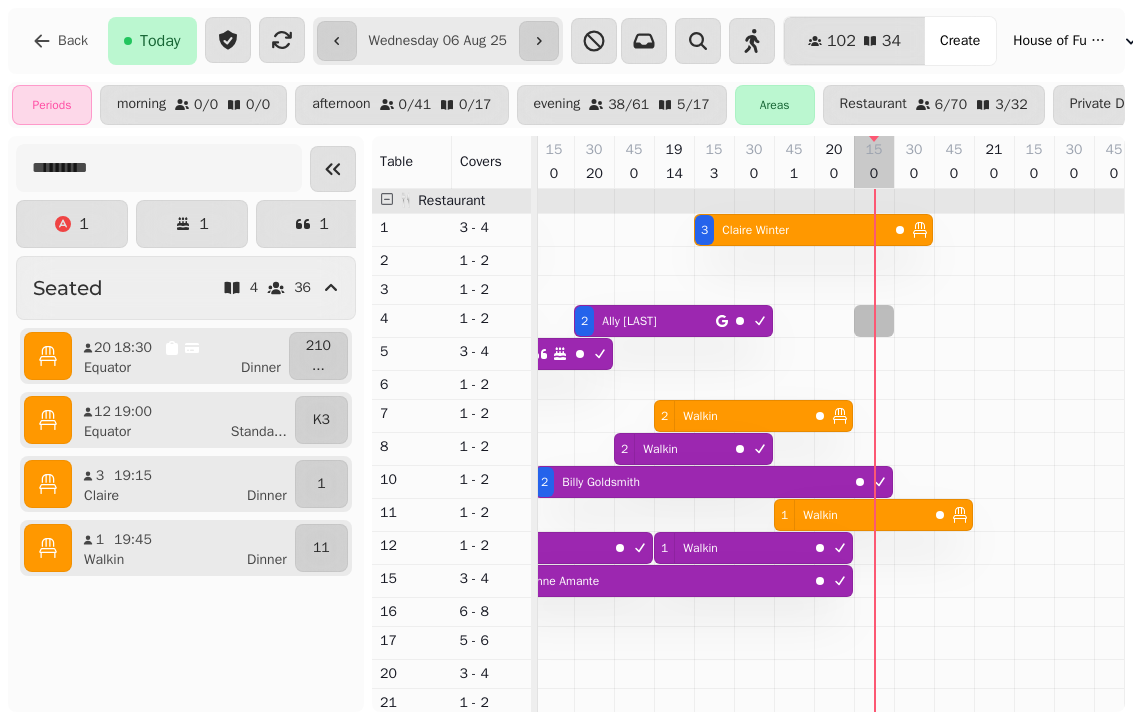 select on "**********" 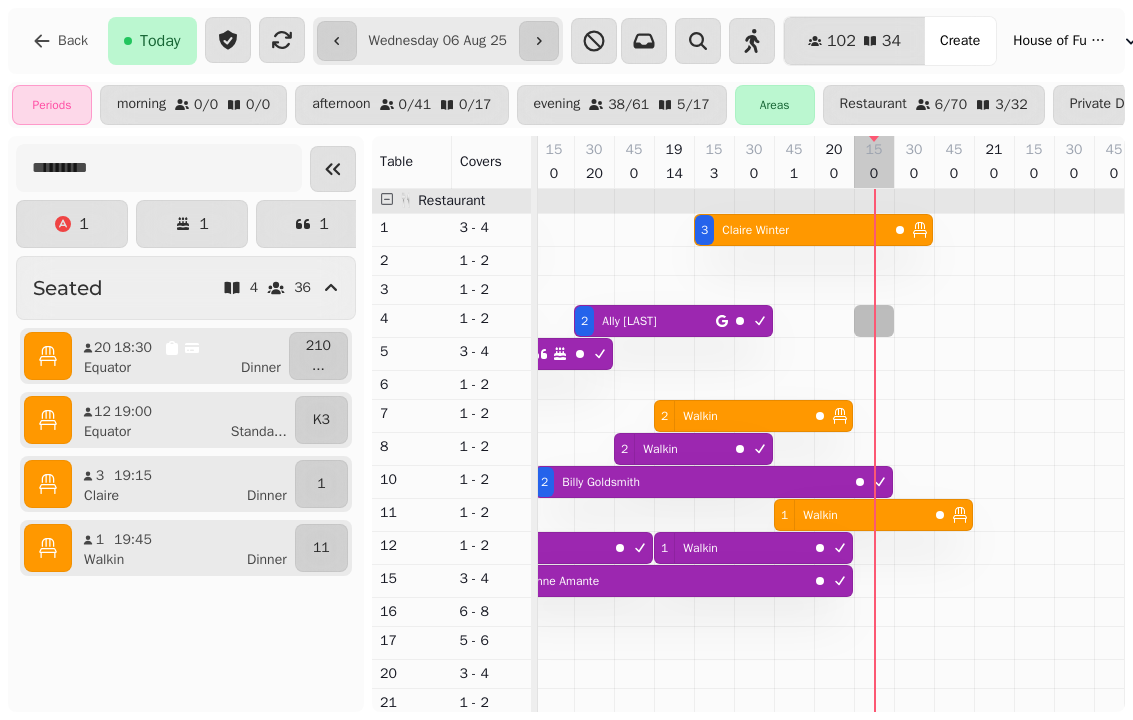 select on "*" 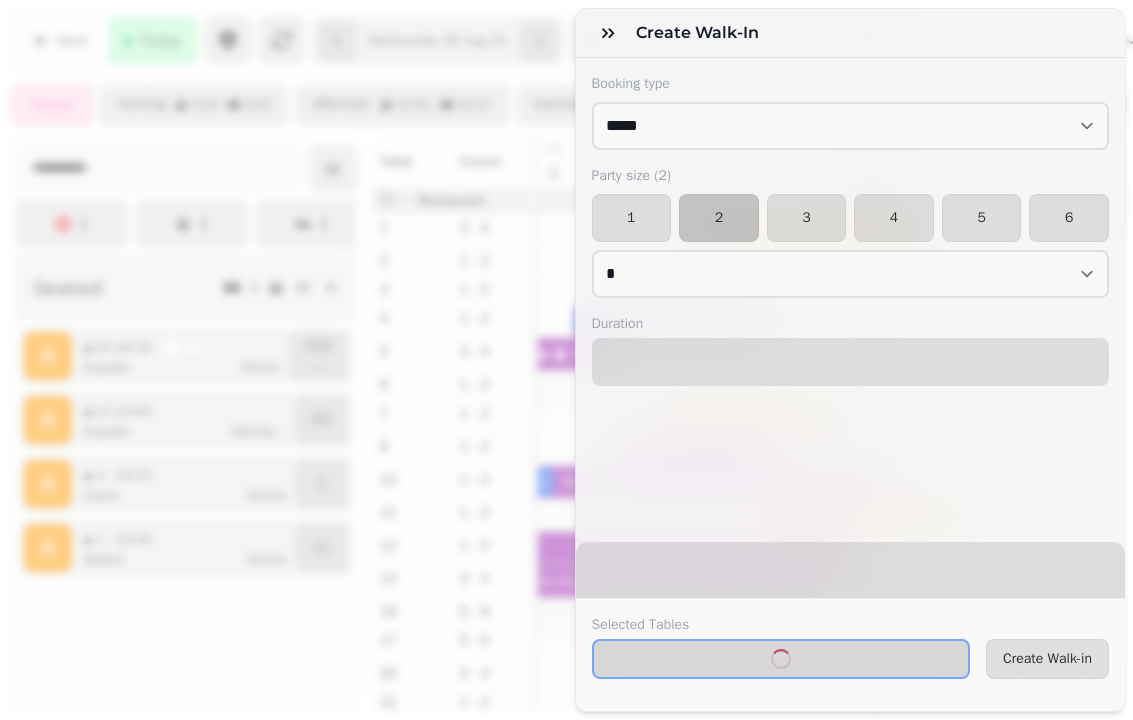 select on "****" 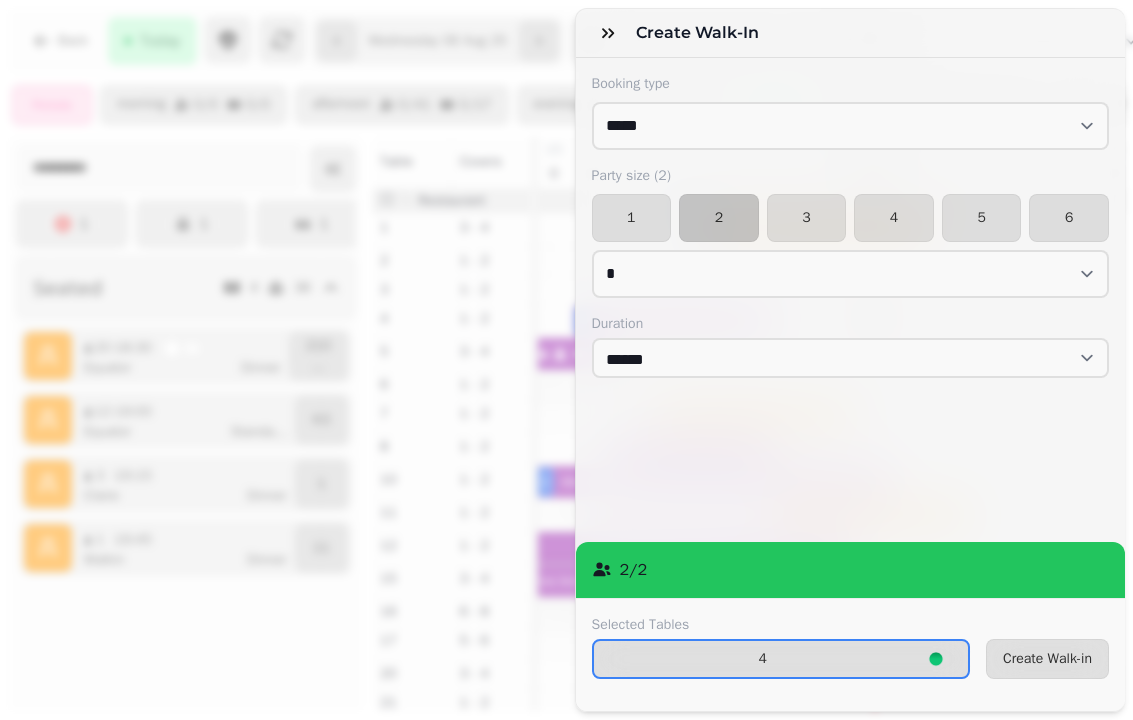 click on "Create Walk-in" at bounding box center (1047, 659) 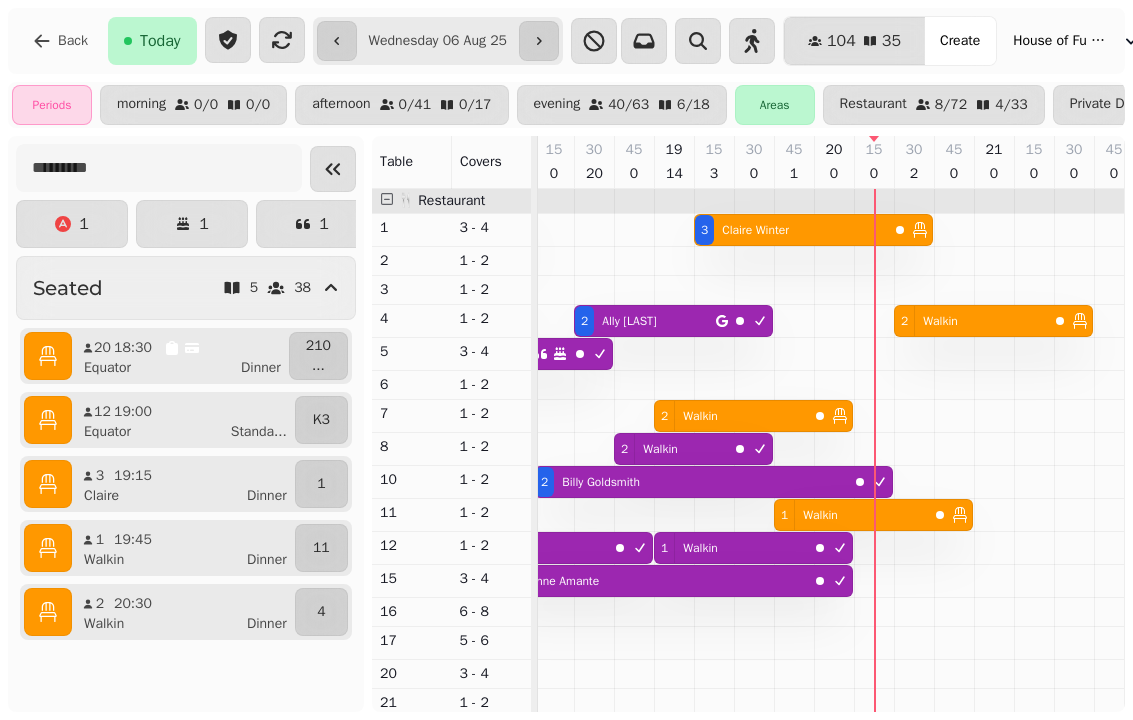 scroll, scrollTop: 346, scrollLeft: 1099, axis: both 